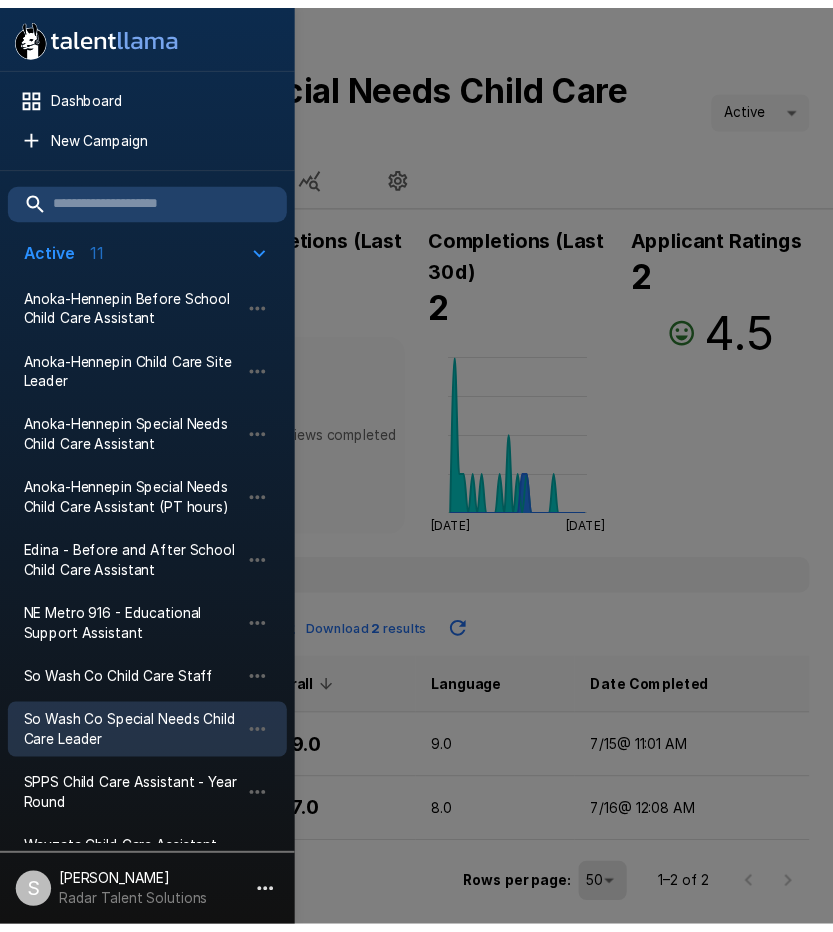 scroll, scrollTop: 0, scrollLeft: 0, axis: both 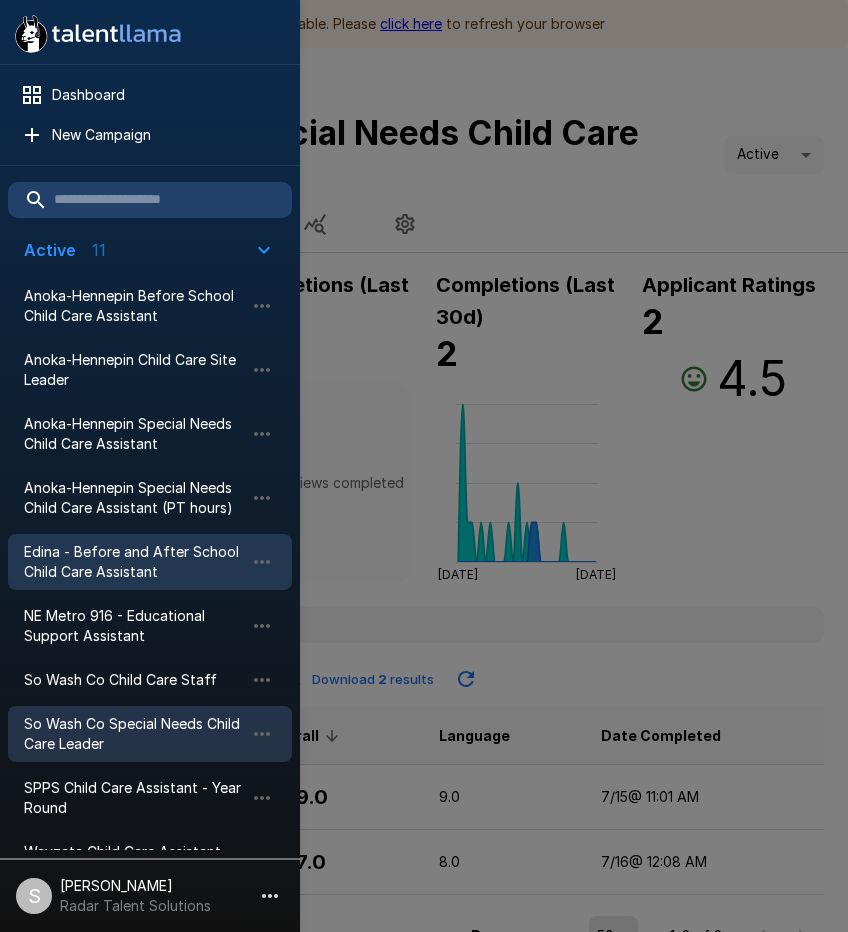 click on "Edina - Before and After School Child Care Assistant" at bounding box center [134, 562] 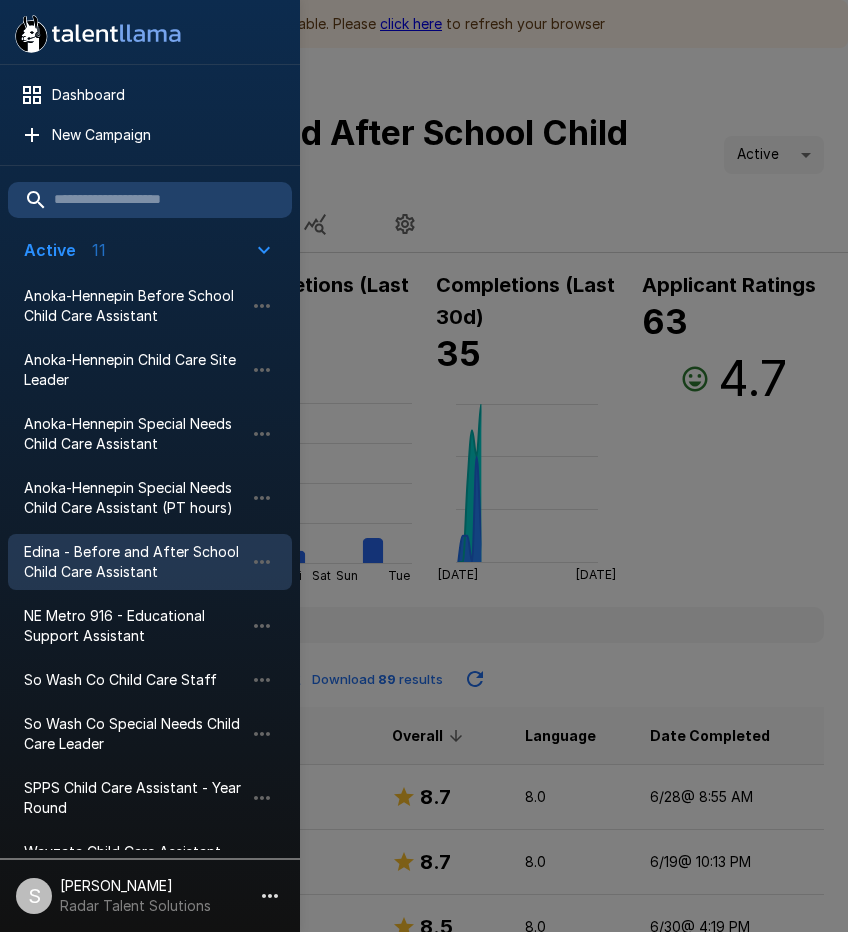 click at bounding box center (424, 466) 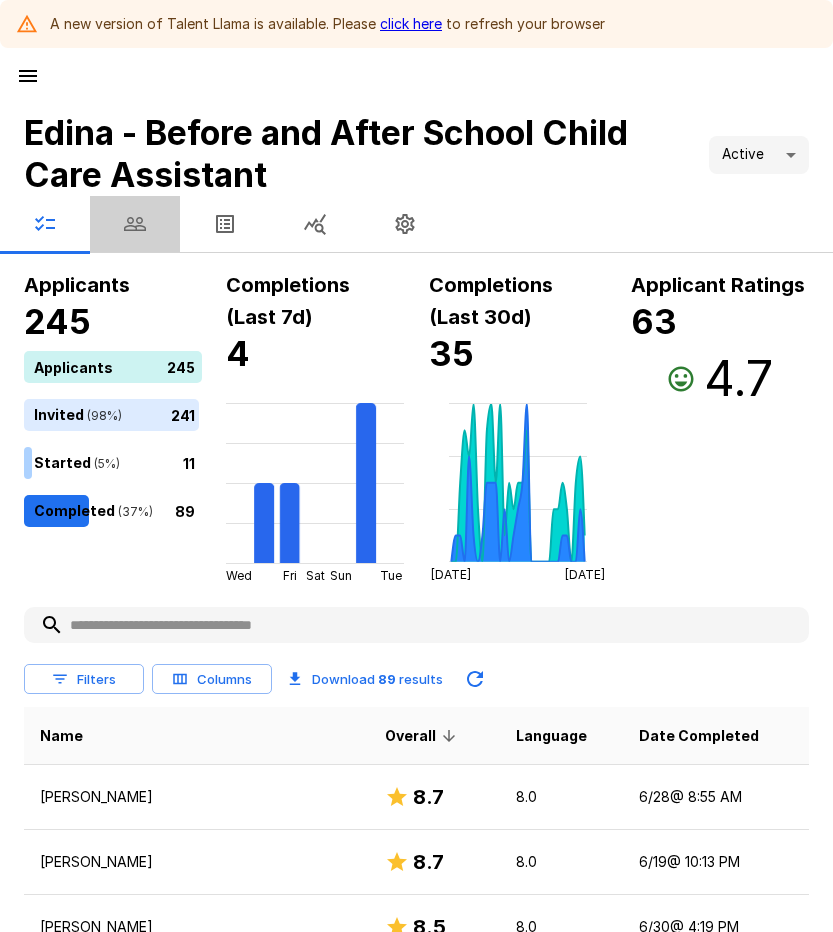 click 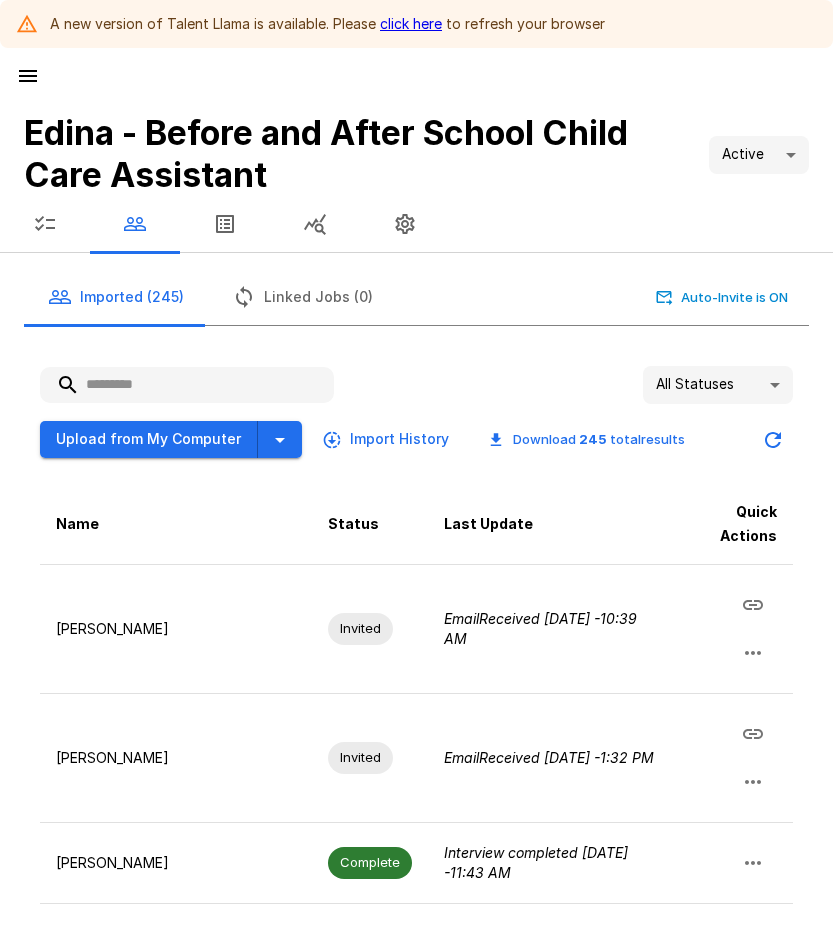 click at bounding box center [187, 385] 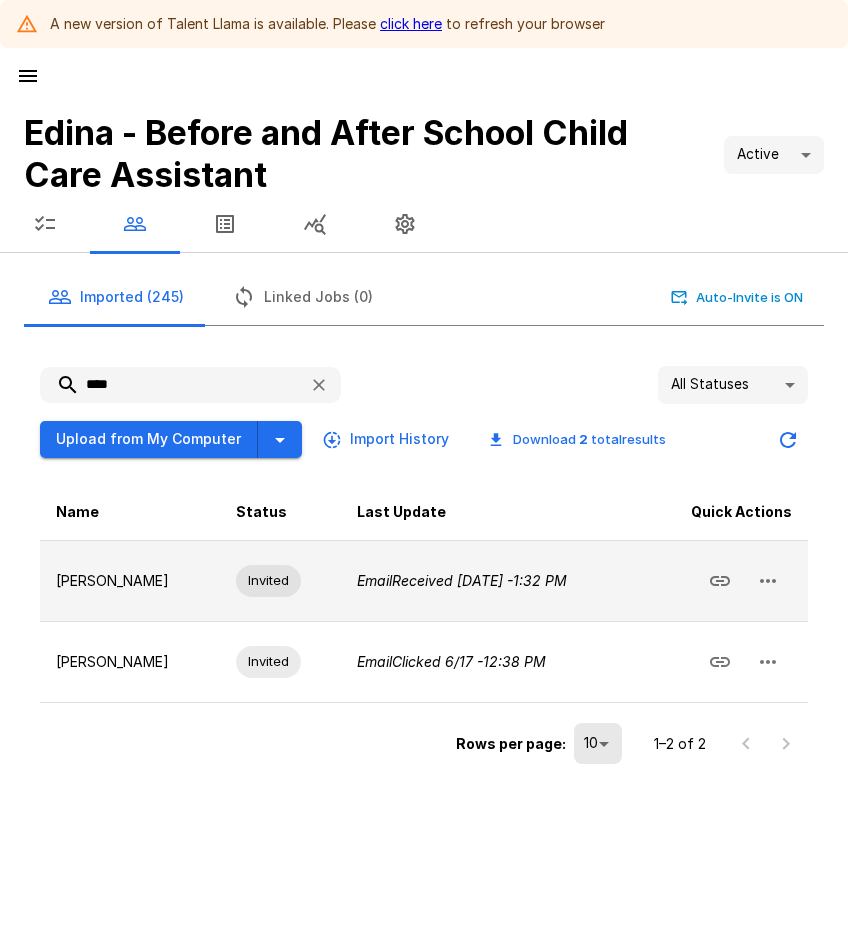 click 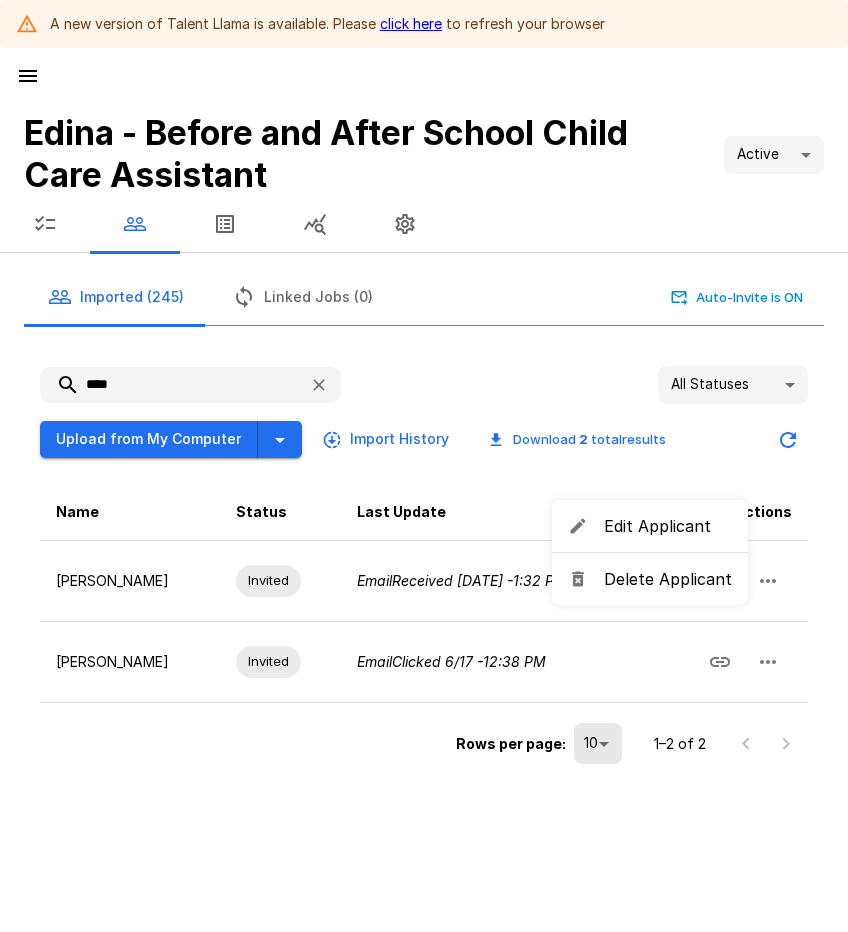 click on "Delete Applicant" at bounding box center [668, 579] 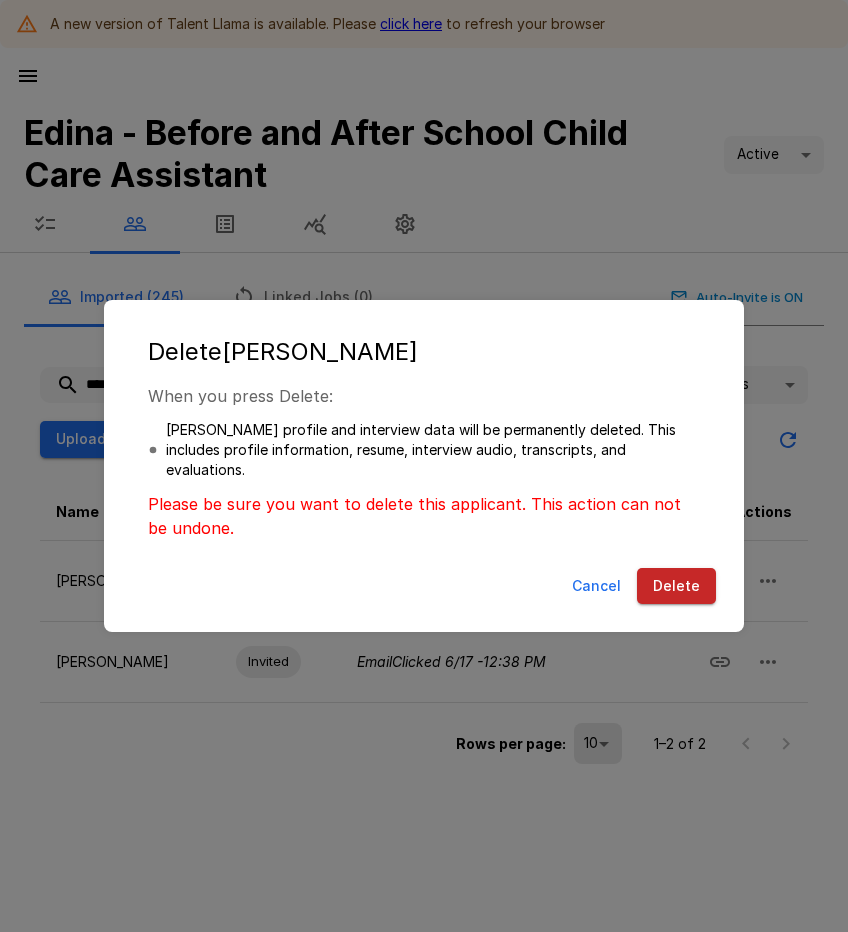 click on "Delete" at bounding box center [676, 586] 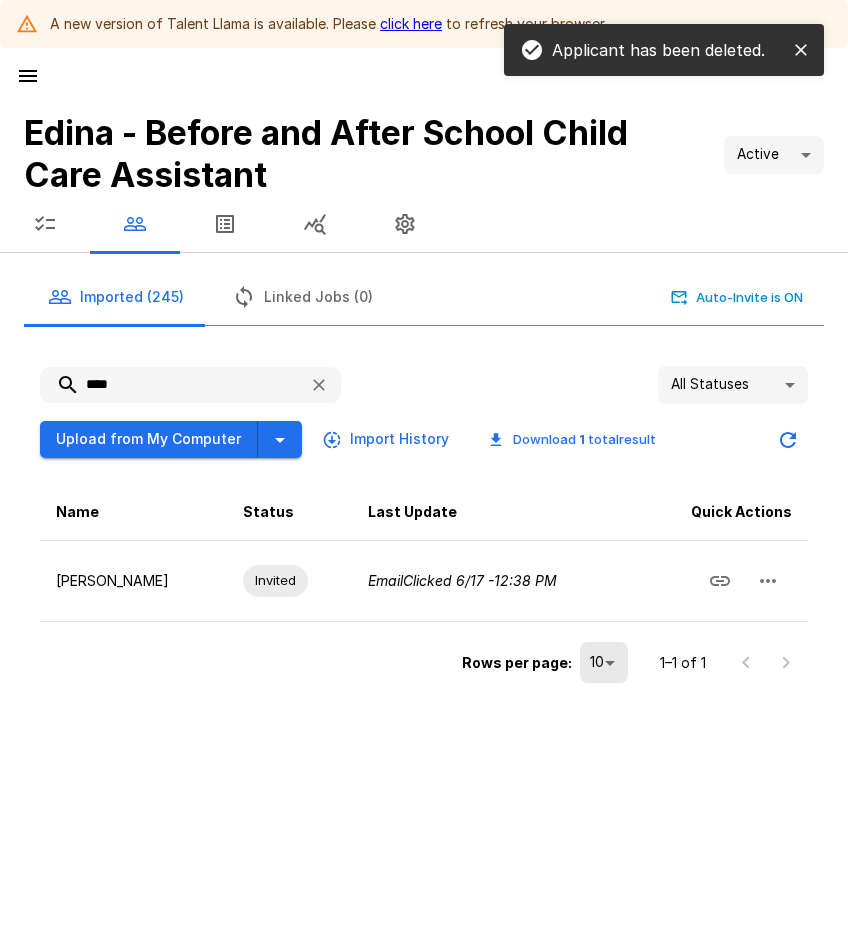 drag, startPoint x: 136, startPoint y: 377, endPoint x: 28, endPoint y: 389, distance: 108.66462 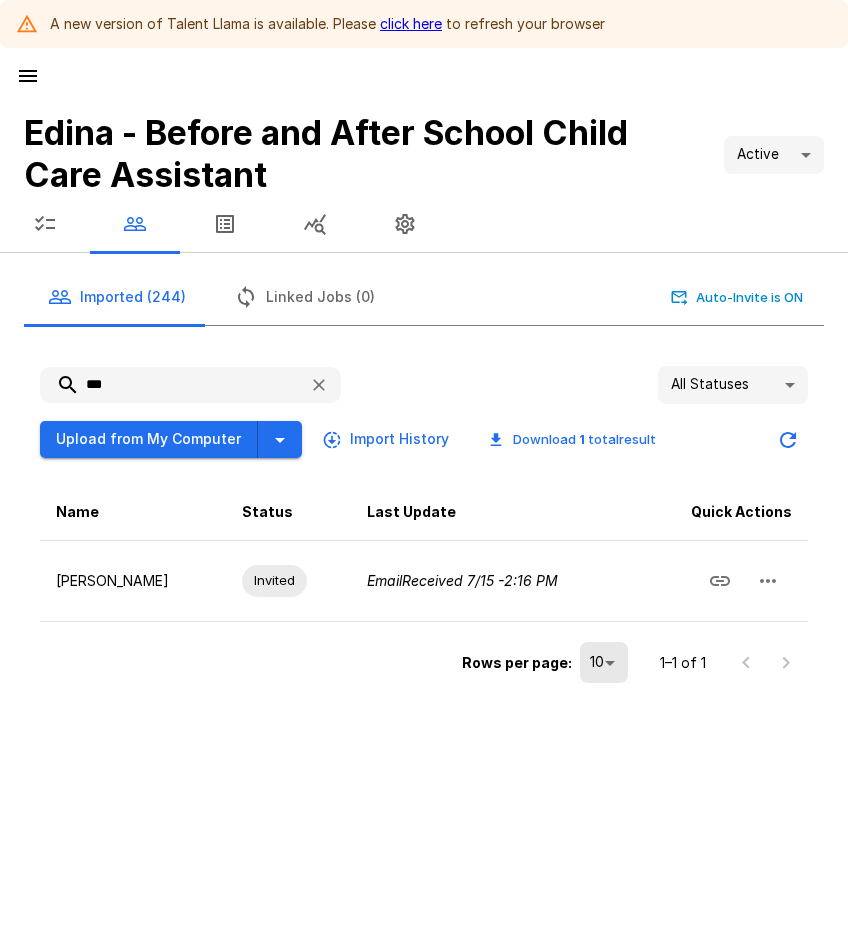 drag, startPoint x: 62, startPoint y: 373, endPoint x: 11, endPoint y: 373, distance: 51 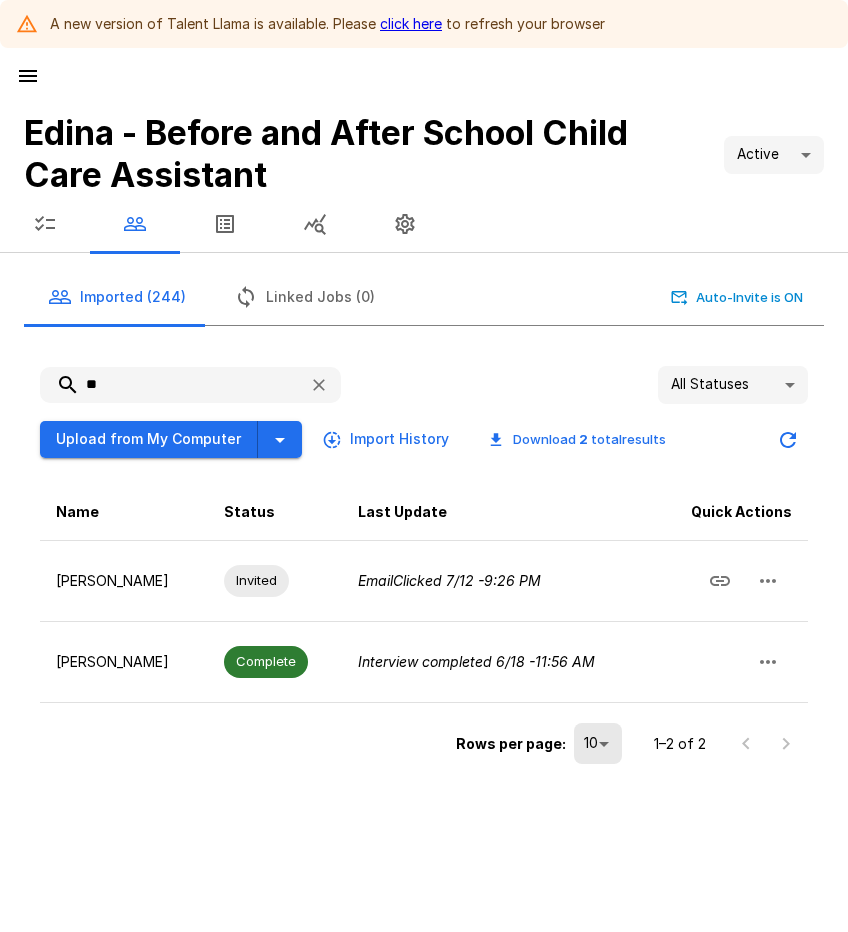 type on "*" 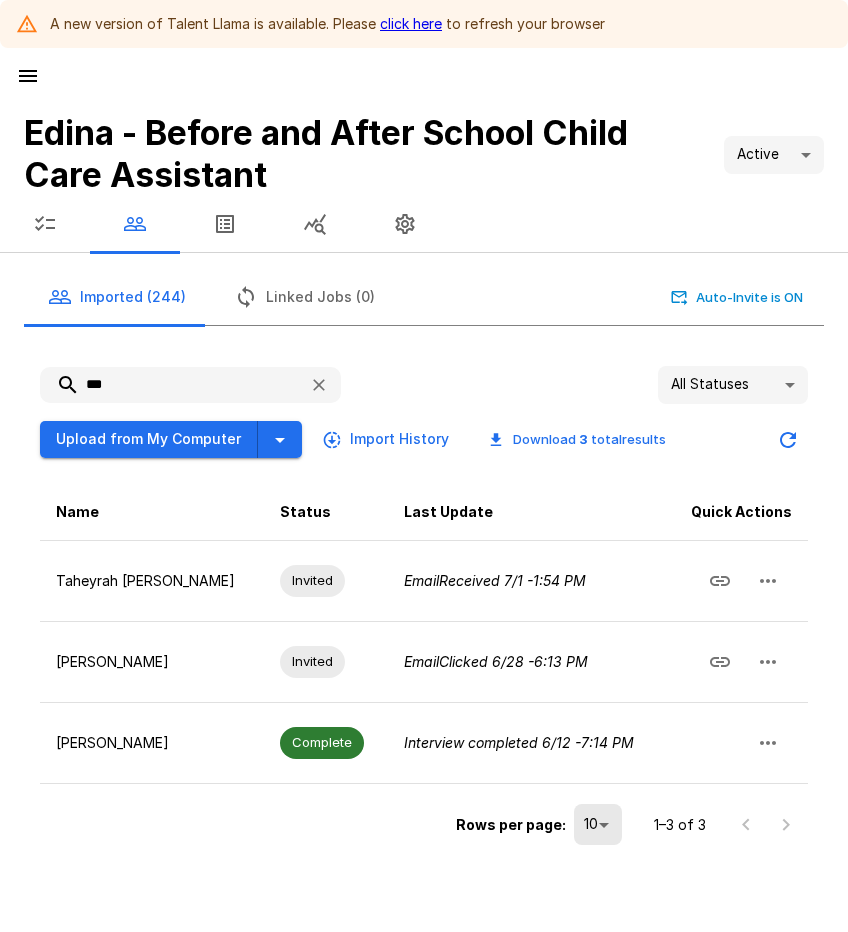 type on "***" 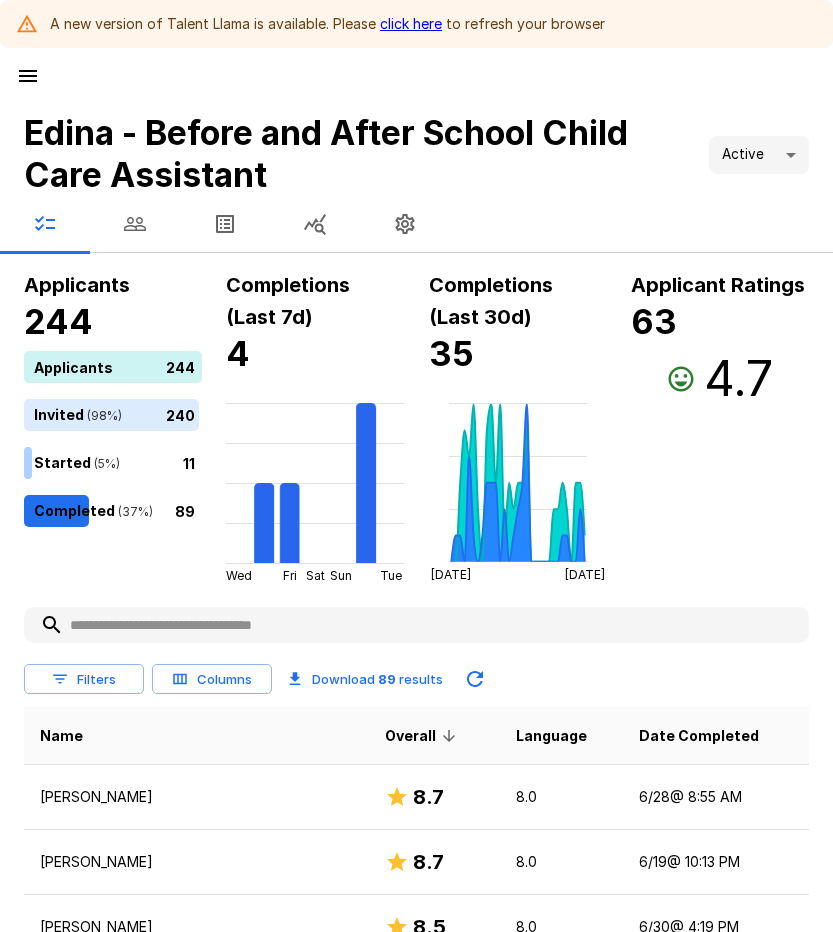 click on "Date Completed" at bounding box center [716, 736] 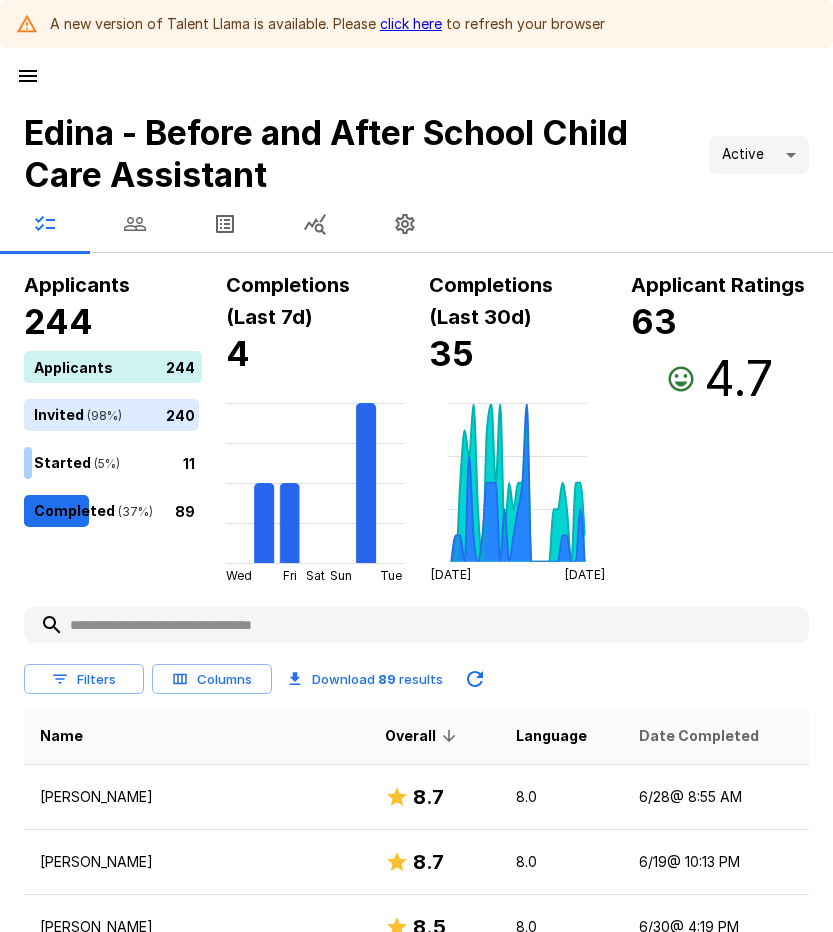 click on "Date Completed" at bounding box center (699, 736) 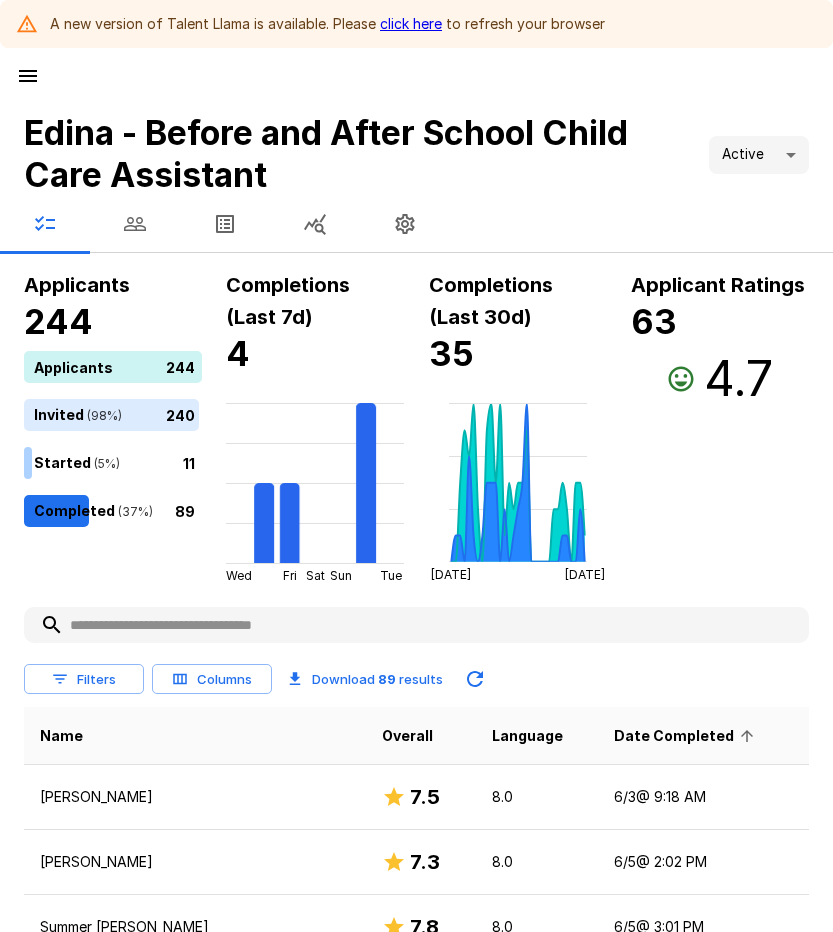 click on "Date Completed" at bounding box center [687, 736] 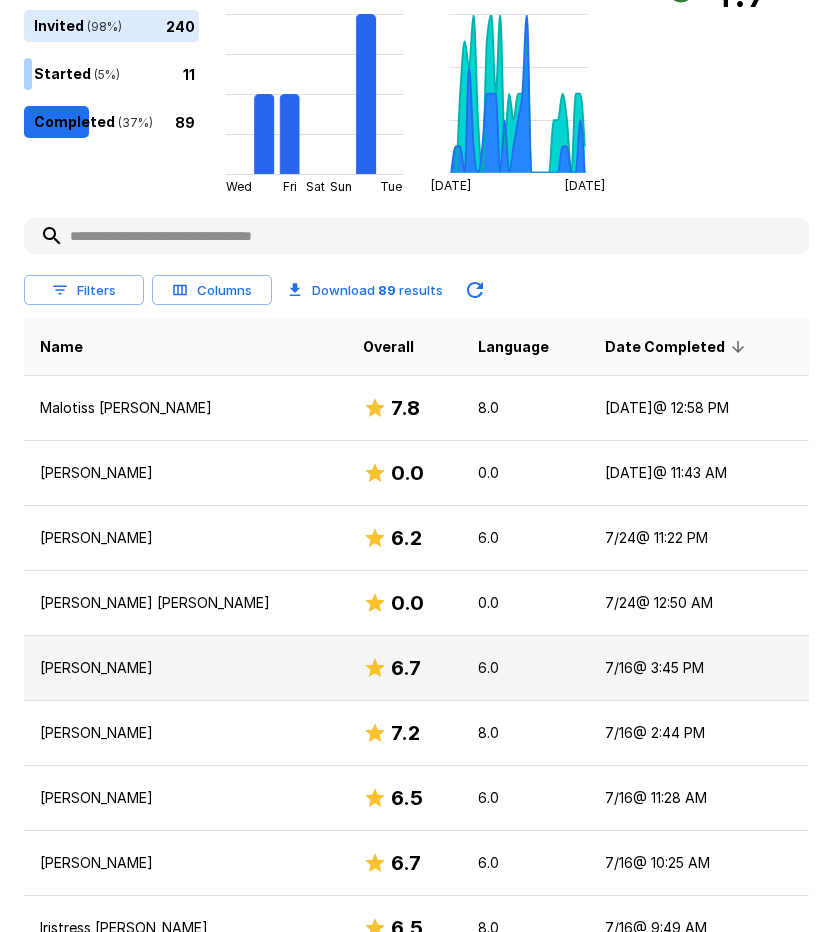 scroll, scrollTop: 400, scrollLeft: 0, axis: vertical 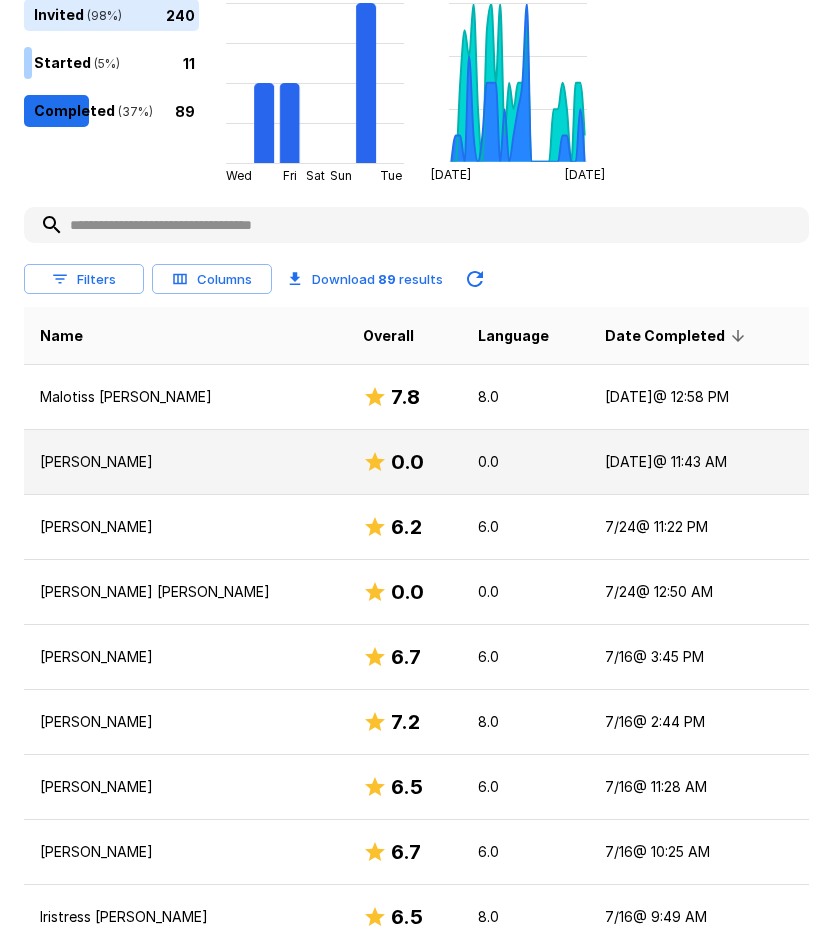 click on "[PERSON_NAME]" at bounding box center (185, 462) 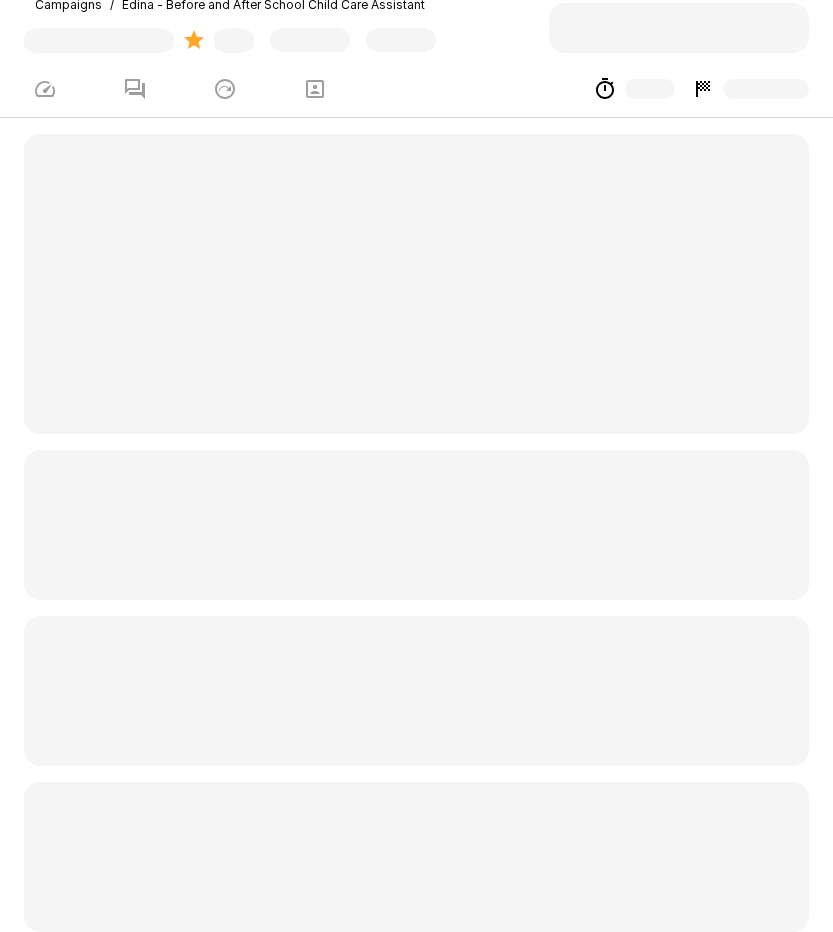 scroll, scrollTop: 0, scrollLeft: 0, axis: both 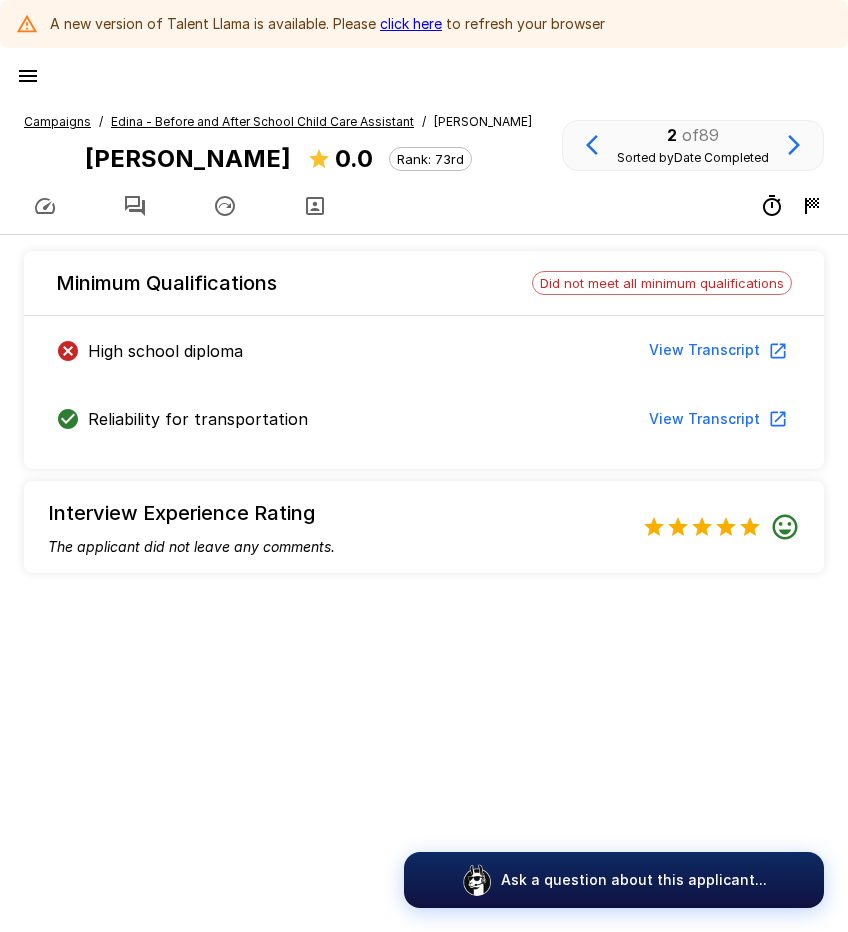 click at bounding box center [135, 206] 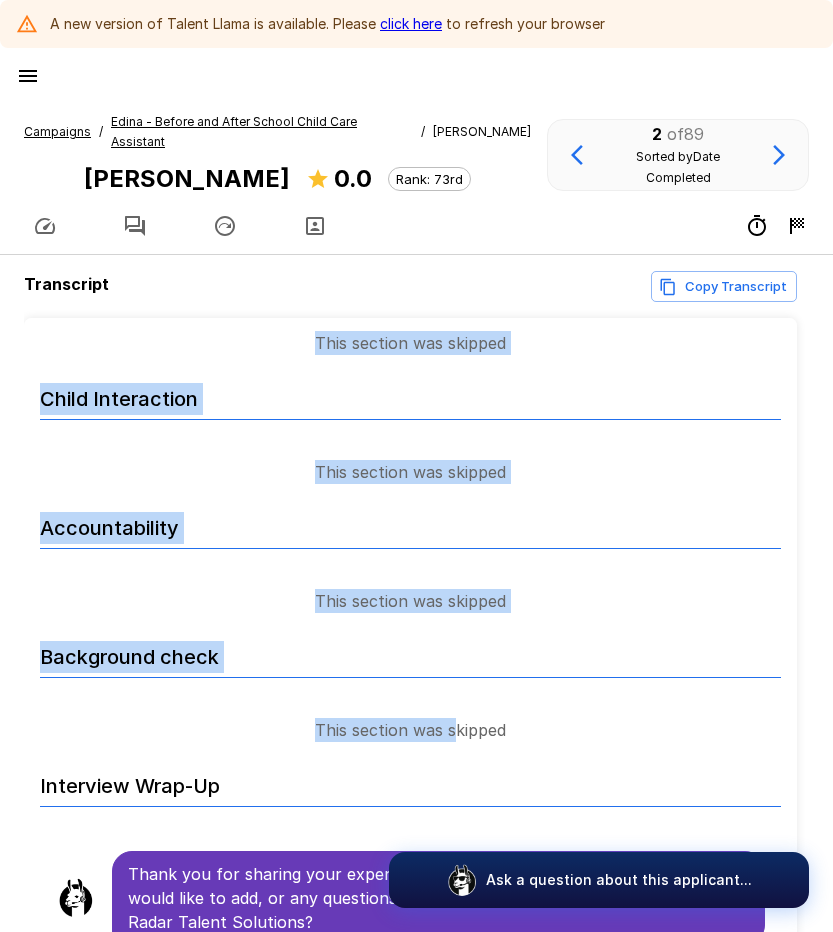 scroll, scrollTop: 1477, scrollLeft: 0, axis: vertical 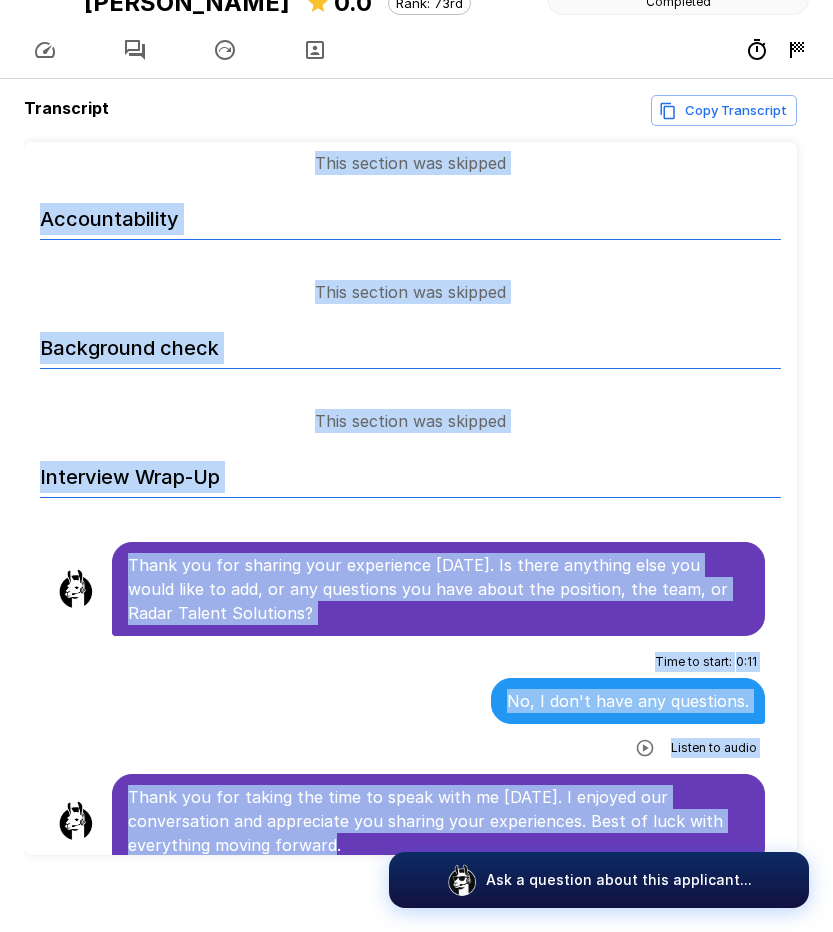 drag, startPoint x: 131, startPoint y: 425, endPoint x: 555, endPoint y: 813, distance: 574.73474 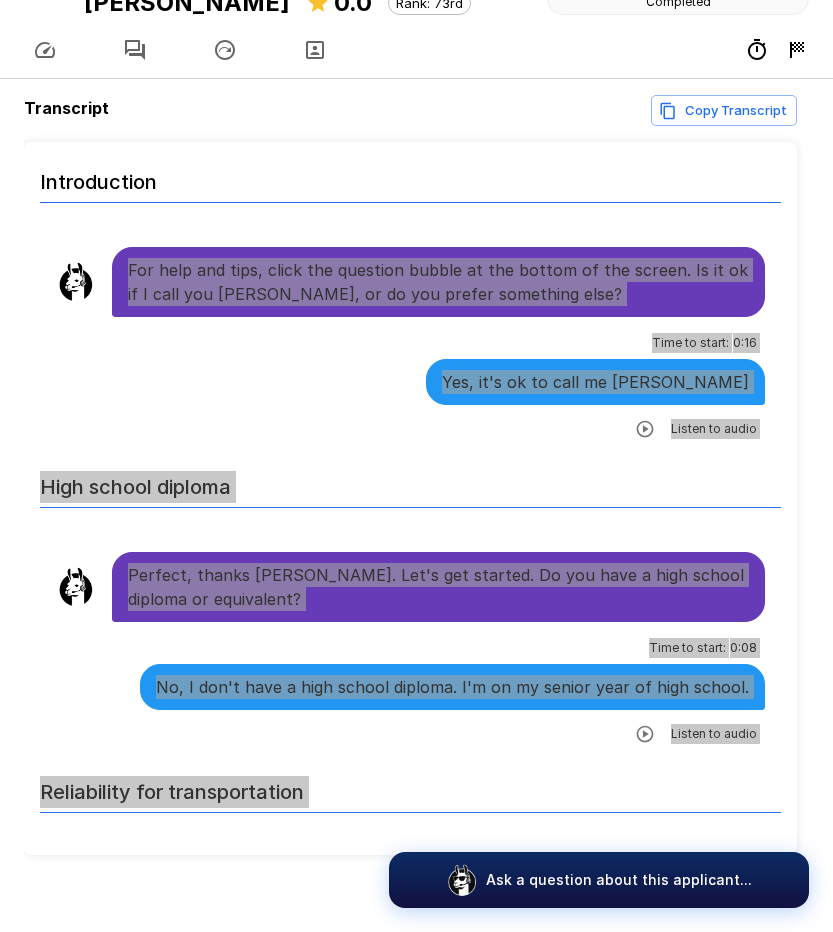 scroll, scrollTop: 0, scrollLeft: 0, axis: both 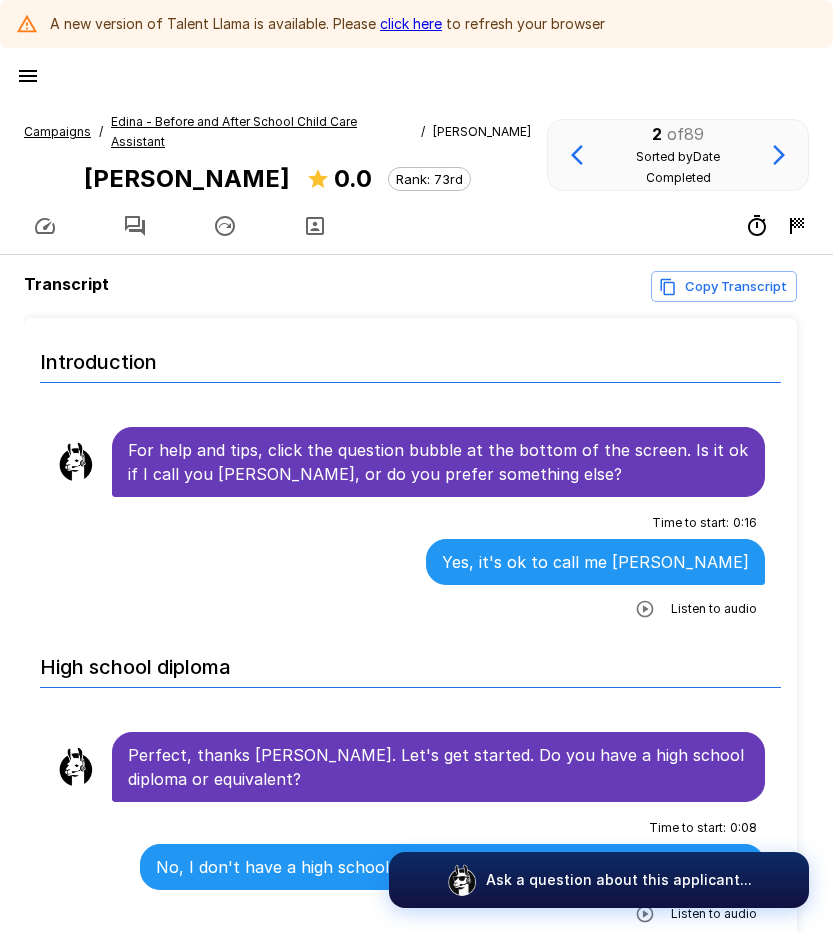 click on "Edina - Before and After School Child Care Assistant" at bounding box center [234, 131] 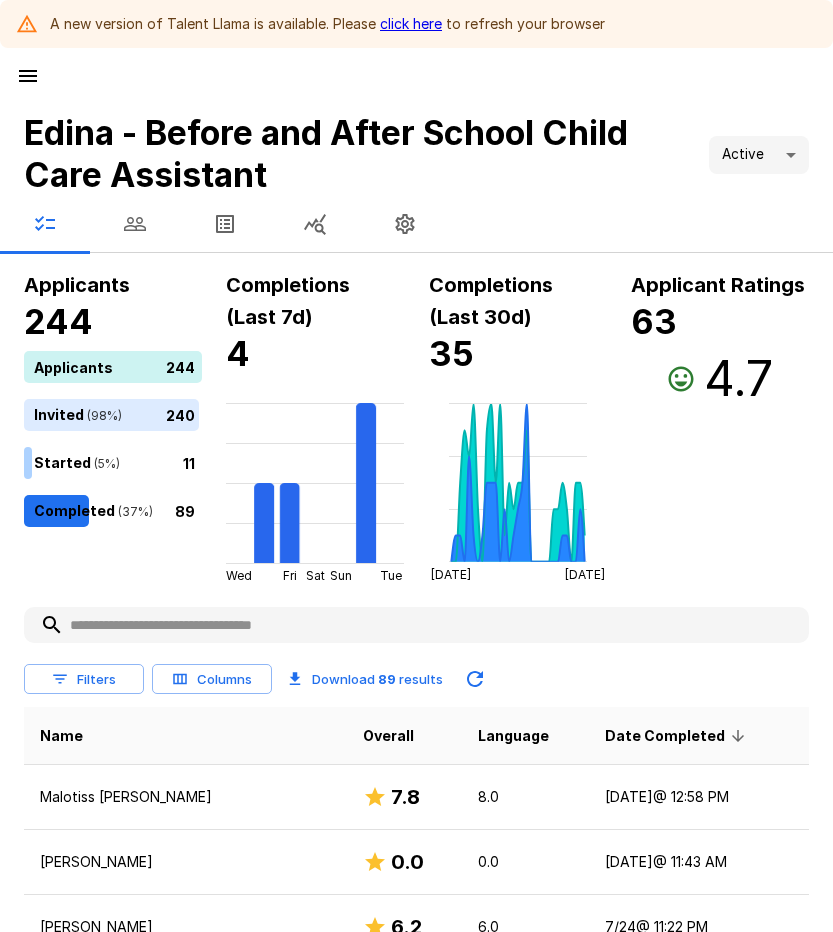 click on "click here" at bounding box center (411, 23) 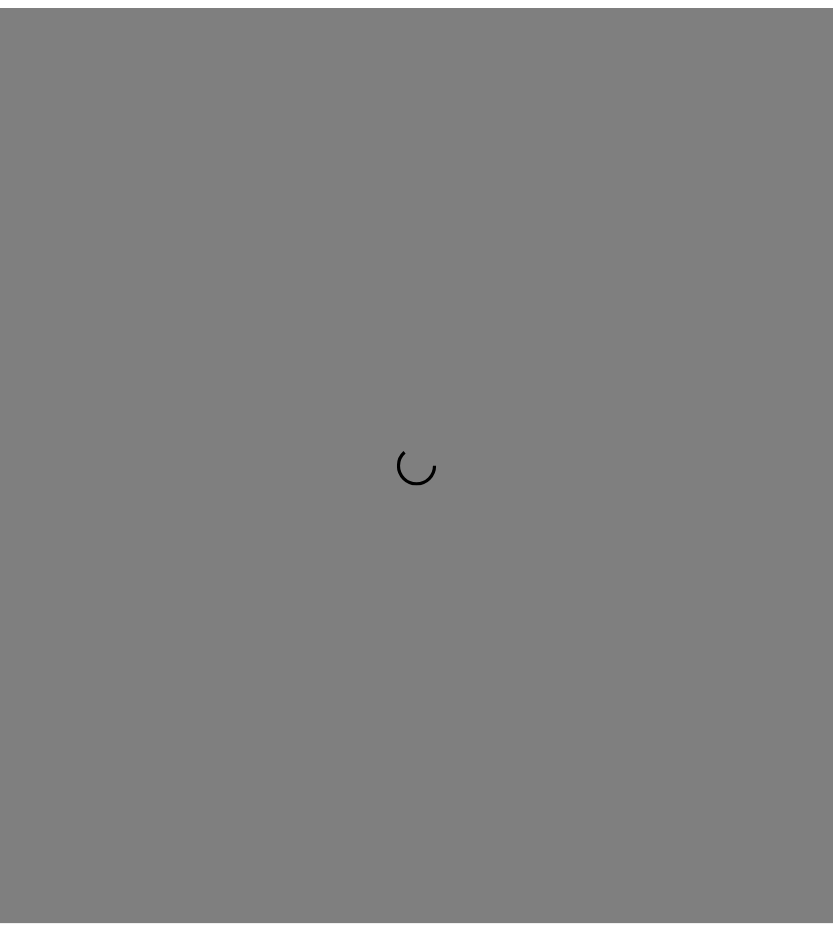 scroll, scrollTop: 0, scrollLeft: 0, axis: both 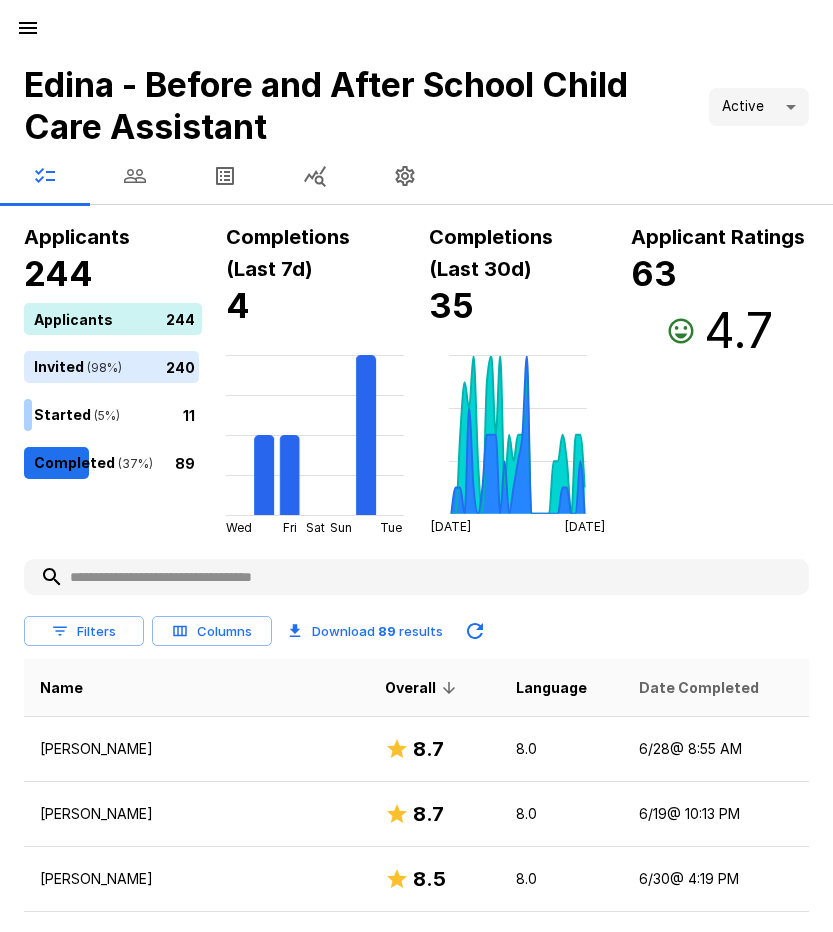 click on "Date Completed" at bounding box center (699, 688) 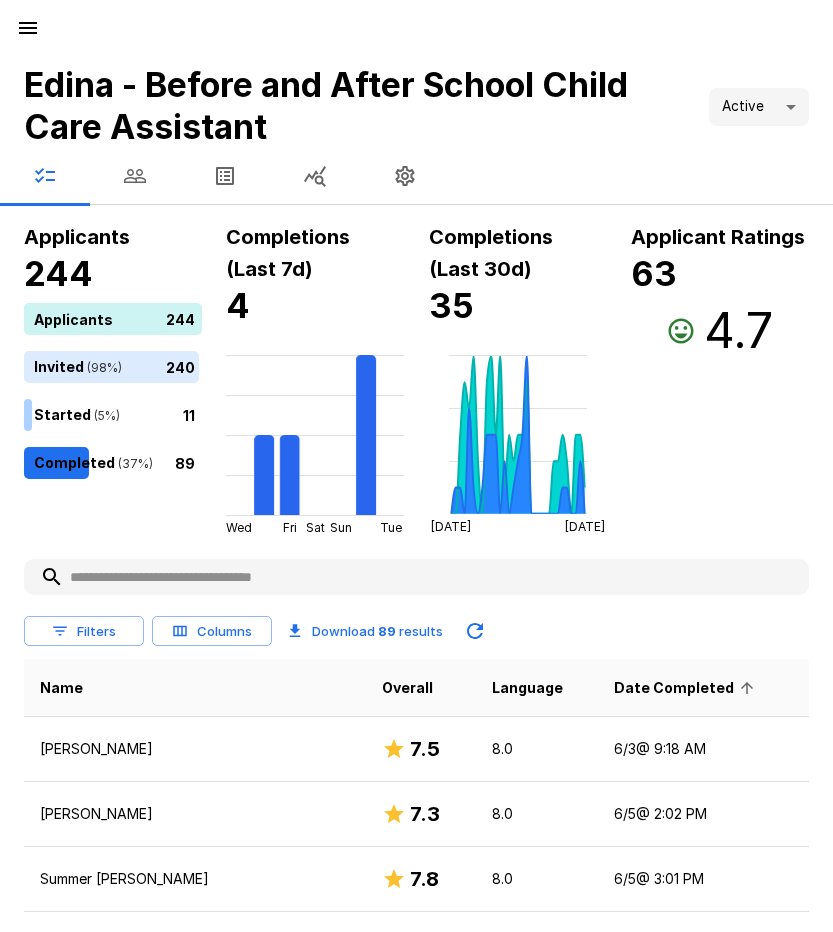 click on "Date Completed" at bounding box center (687, 688) 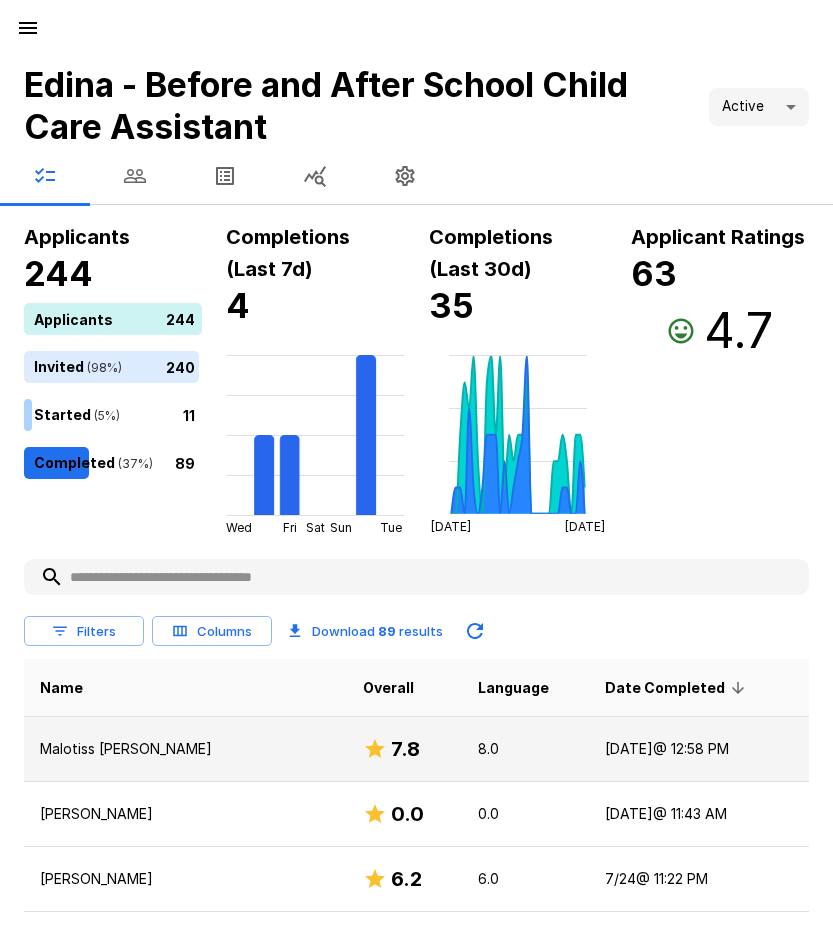 click on "Malotiss [PERSON_NAME]" at bounding box center [185, 749] 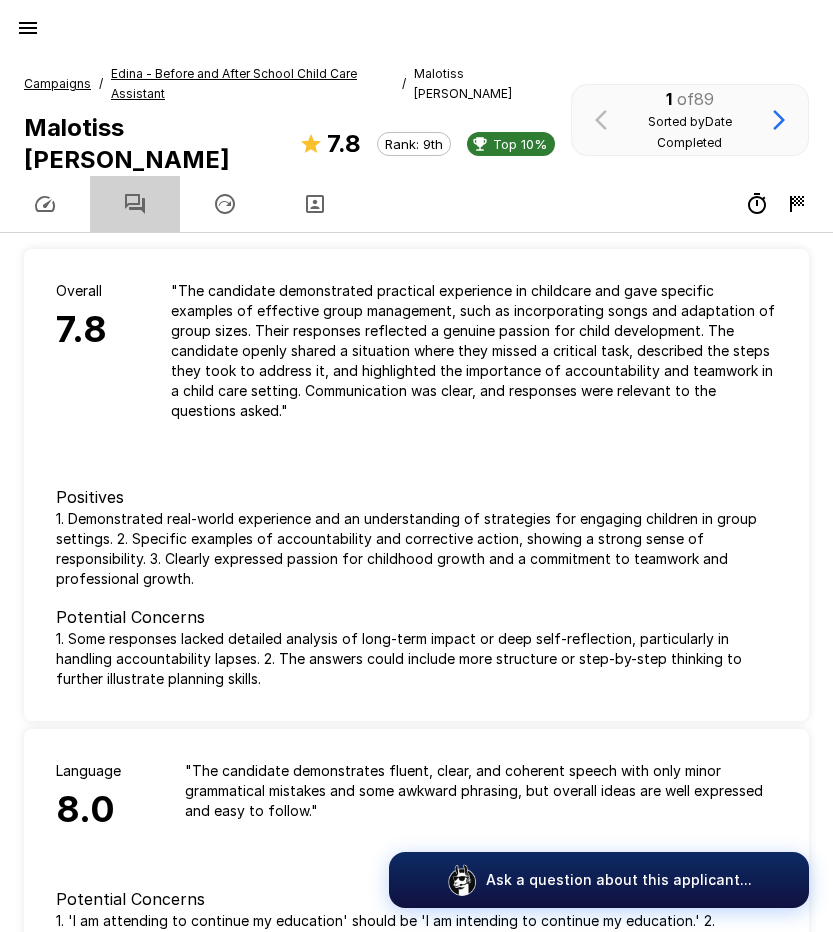 click 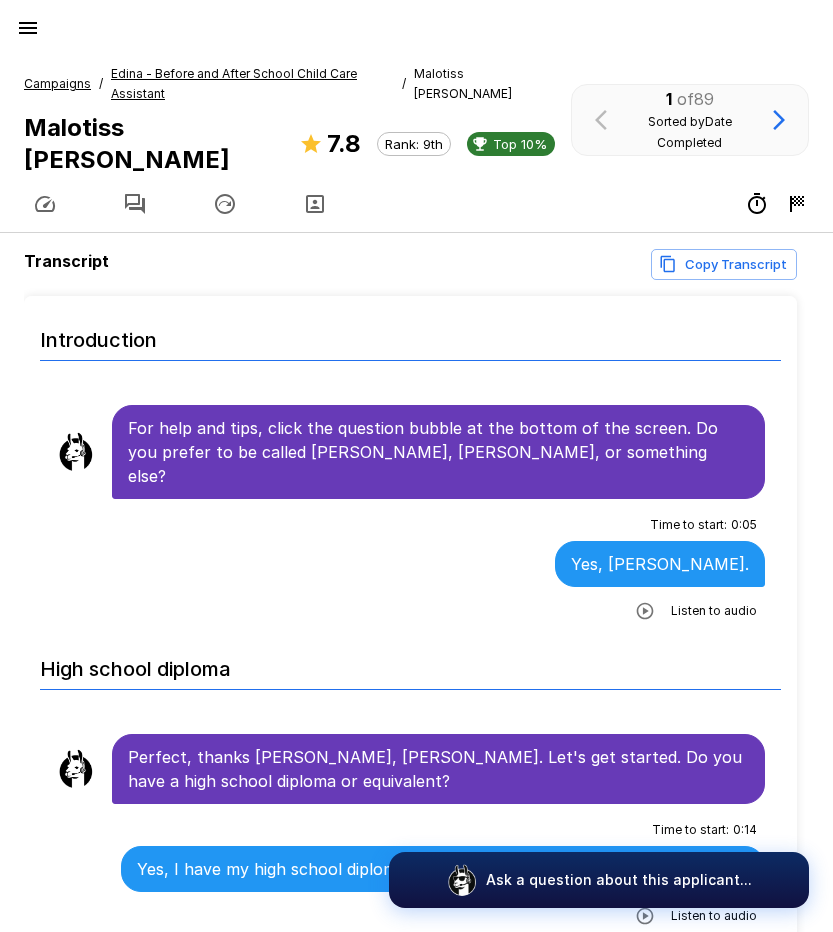 click 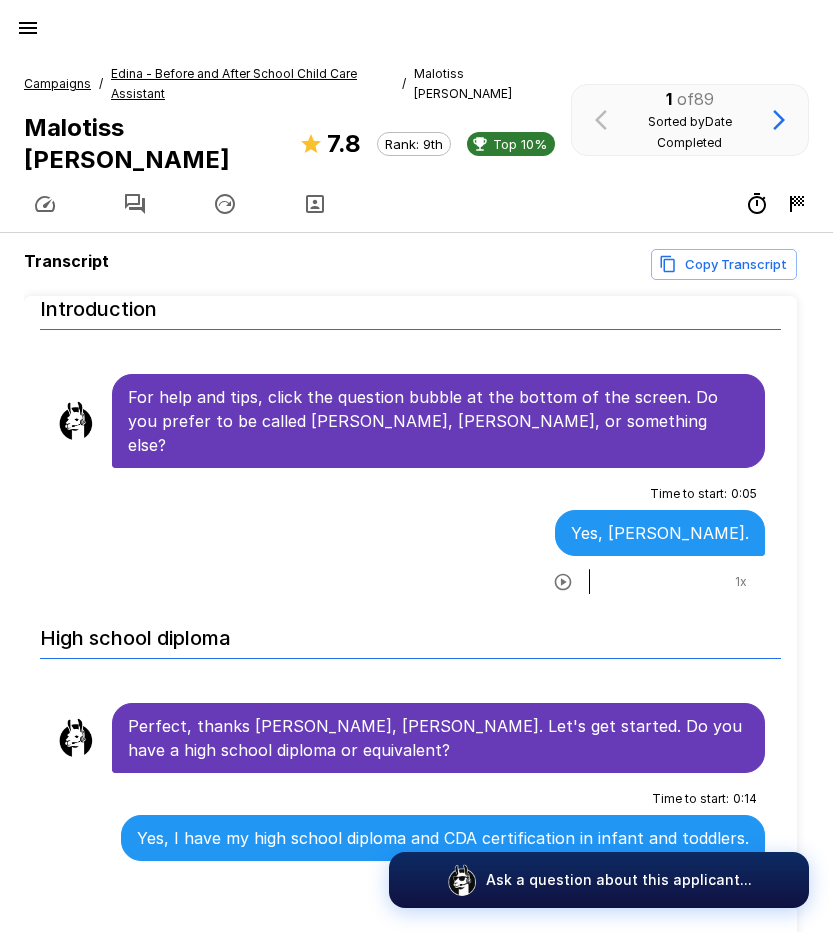 scroll, scrollTop: 0, scrollLeft: 0, axis: both 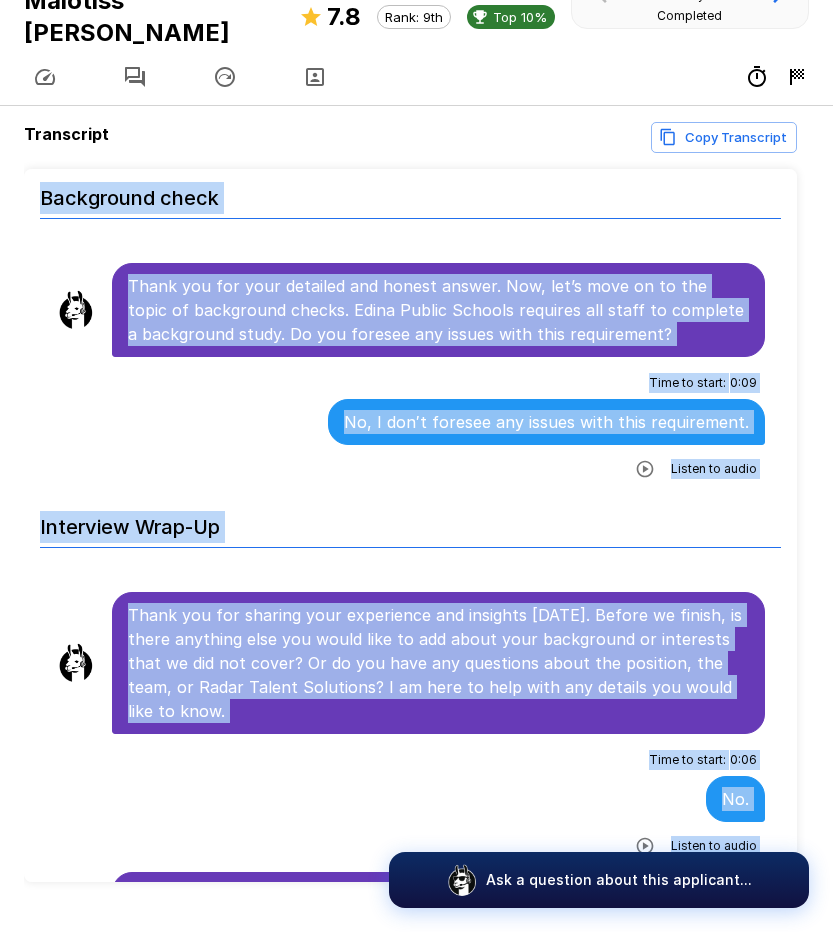 drag, startPoint x: 129, startPoint y: 382, endPoint x: 682, endPoint y: 796, distance: 690.80023 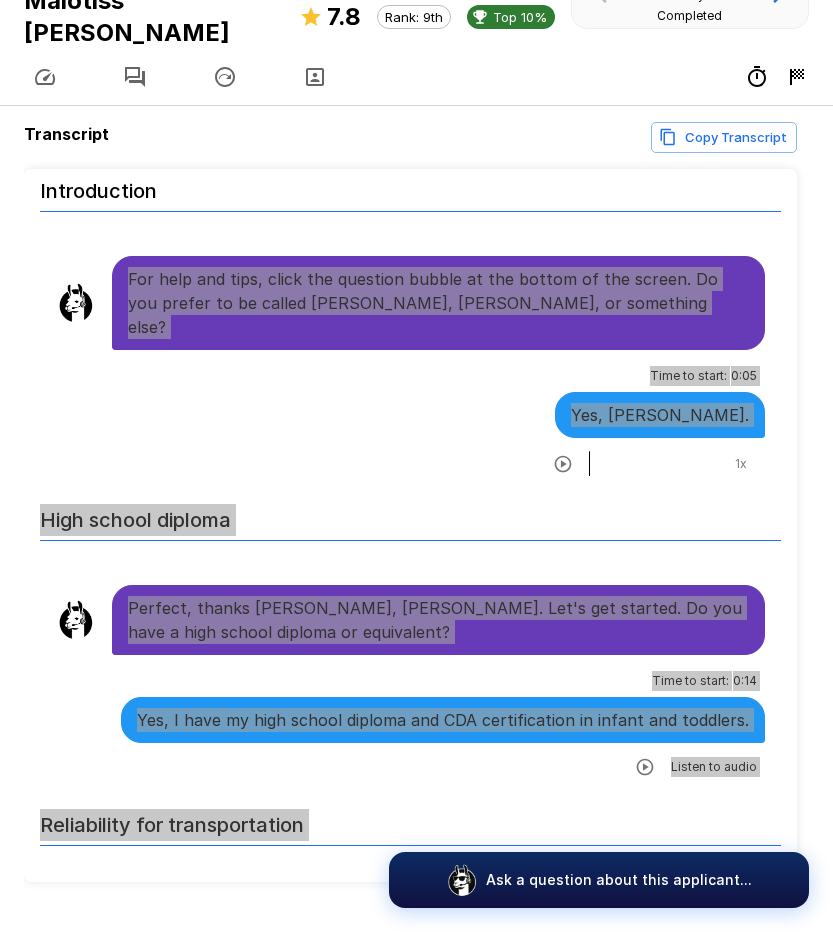 scroll, scrollTop: 0, scrollLeft: 0, axis: both 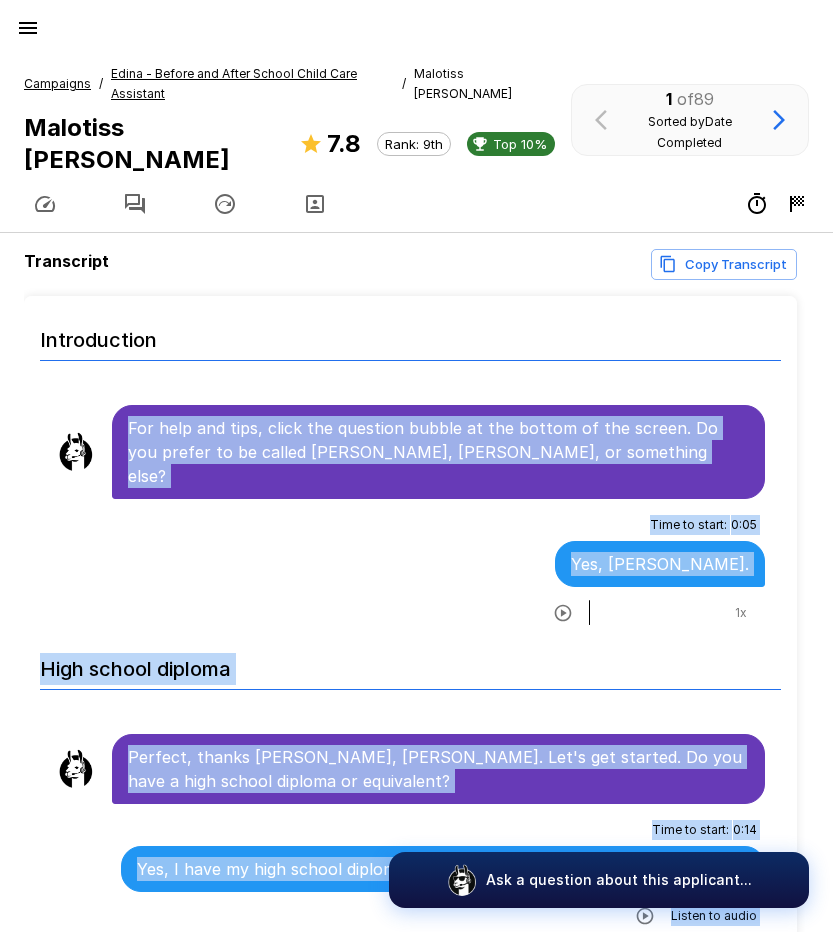 click 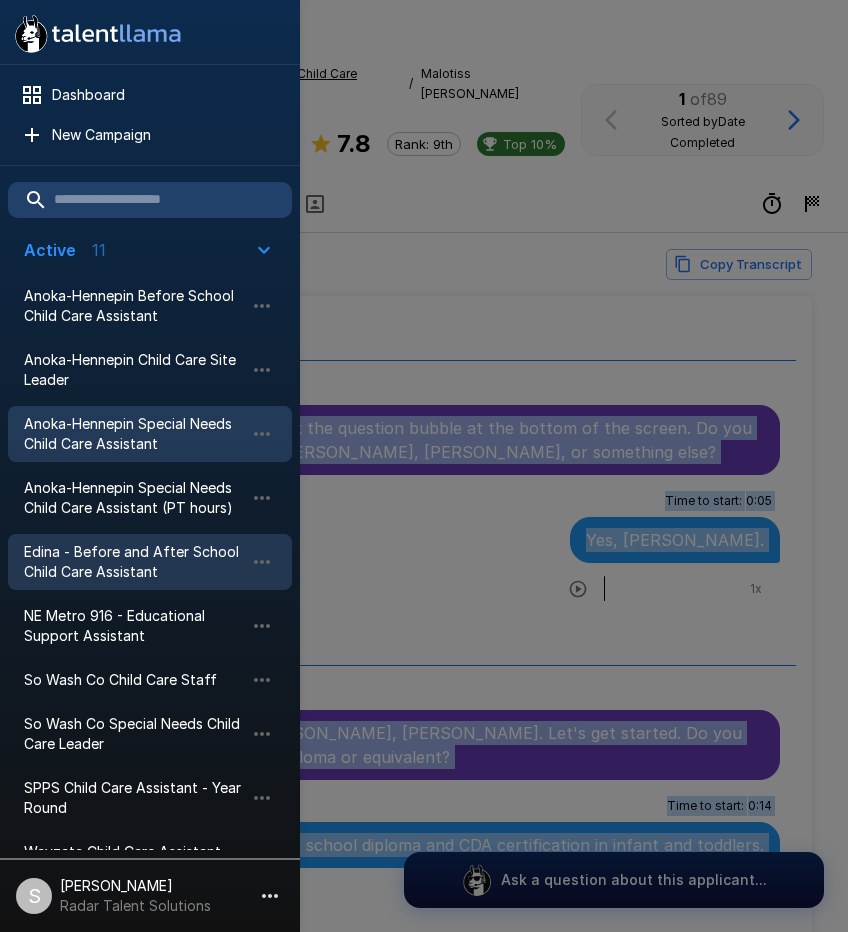 click on "Anoka-Hennepin Special Needs Child Care Assistant" at bounding box center [134, 434] 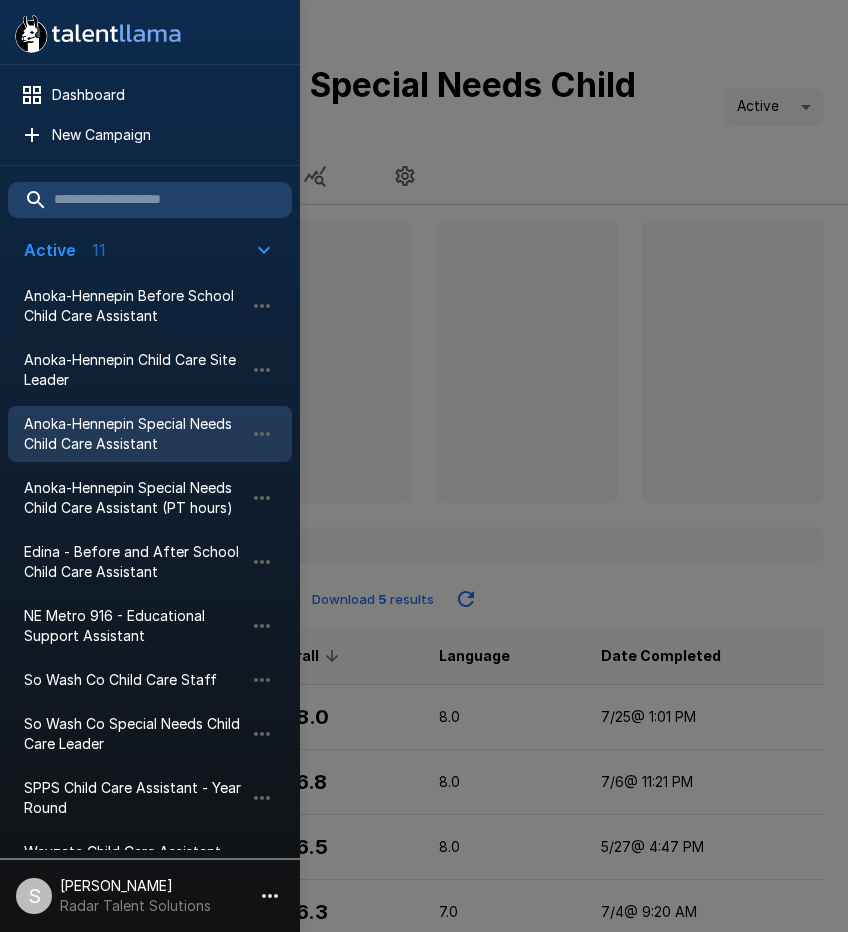 click at bounding box center (424, 466) 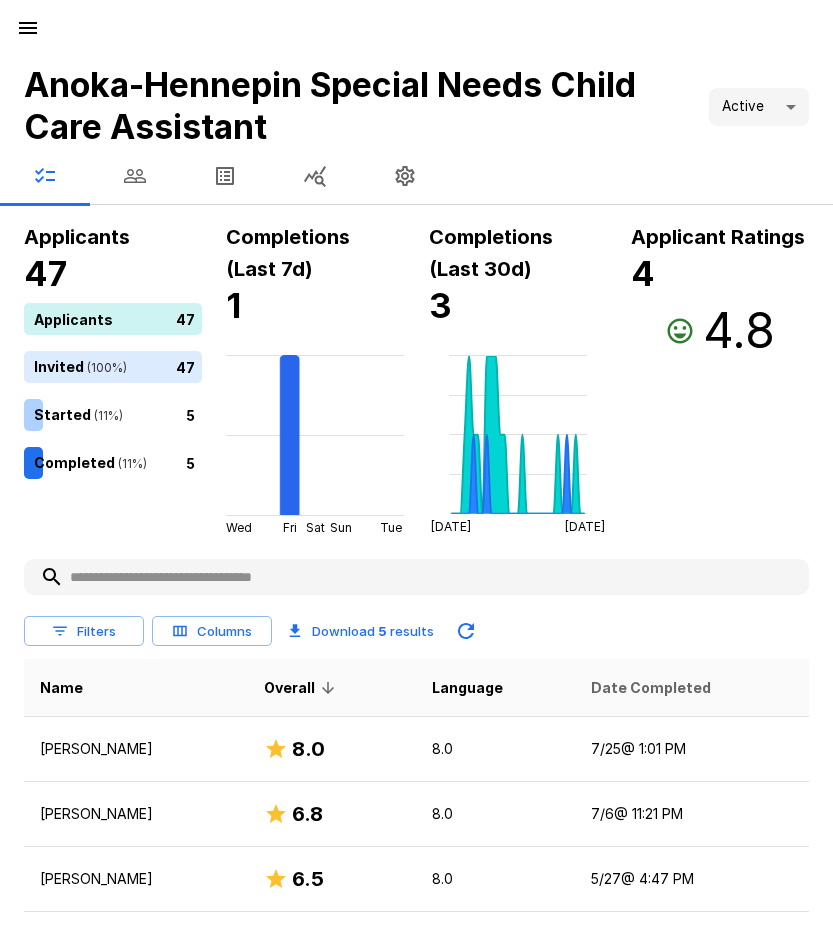 click on "Date Completed" at bounding box center (651, 688) 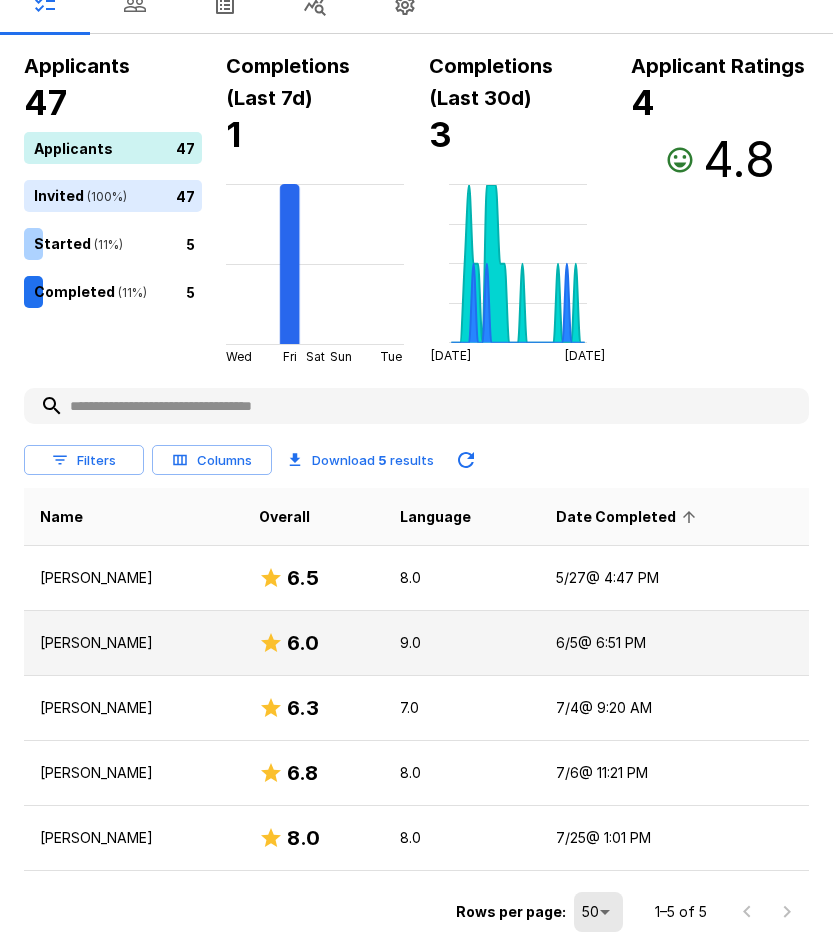 scroll, scrollTop: 177, scrollLeft: 0, axis: vertical 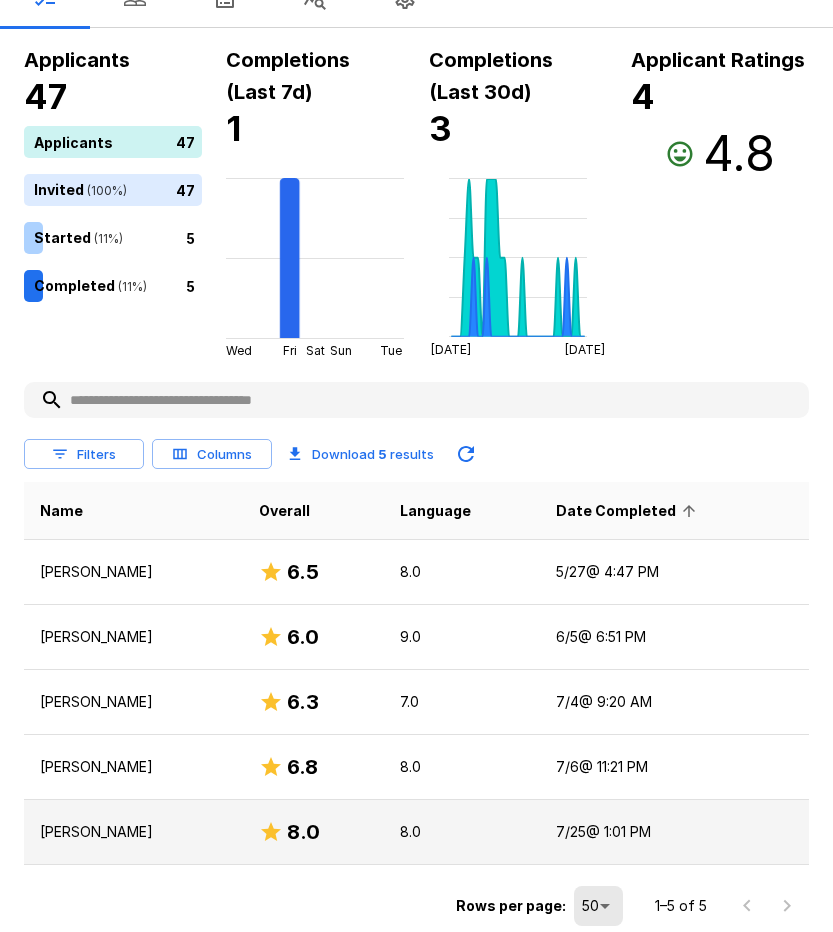click on "[DATE]   1:01 PM" at bounding box center (674, 832) 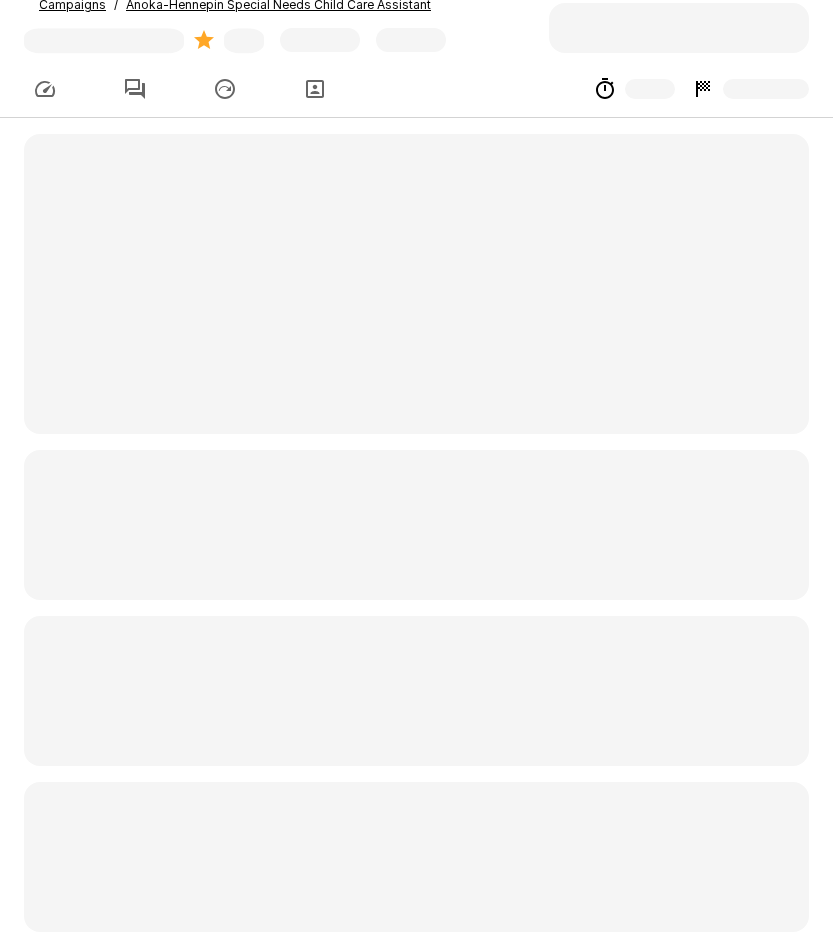 scroll, scrollTop: 0, scrollLeft: 0, axis: both 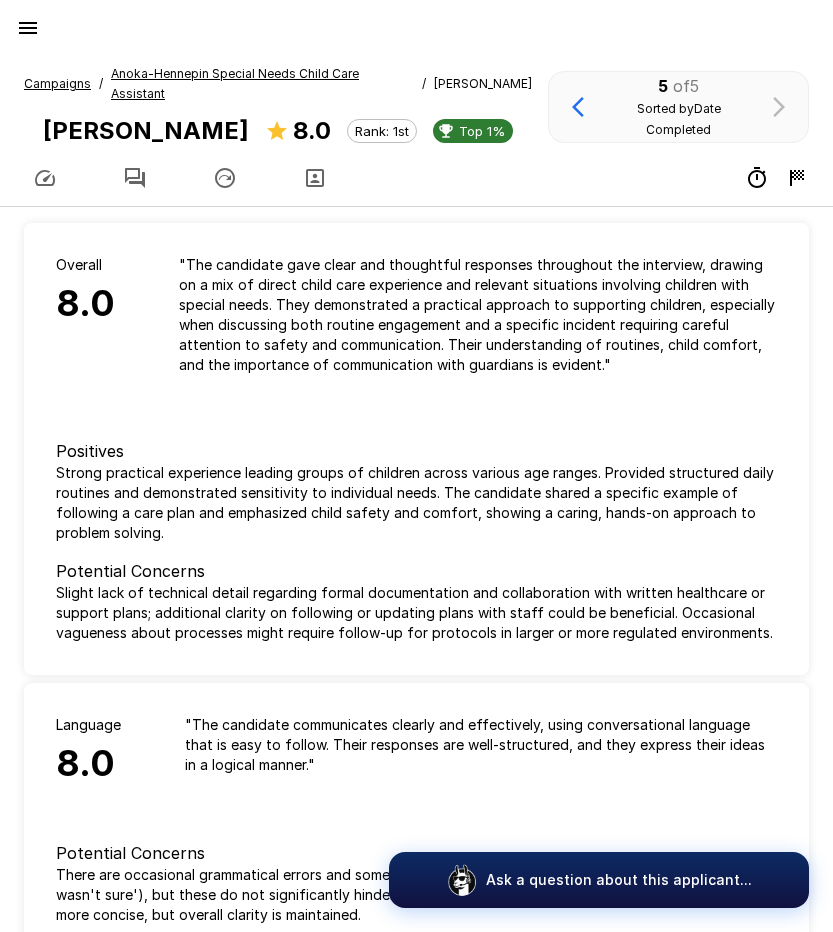 click at bounding box center (135, 178) 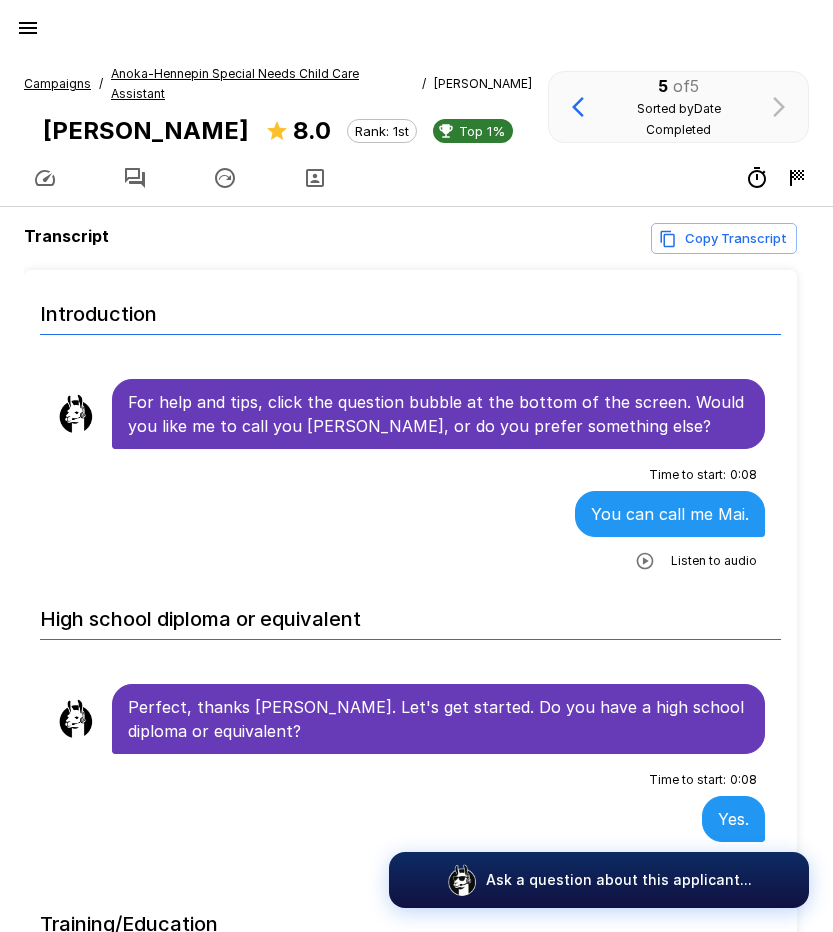 click 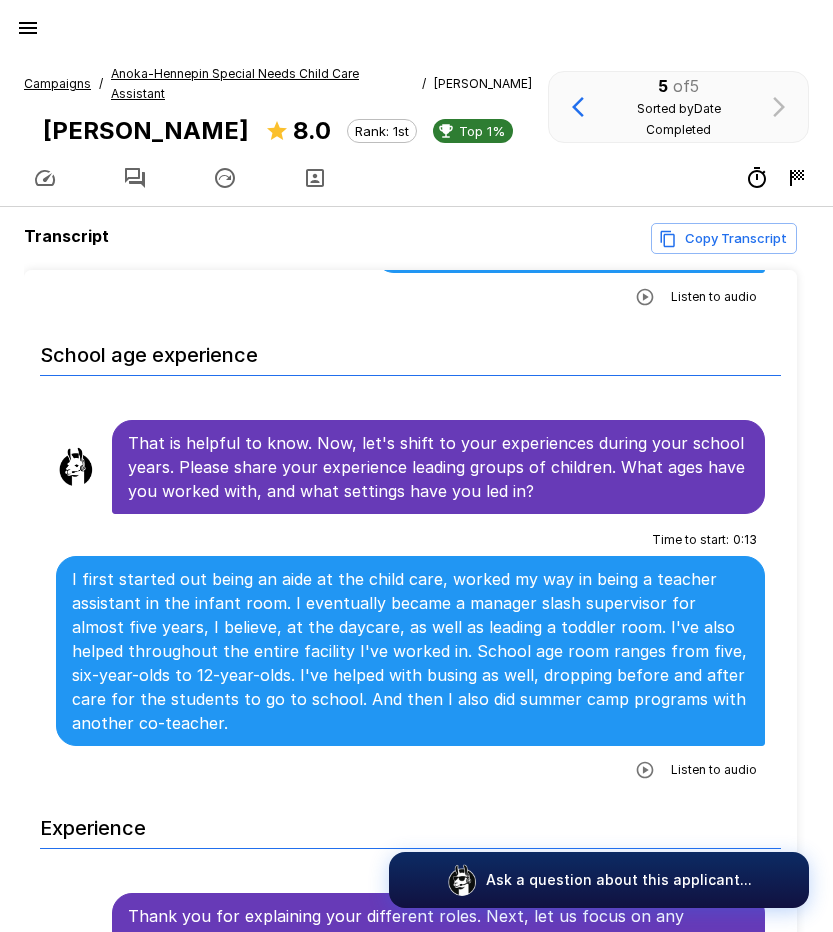 scroll, scrollTop: 1300, scrollLeft: 0, axis: vertical 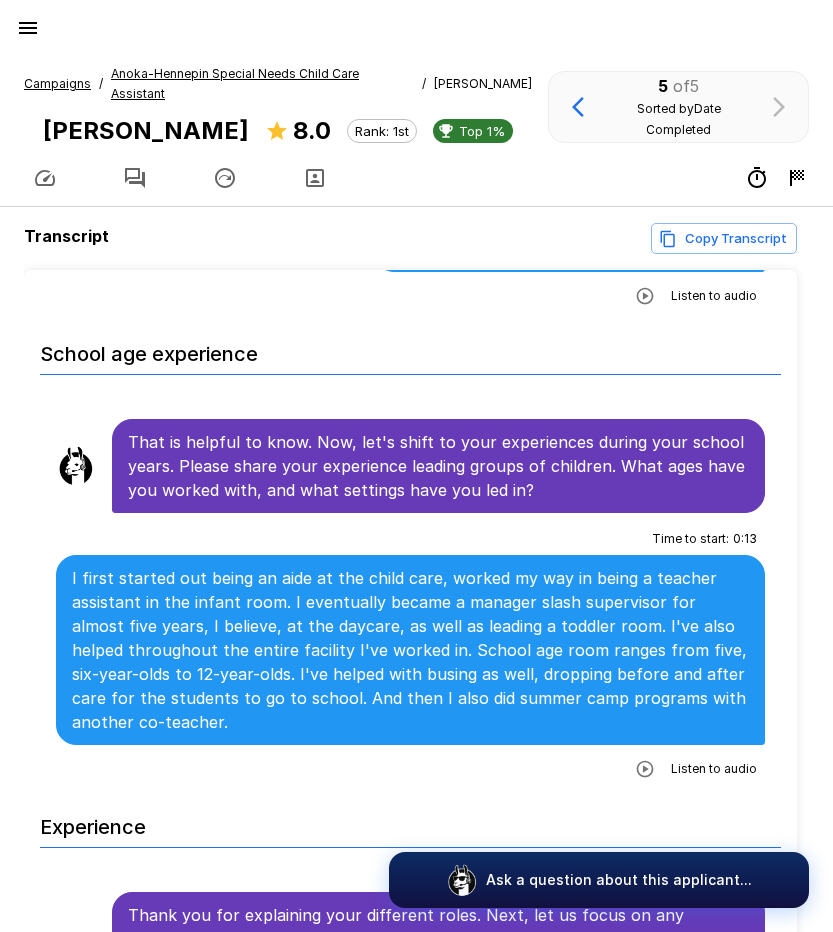 click 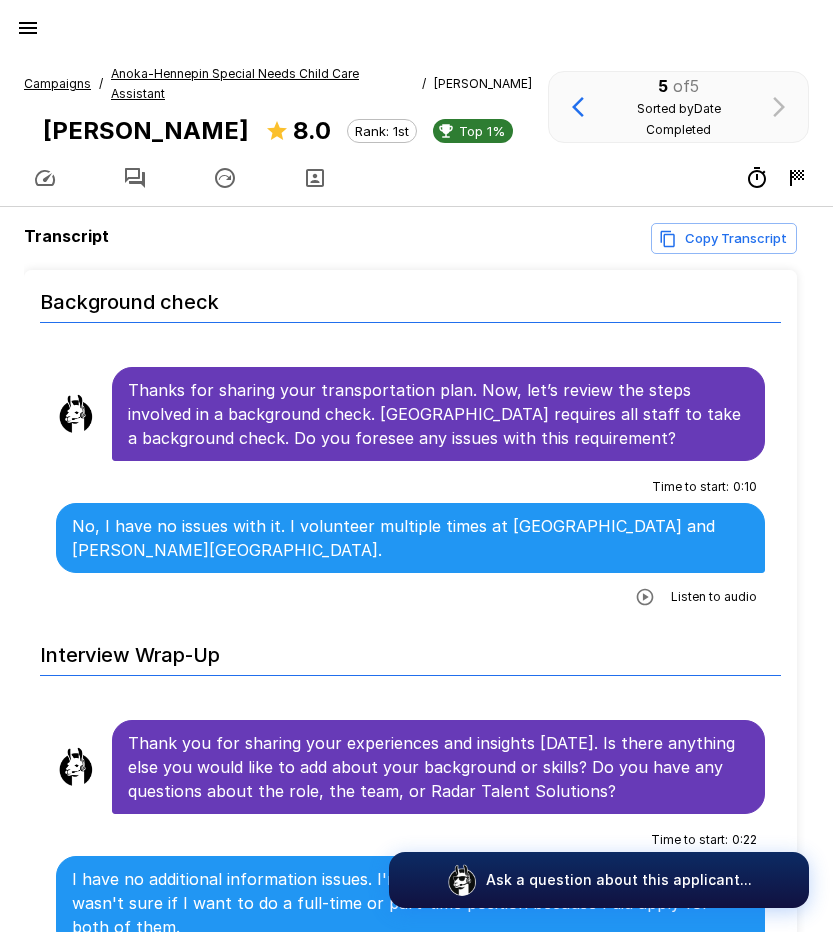 scroll, scrollTop: 4905, scrollLeft: 0, axis: vertical 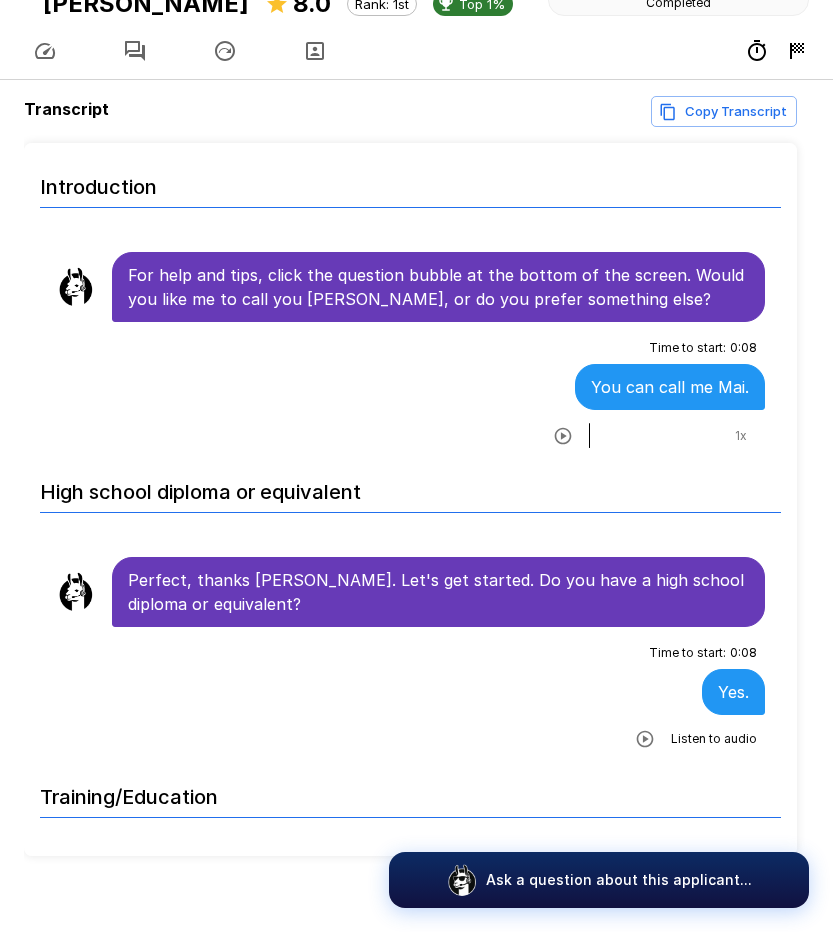 click 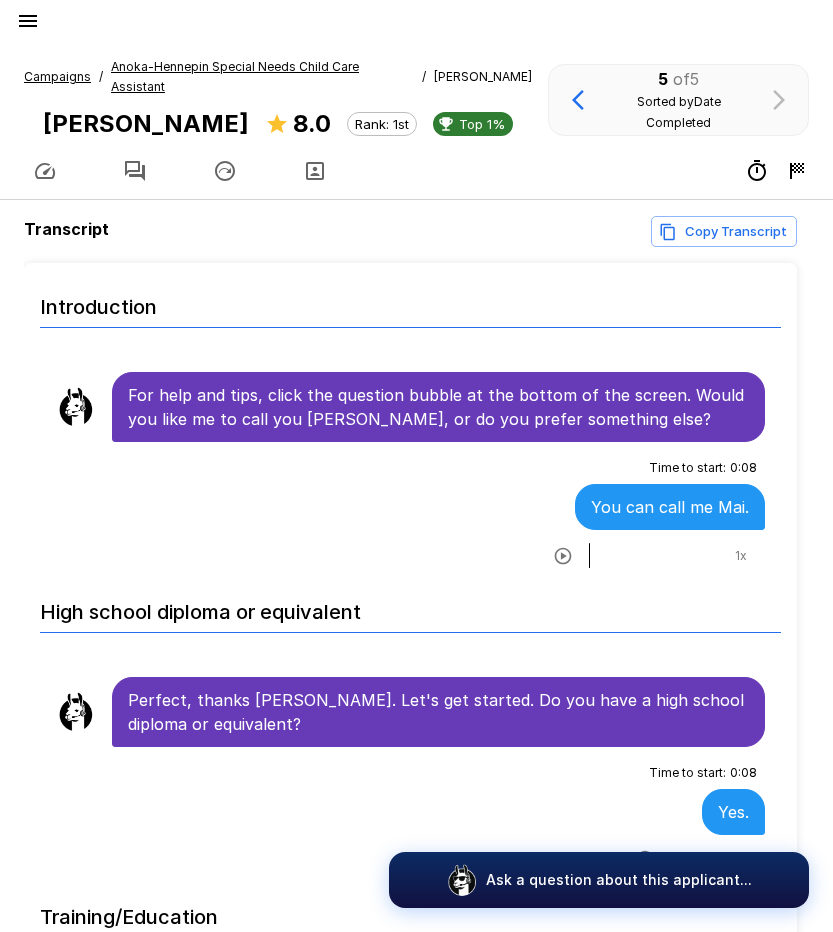 scroll, scrollTop: 0, scrollLeft: 0, axis: both 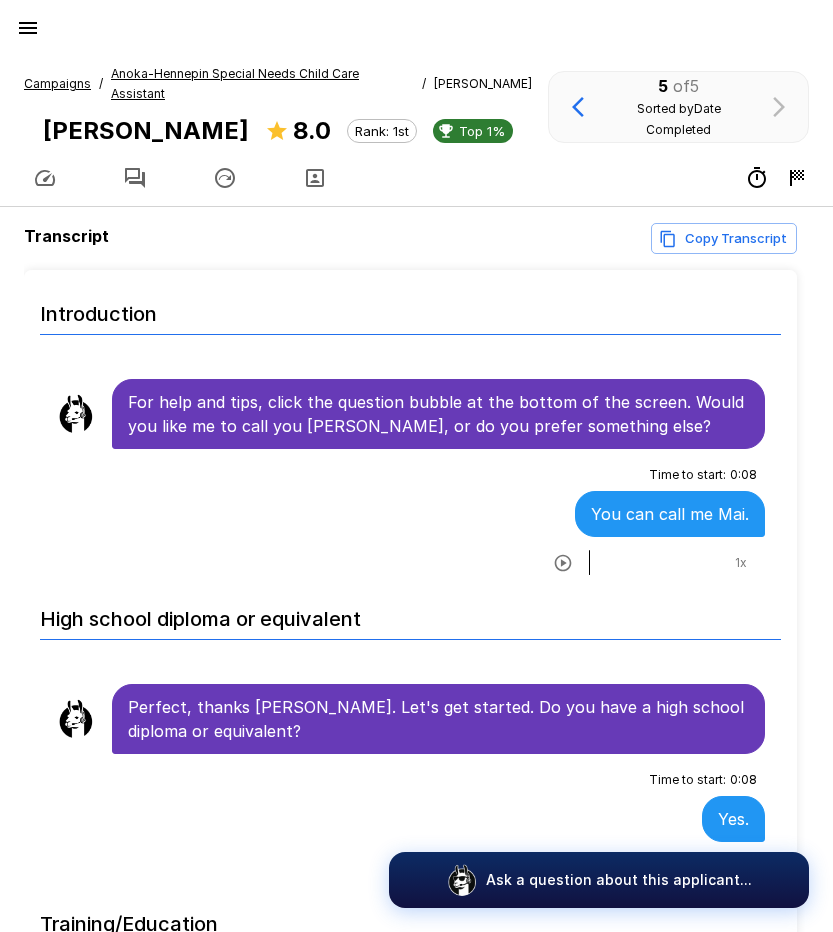 click 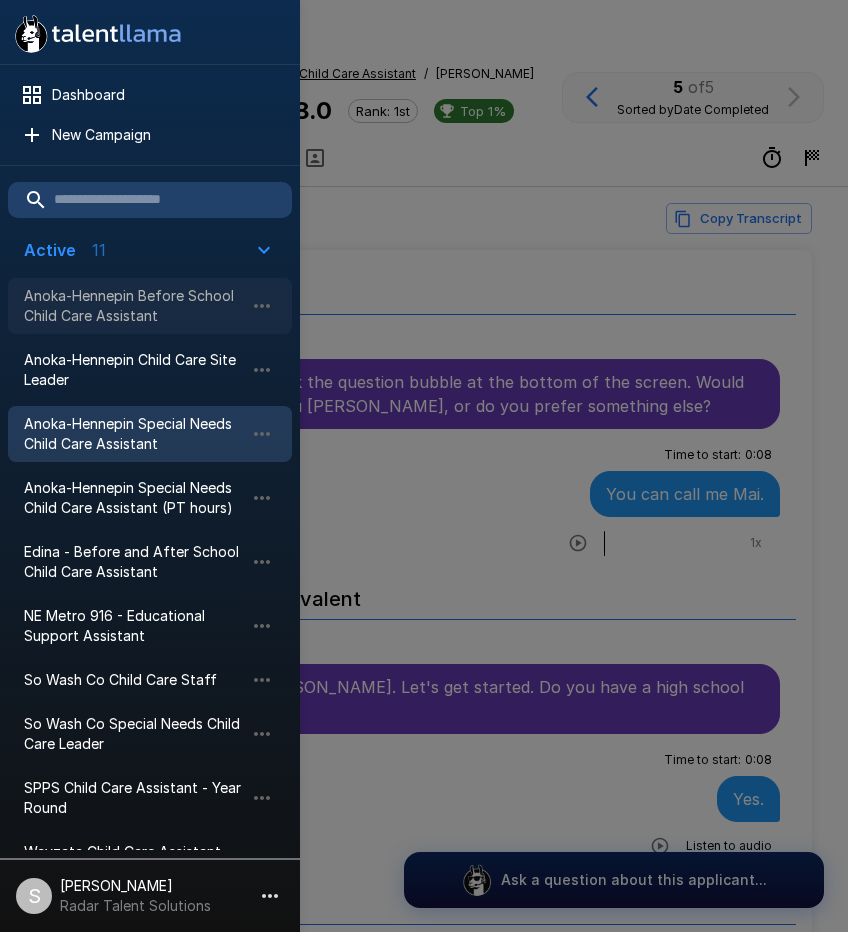 click on "Anoka-Hennepin Before School Child Care Assistant" at bounding box center (134, 306) 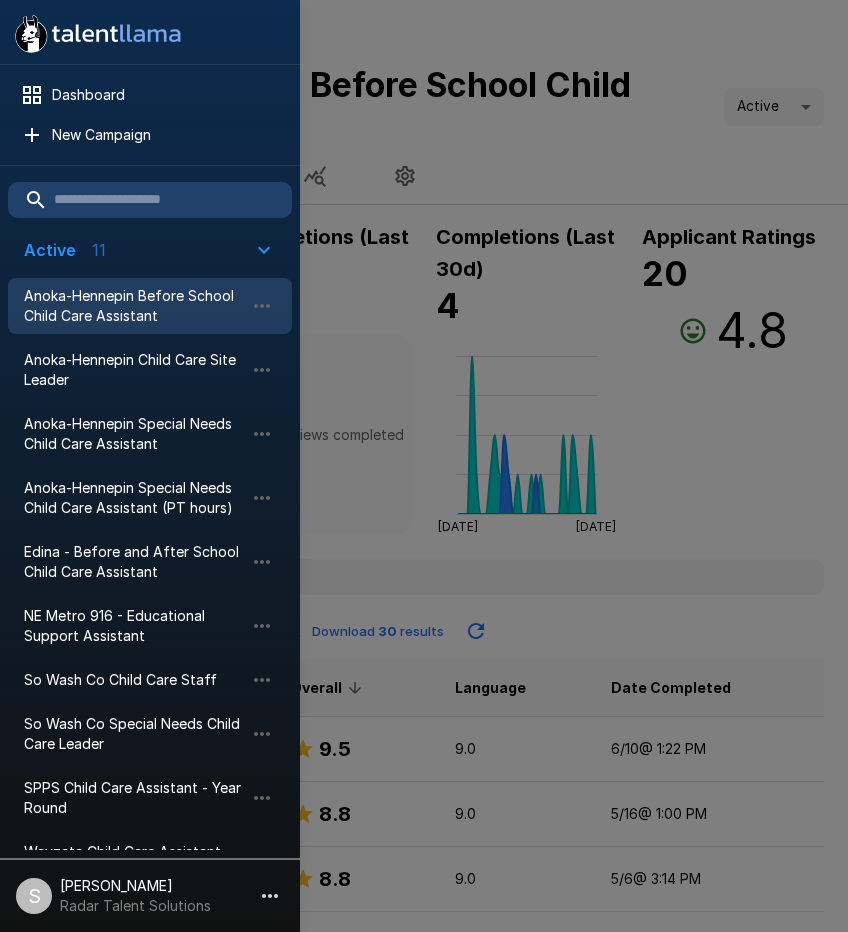 click at bounding box center [424, 466] 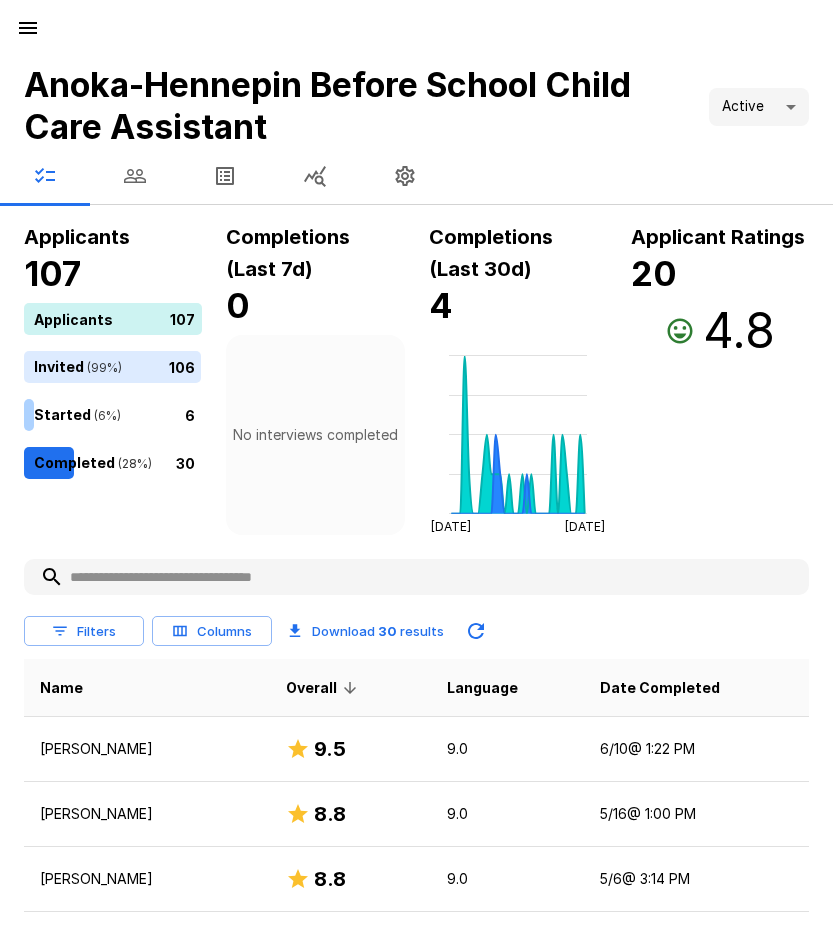 click at bounding box center [135, 176] 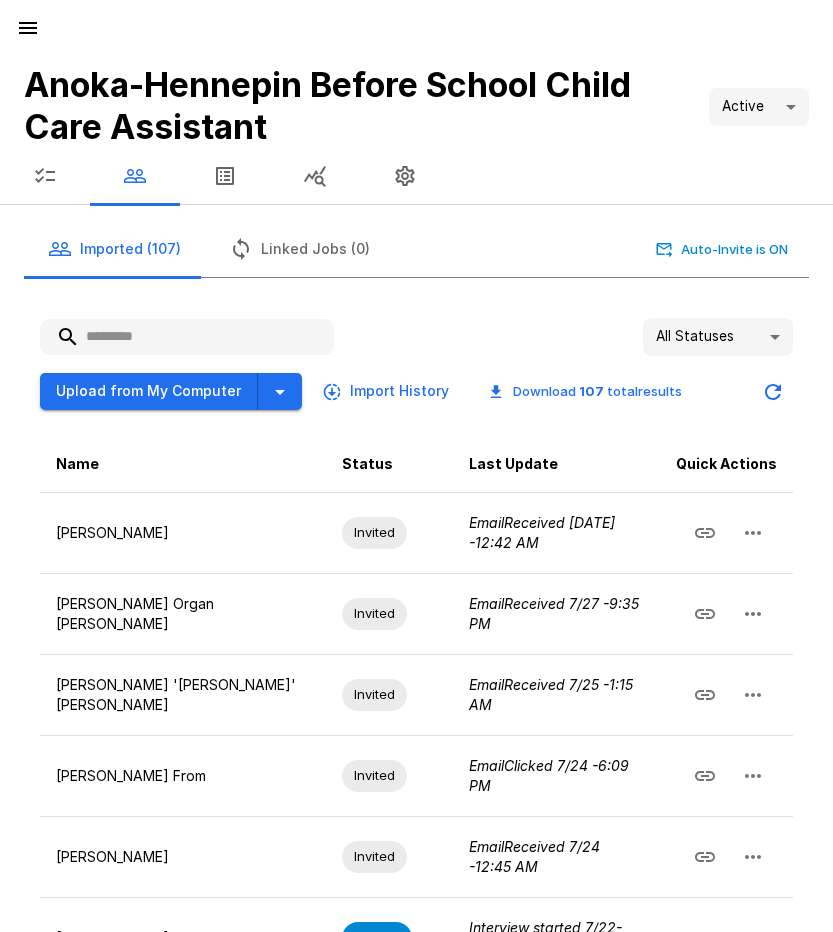 click at bounding box center (187, 337) 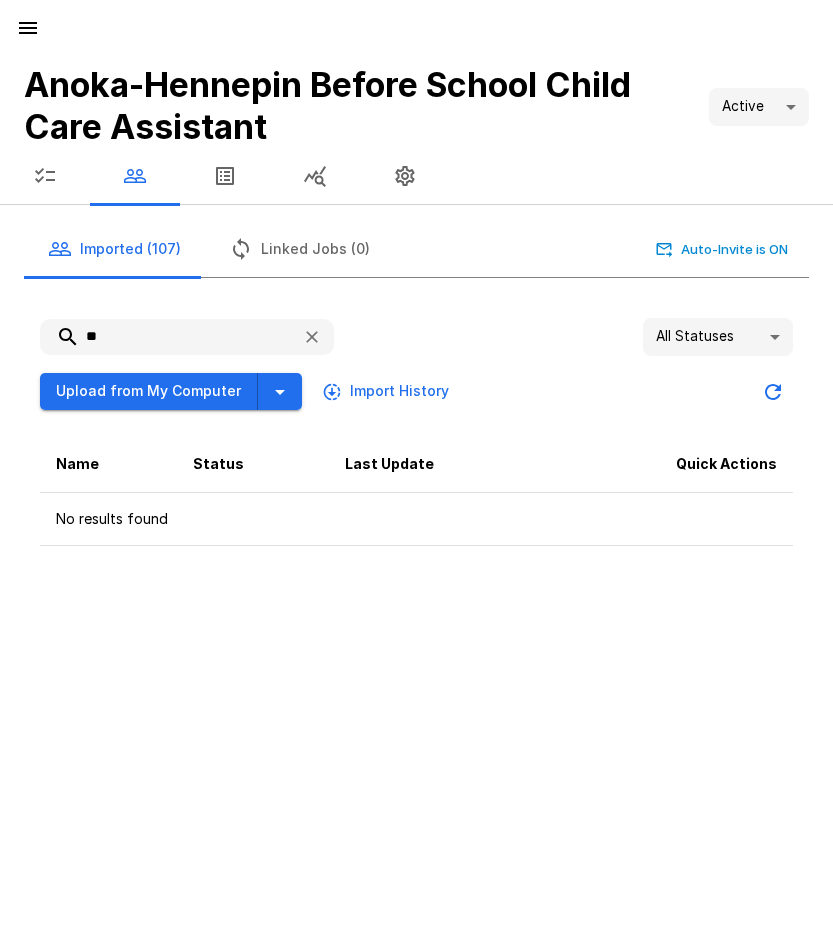 type on "*" 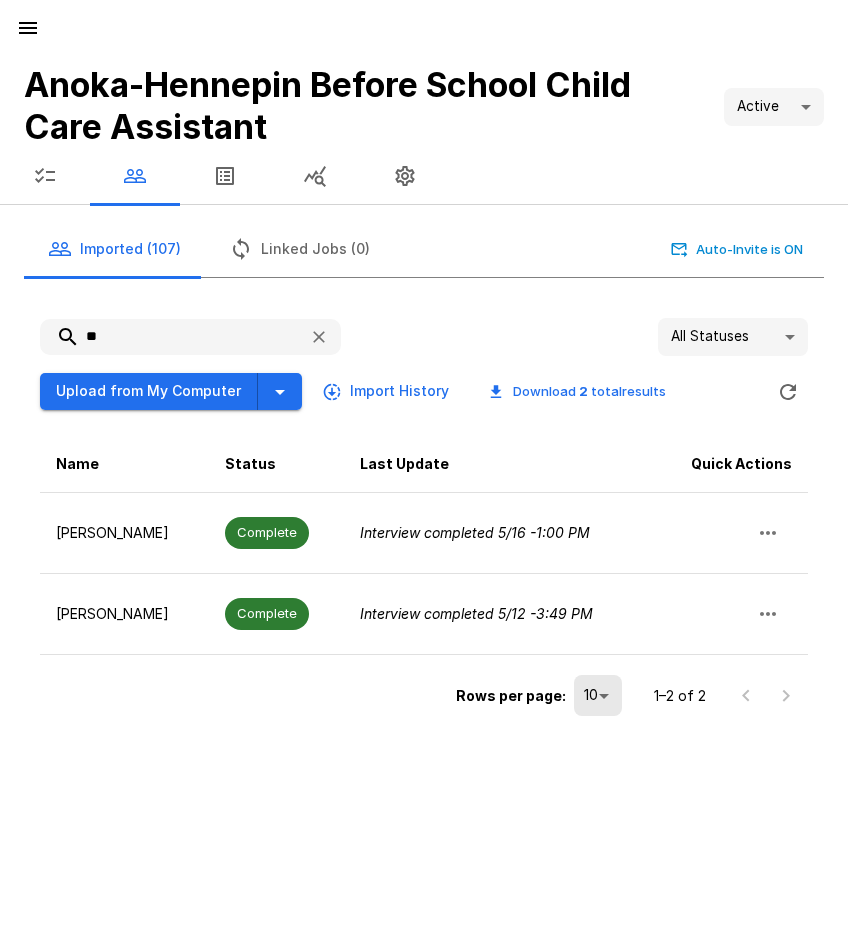 type on "*" 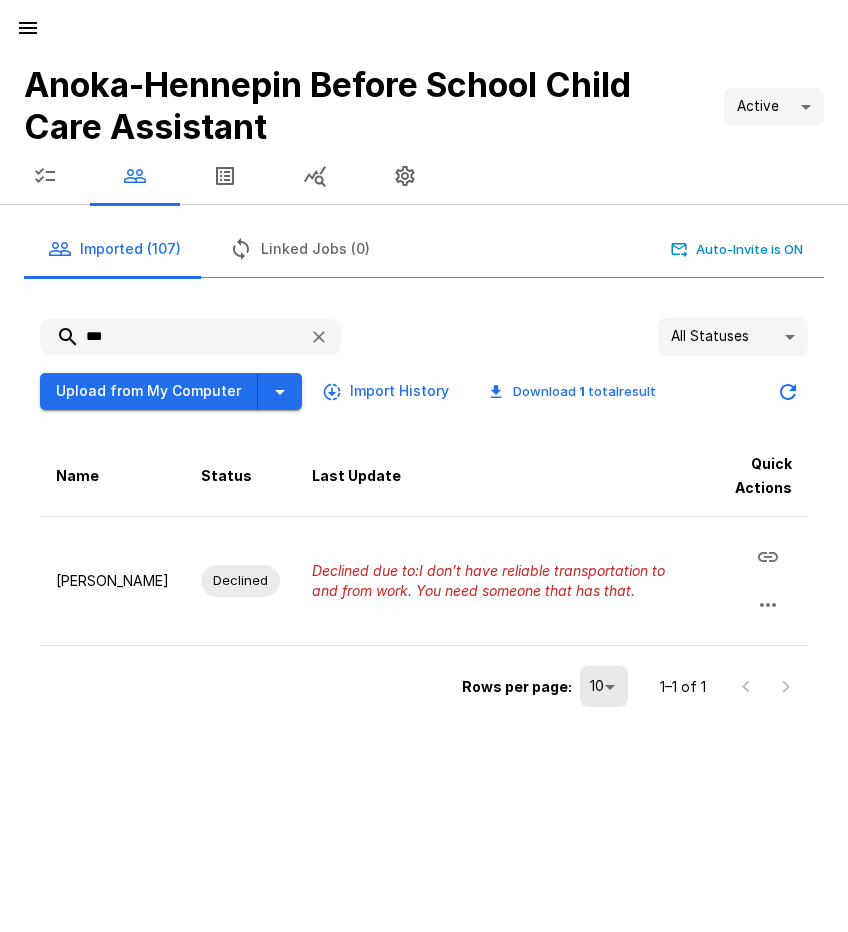 drag, startPoint x: 140, startPoint y: 338, endPoint x: 13, endPoint y: 348, distance: 127.39309 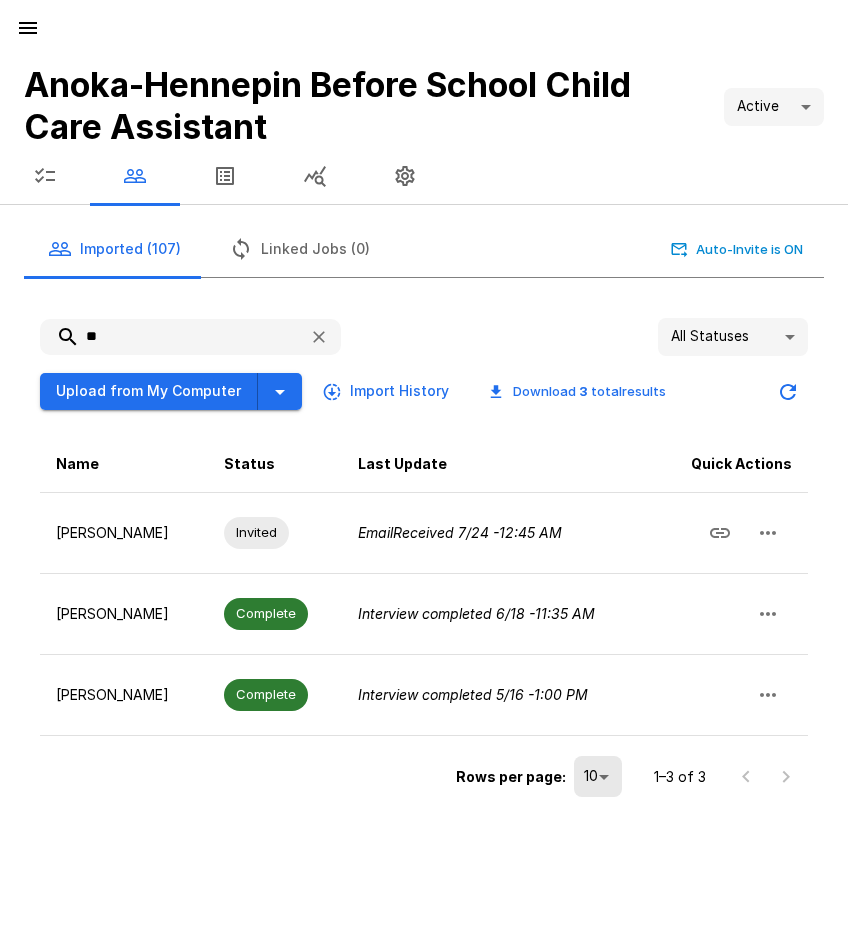 type on "*" 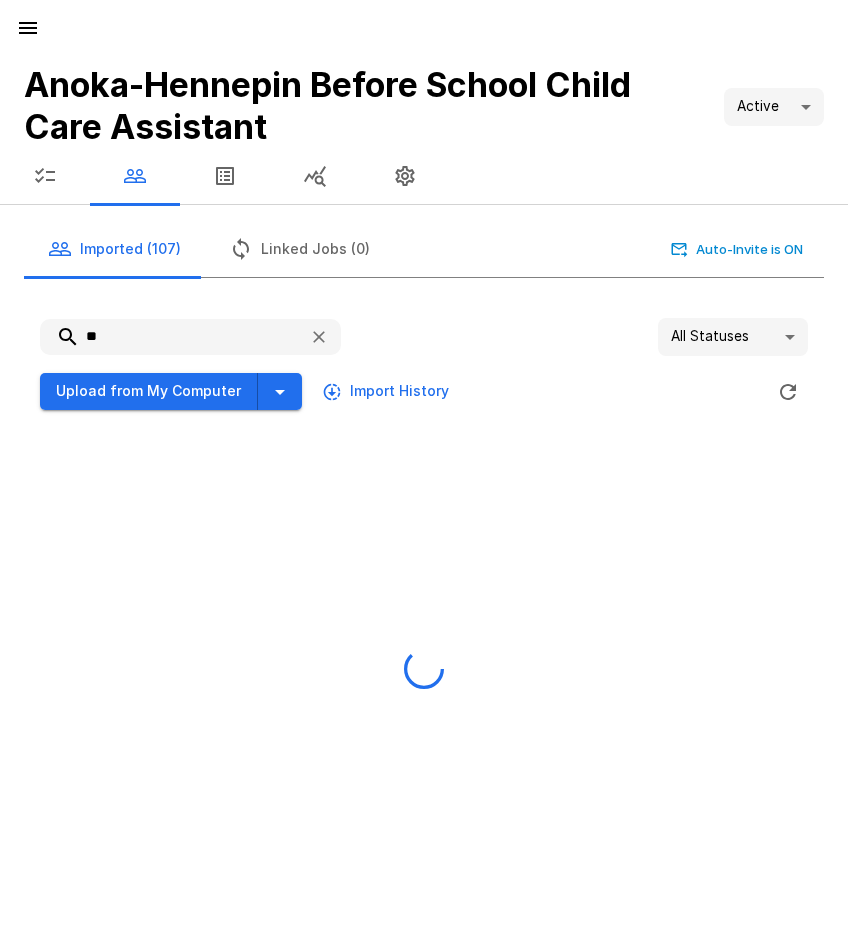 type on "*" 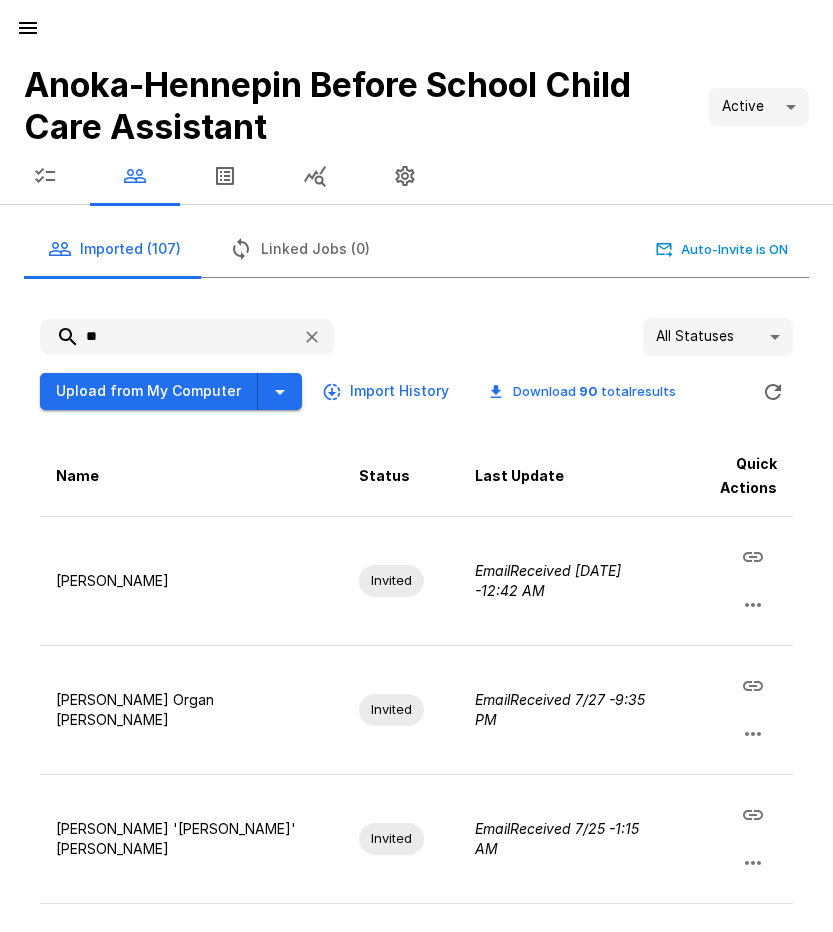 type on "*" 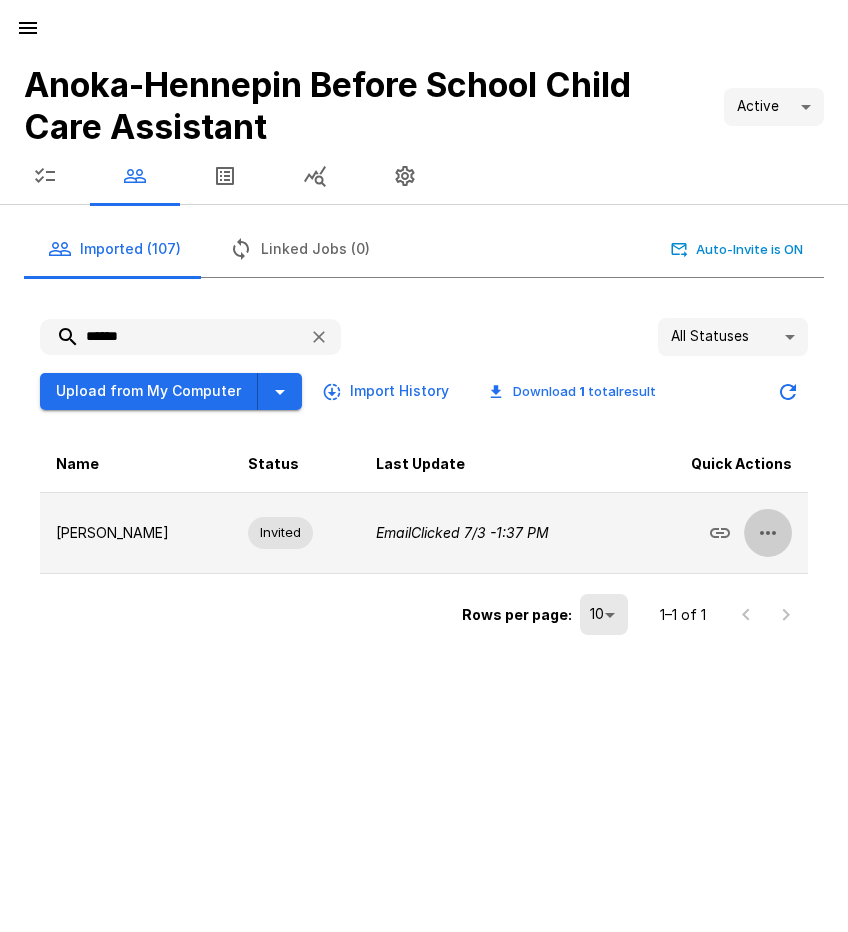 click 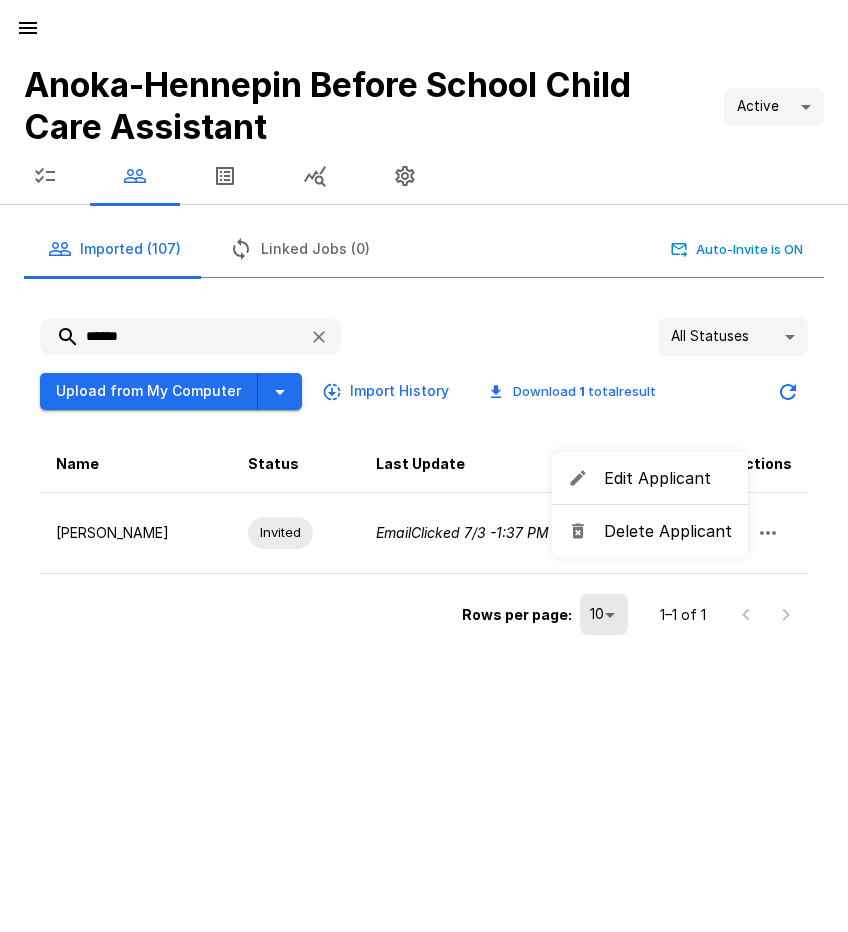 click on "Delete Applicant" at bounding box center [668, 531] 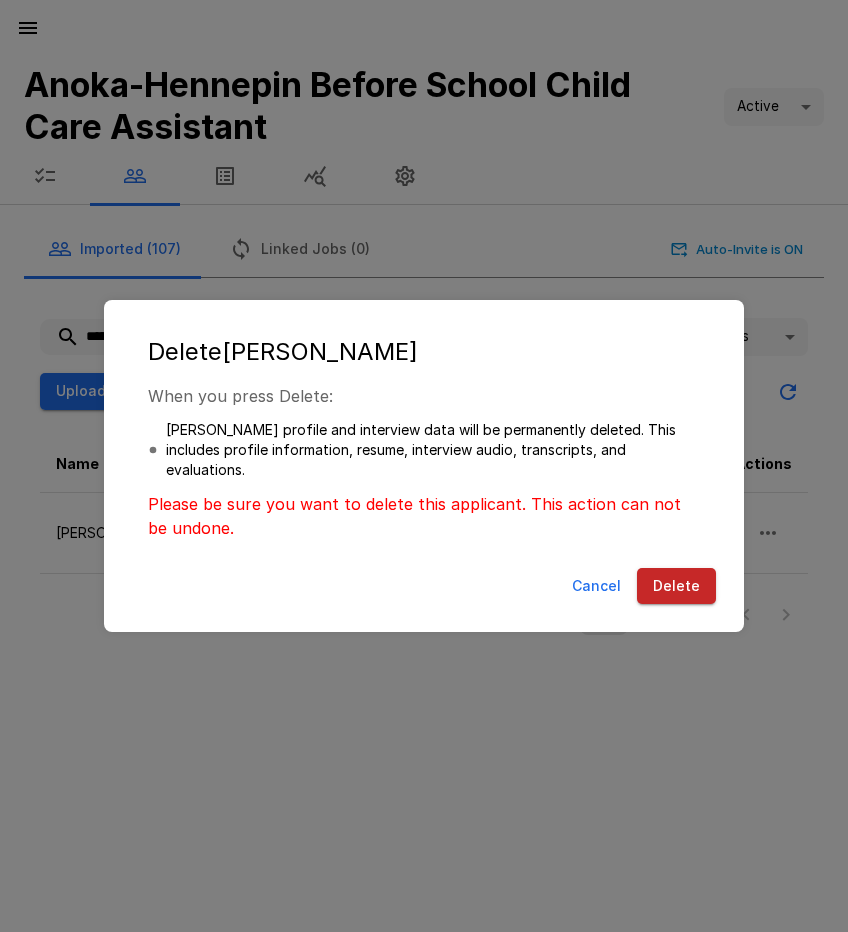 click on "Delete" at bounding box center (676, 586) 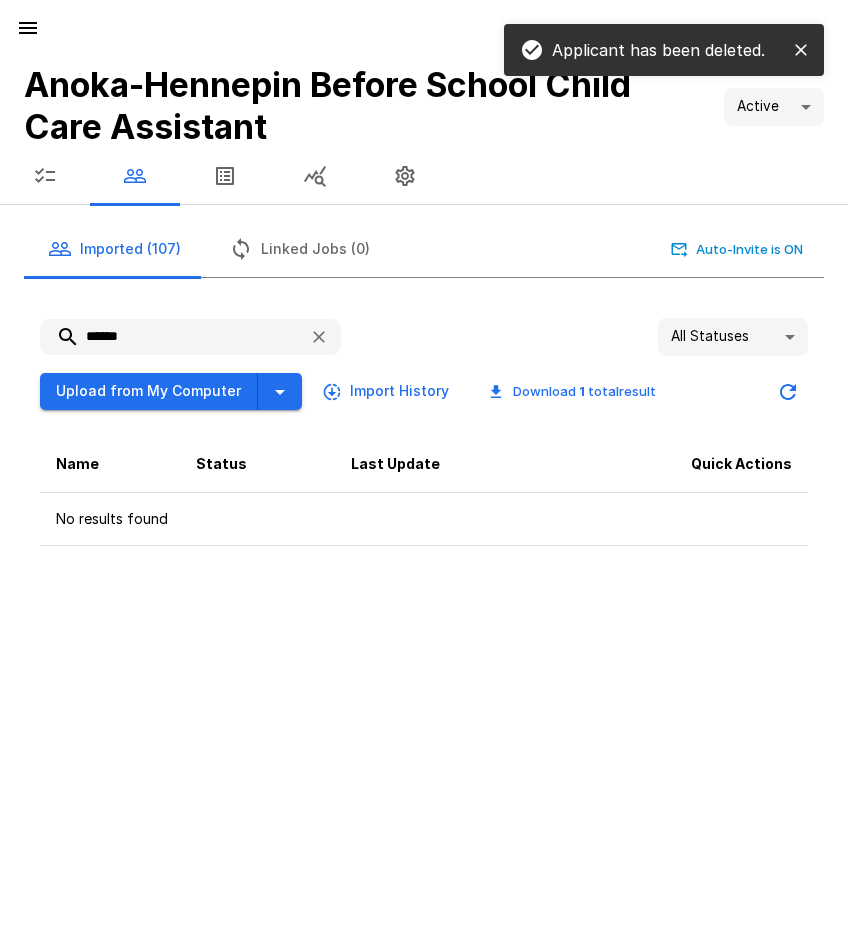 drag, startPoint x: 161, startPoint y: 337, endPoint x: 51, endPoint y: 335, distance: 110.01818 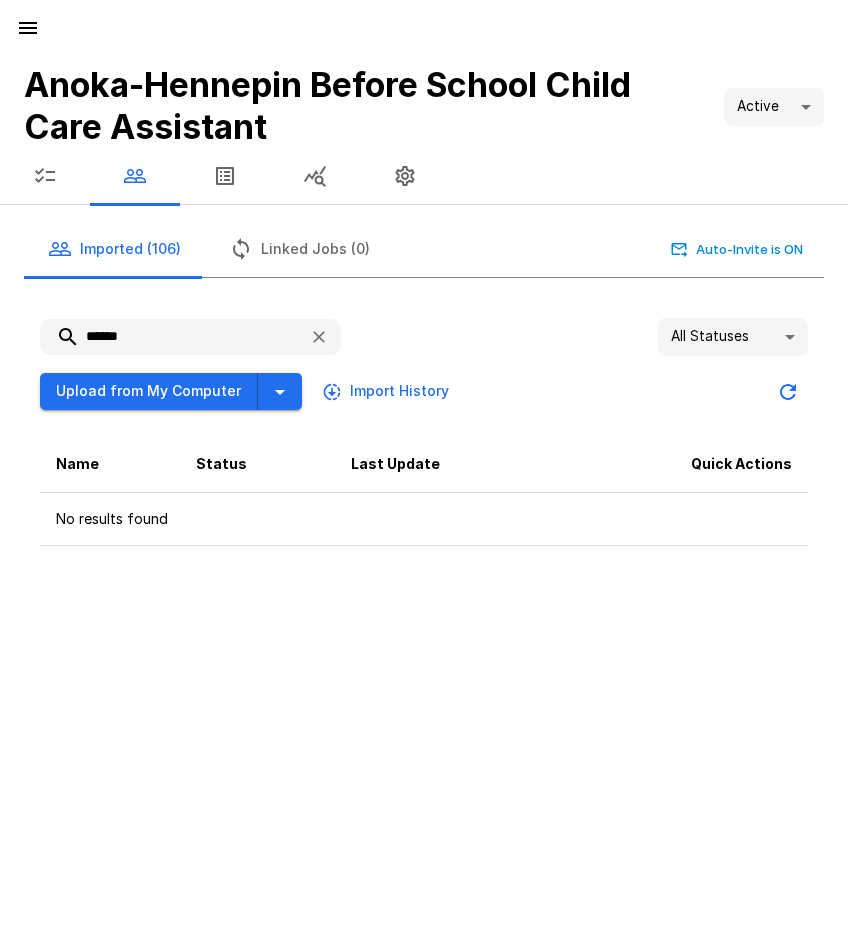 click on "******" at bounding box center [166, 337] 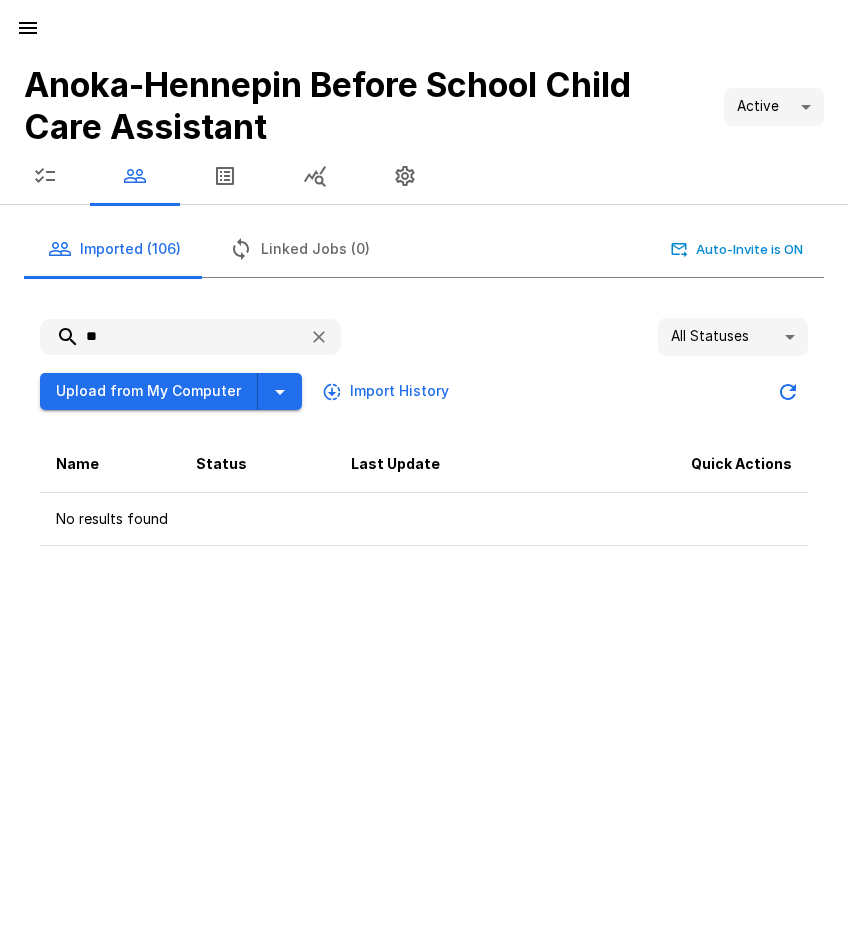 type on "*" 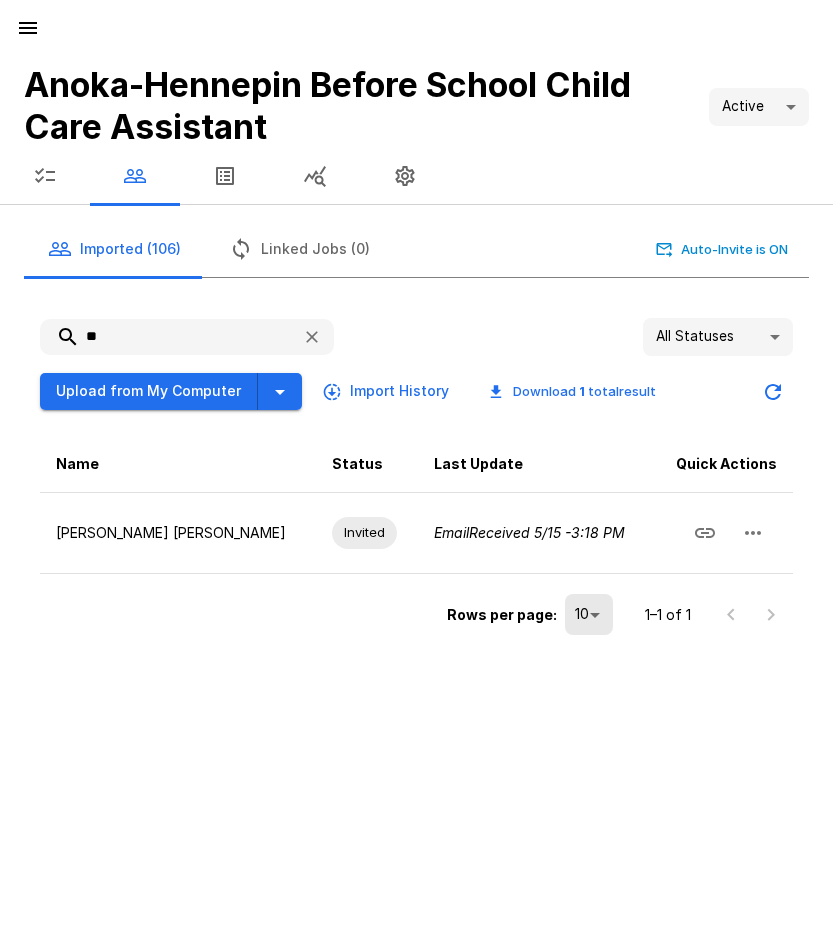 type on "*" 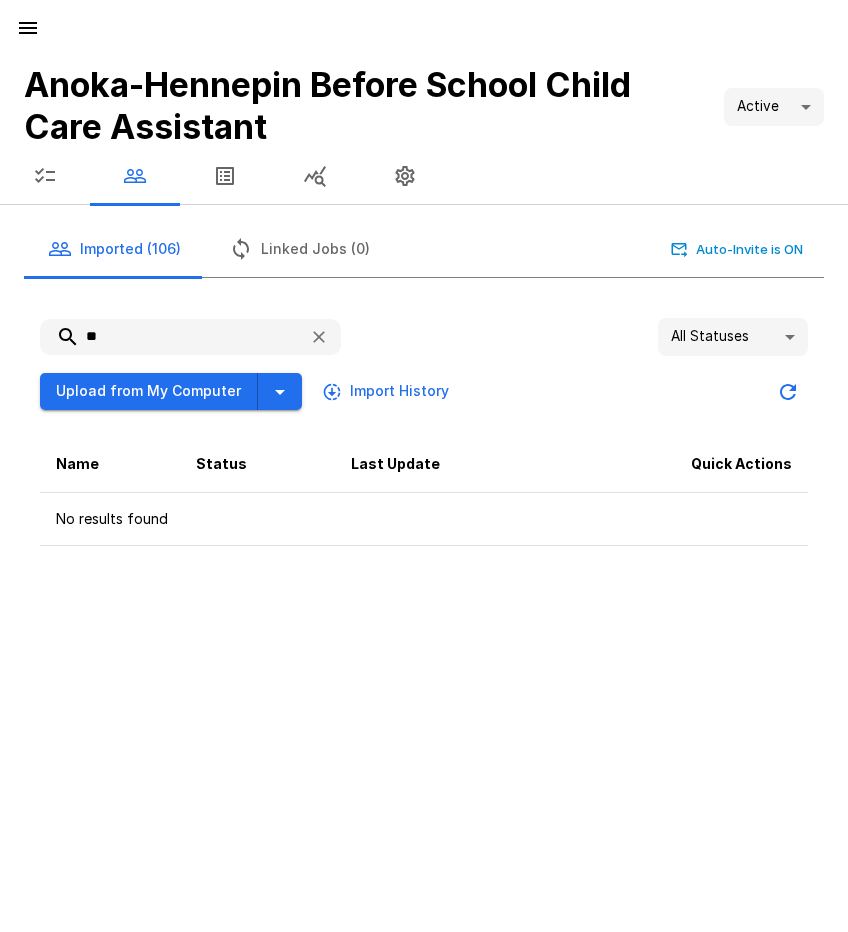 type on "*" 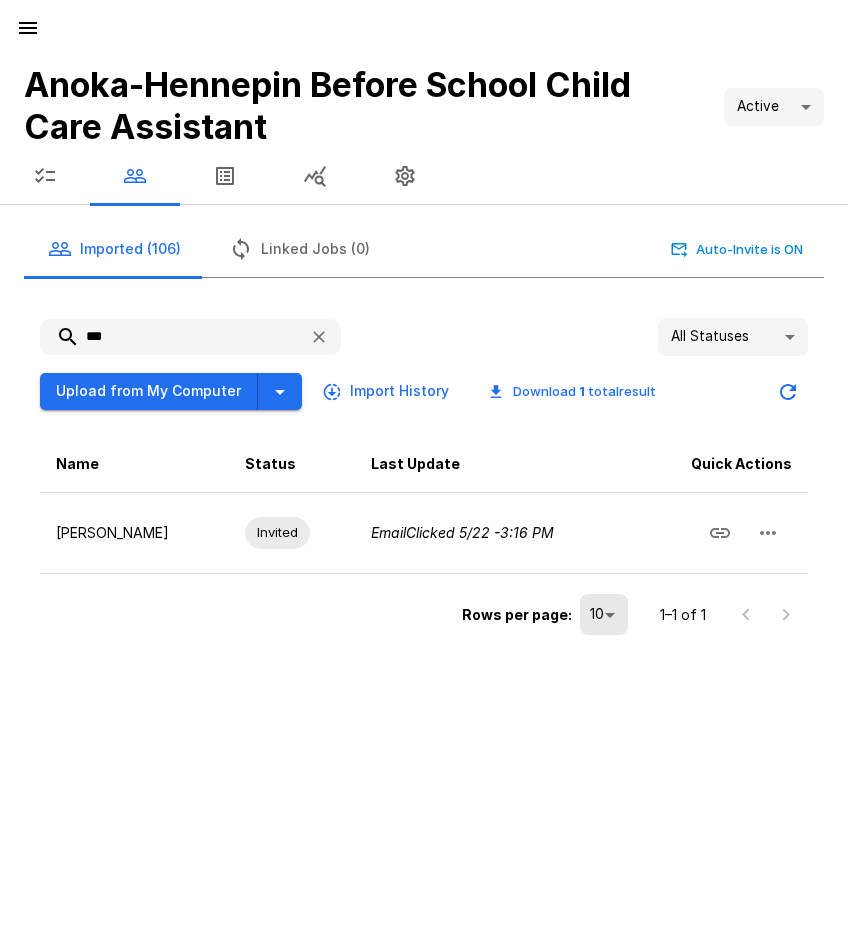 type on "***" 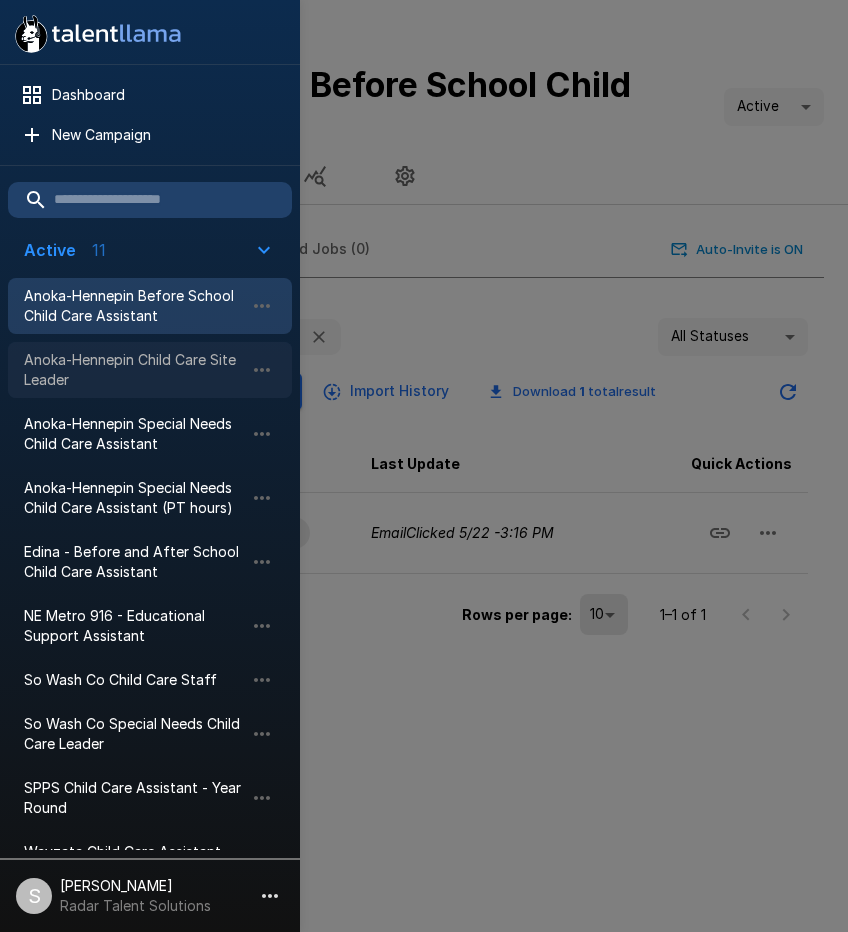 click on "Anoka-Hennepin Child Care Site Leader" at bounding box center [134, 370] 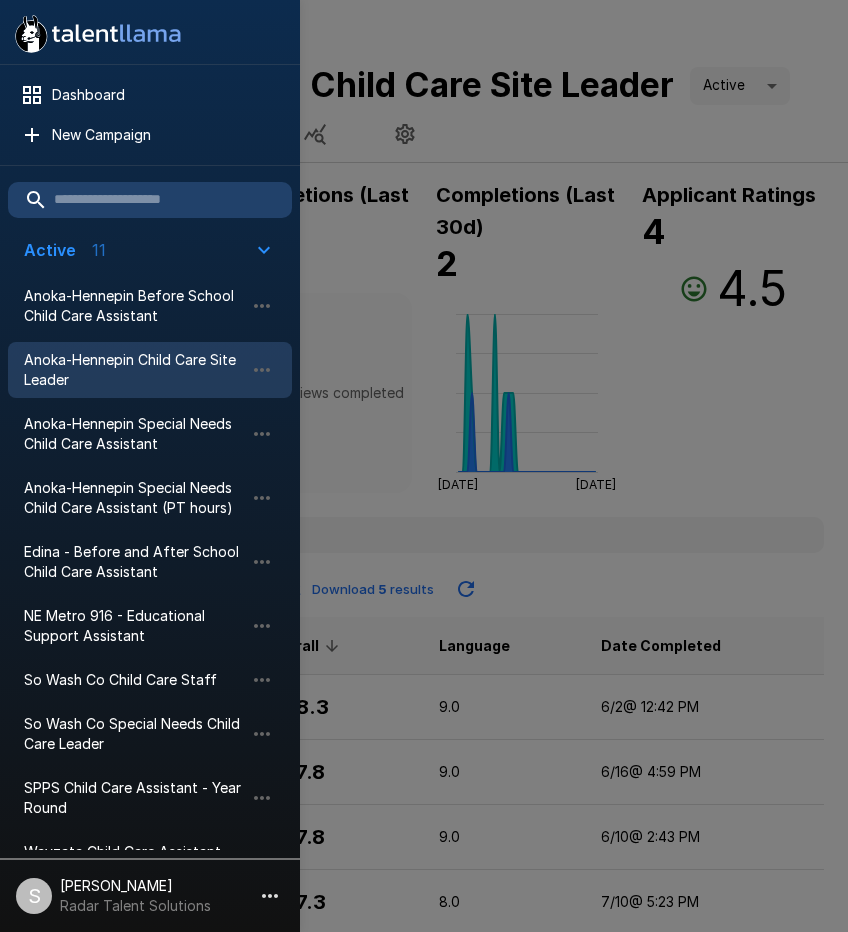 click at bounding box center (424, 466) 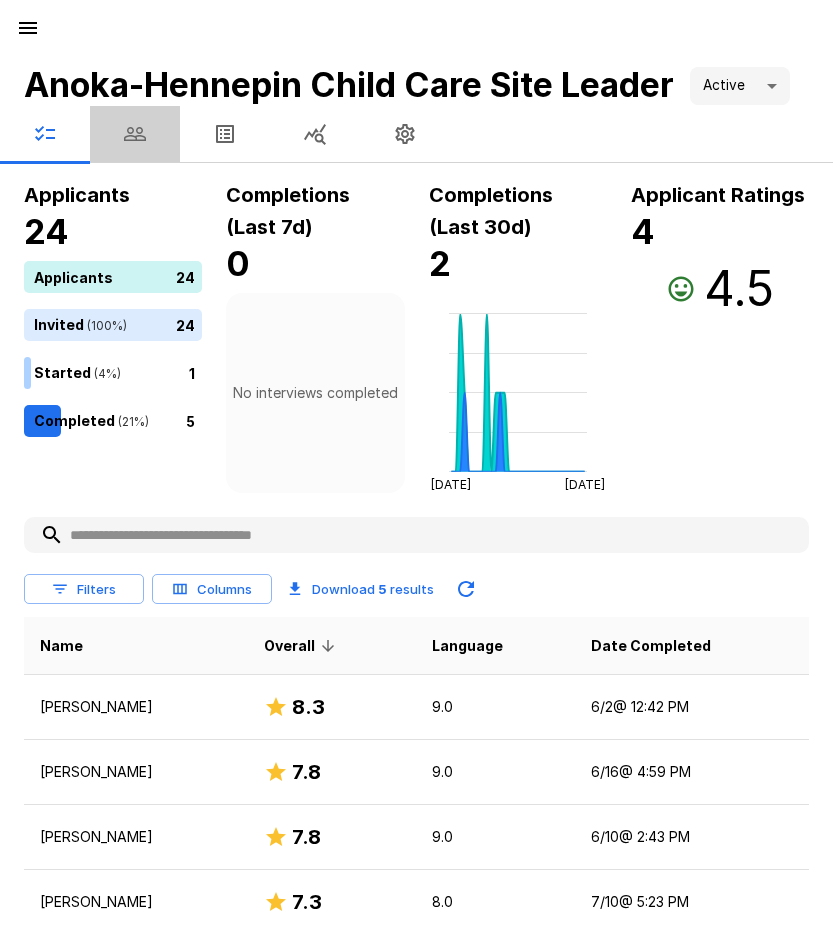 click 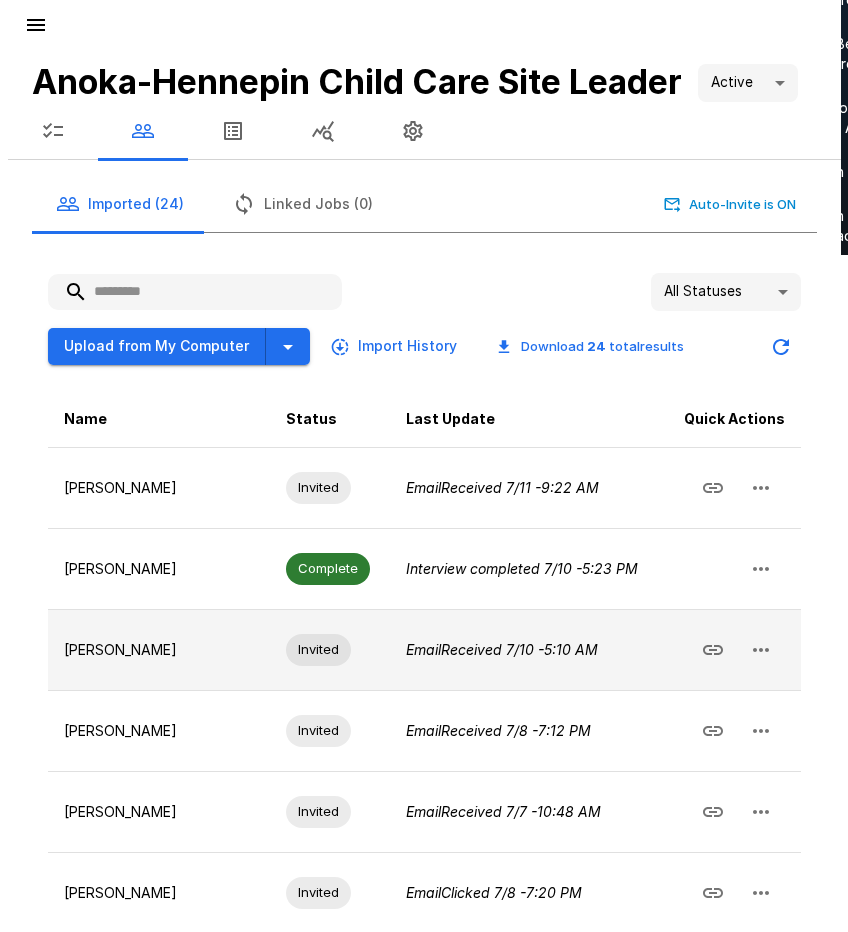 scroll, scrollTop: 0, scrollLeft: 0, axis: both 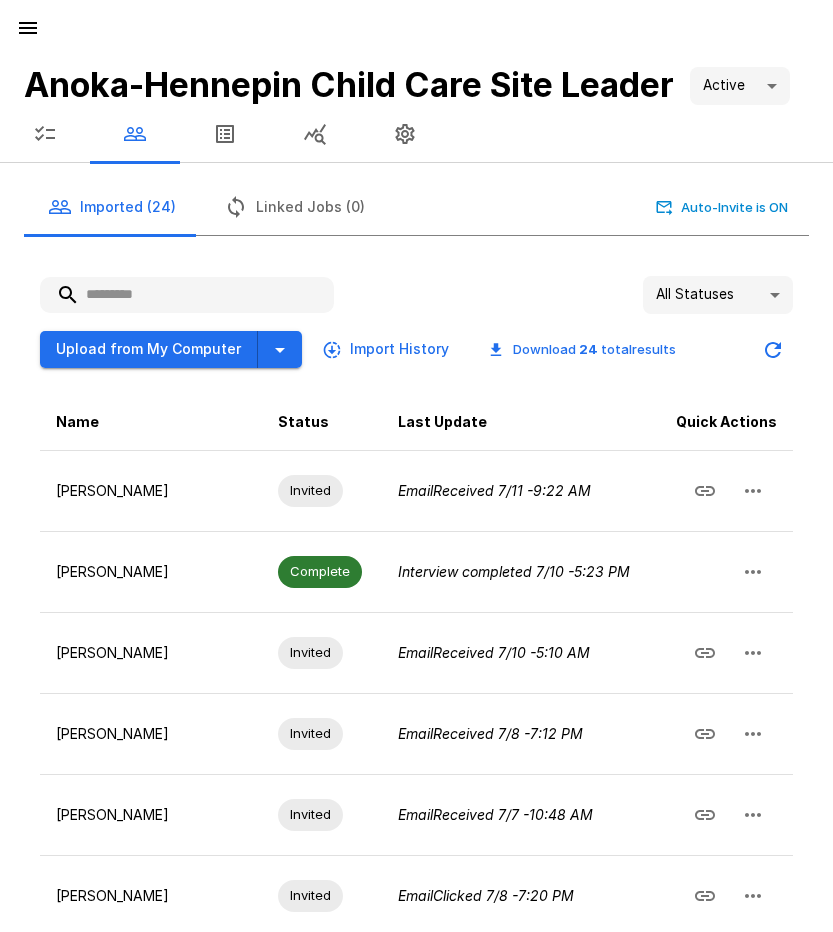 click 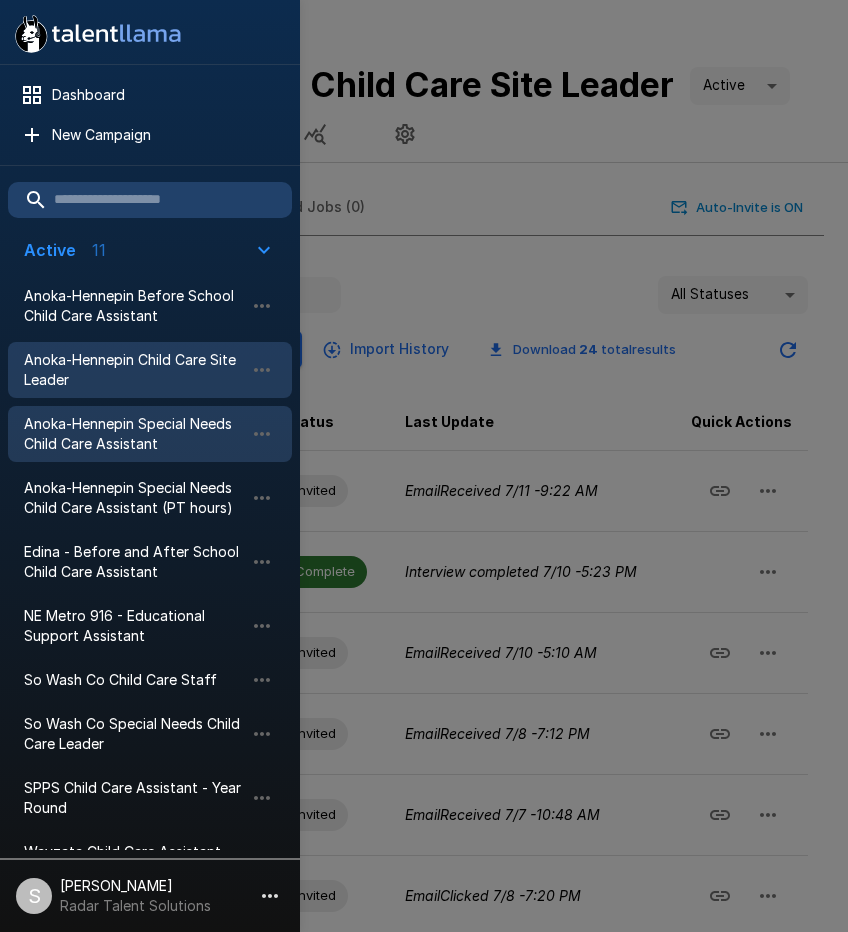click on "Anoka-Hennepin Special Needs Child Care Assistant" at bounding box center (134, 434) 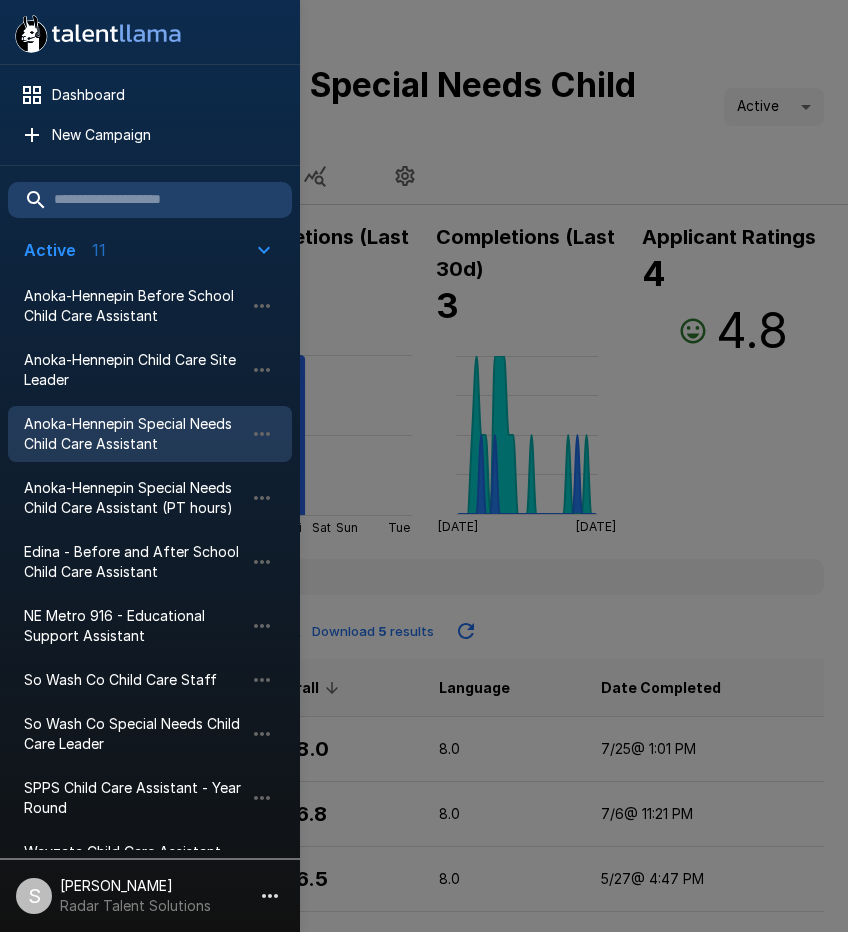 click at bounding box center (424, 466) 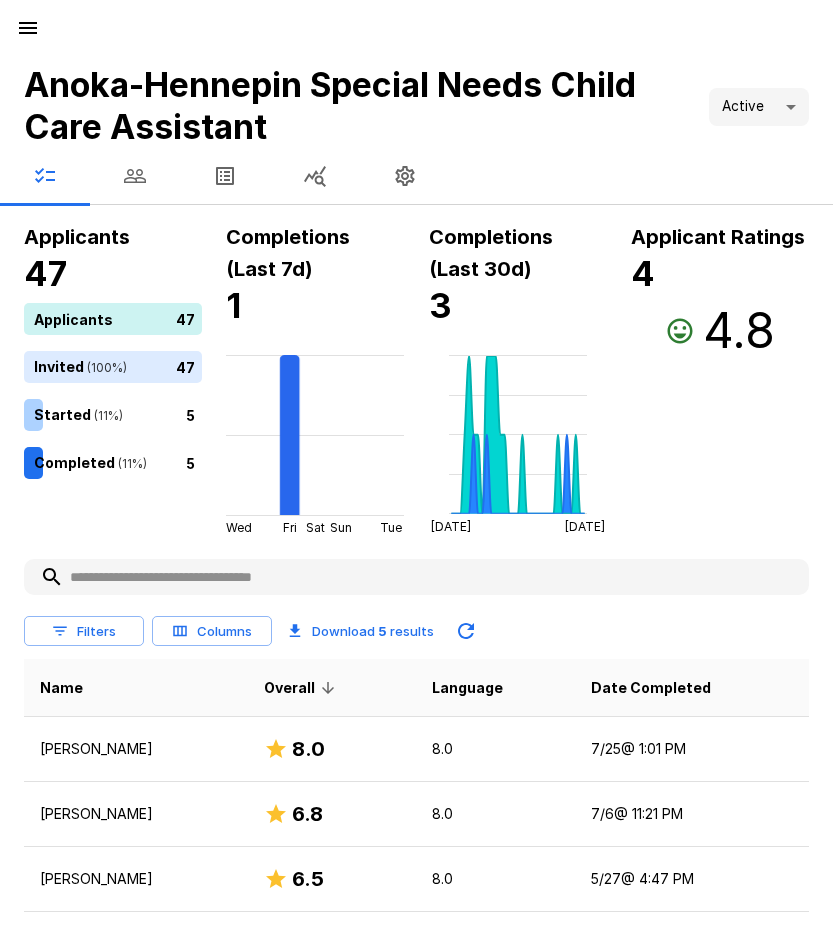 click 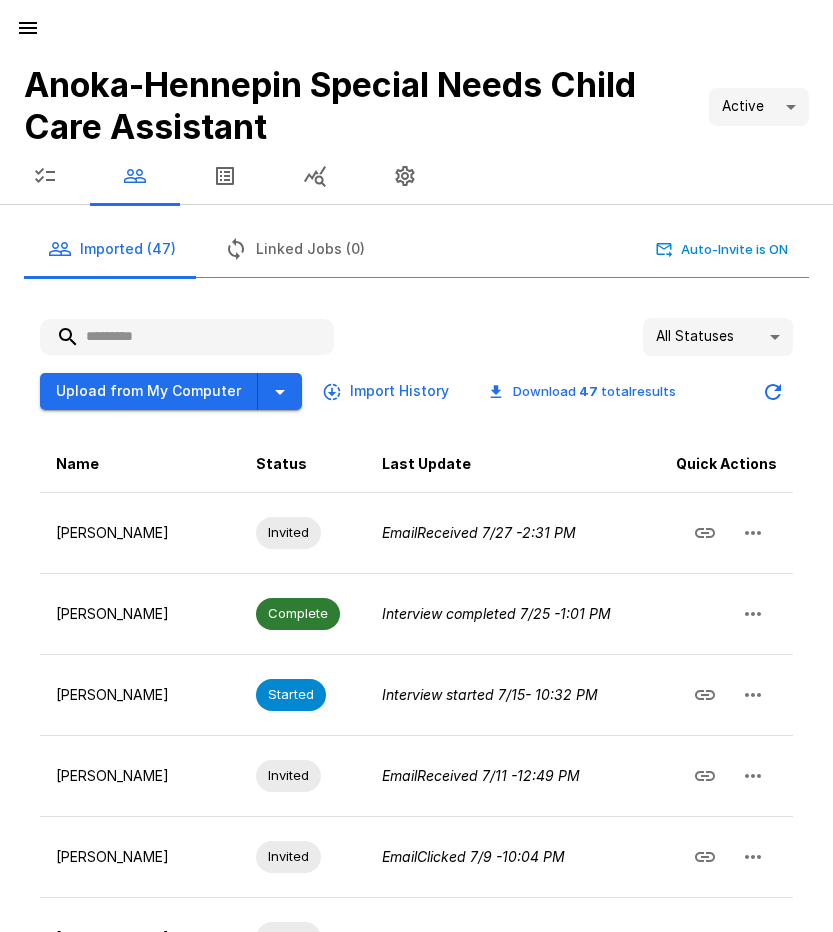 click at bounding box center [187, 337] 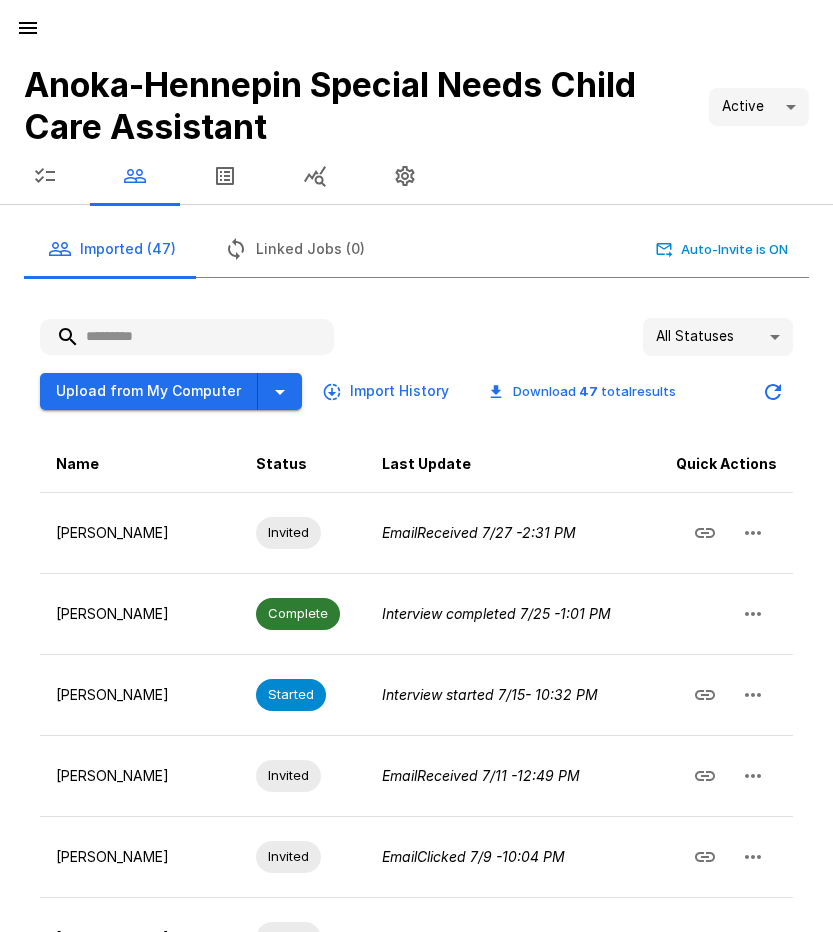 click at bounding box center [187, 337] 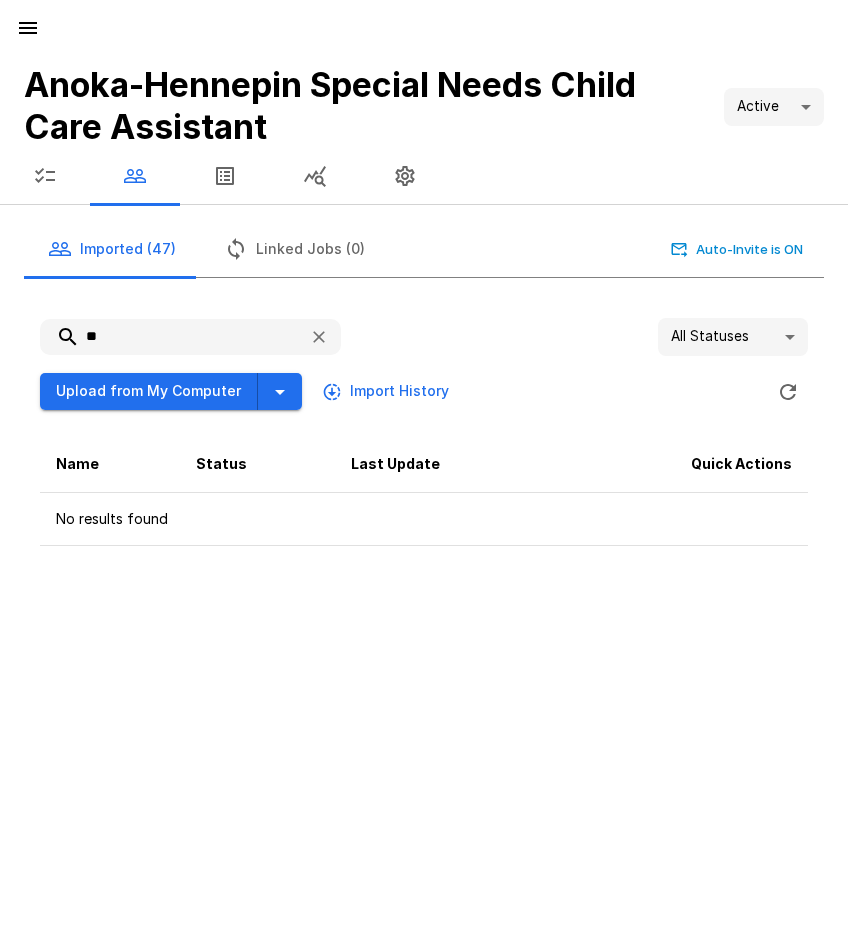 type on "*" 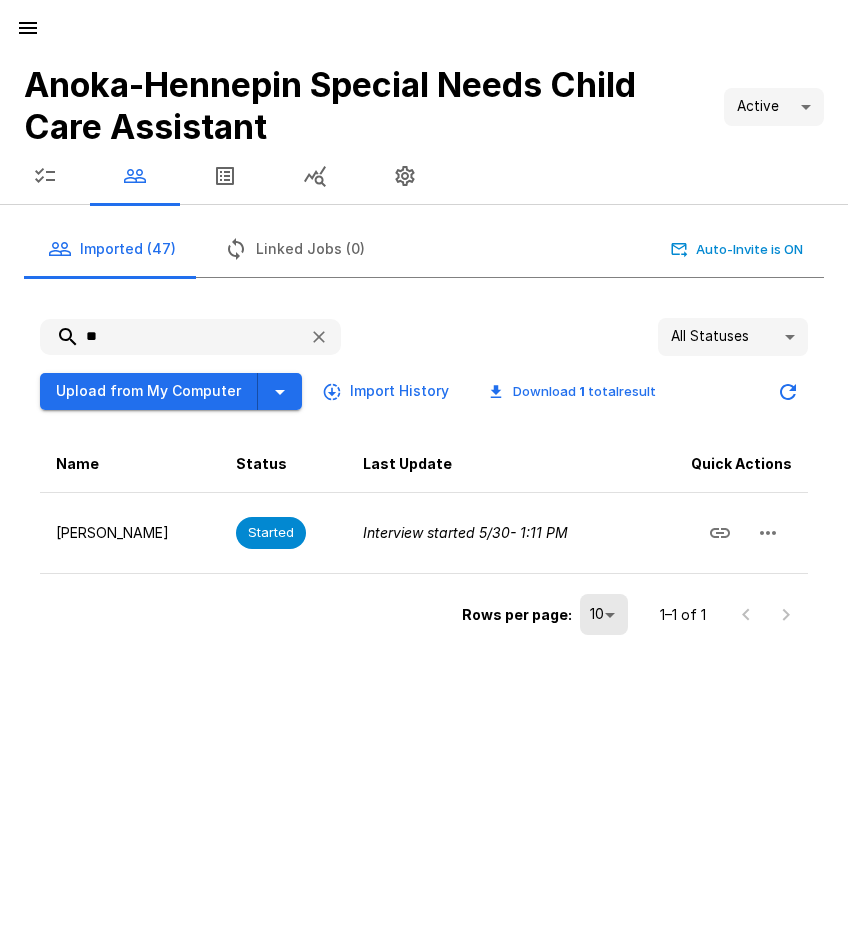 type on "*" 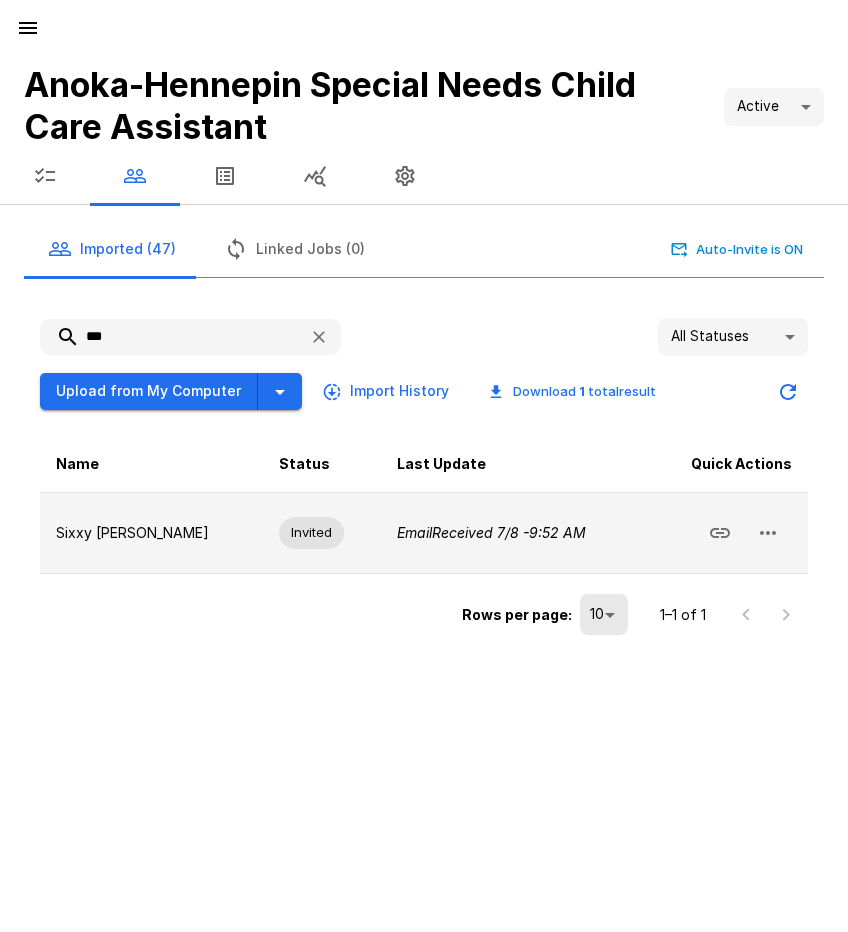click at bounding box center [768, 533] 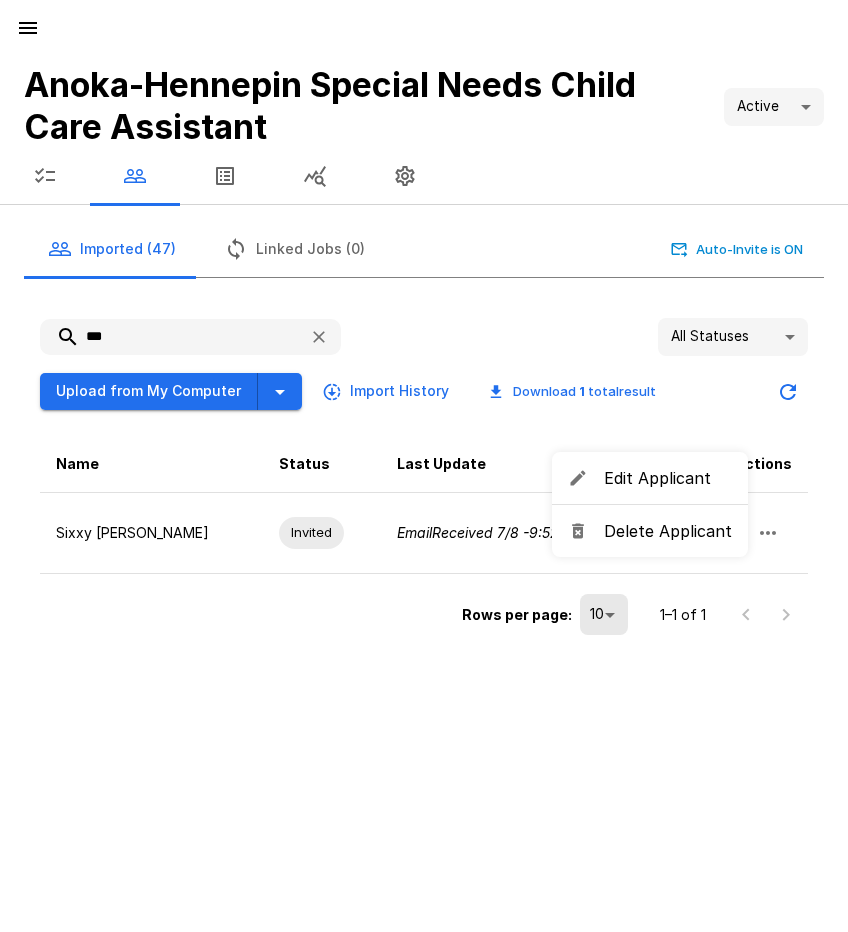 click on "Delete Applicant" at bounding box center (668, 531) 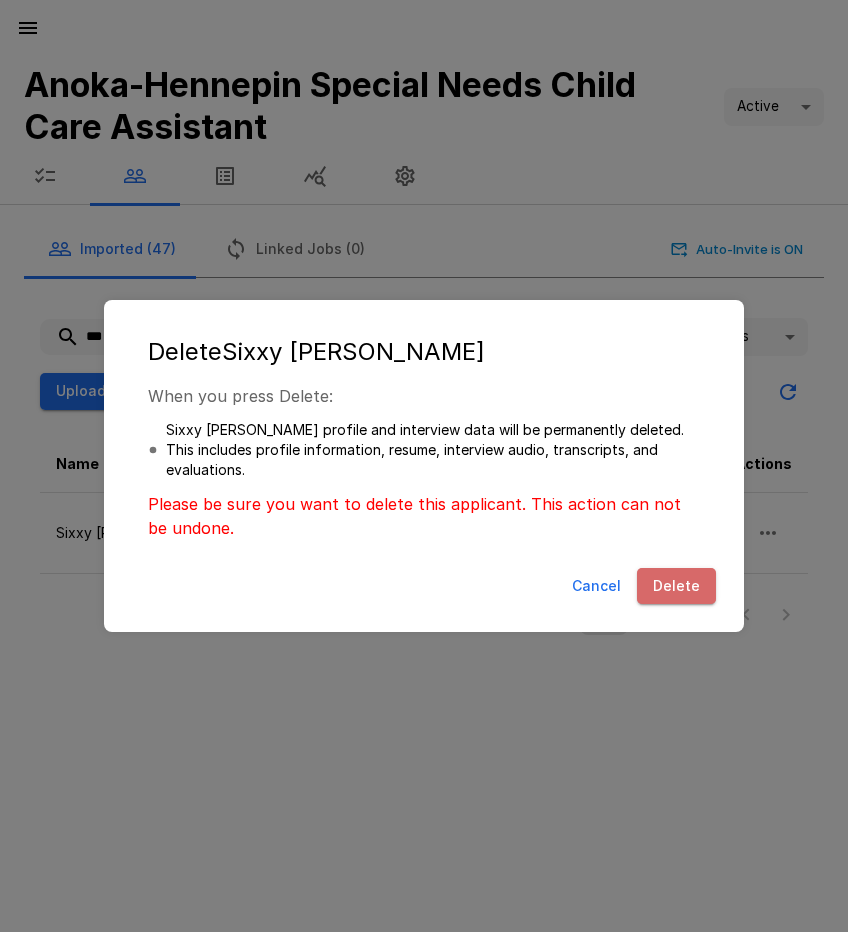 click on "Delete" at bounding box center [676, 586] 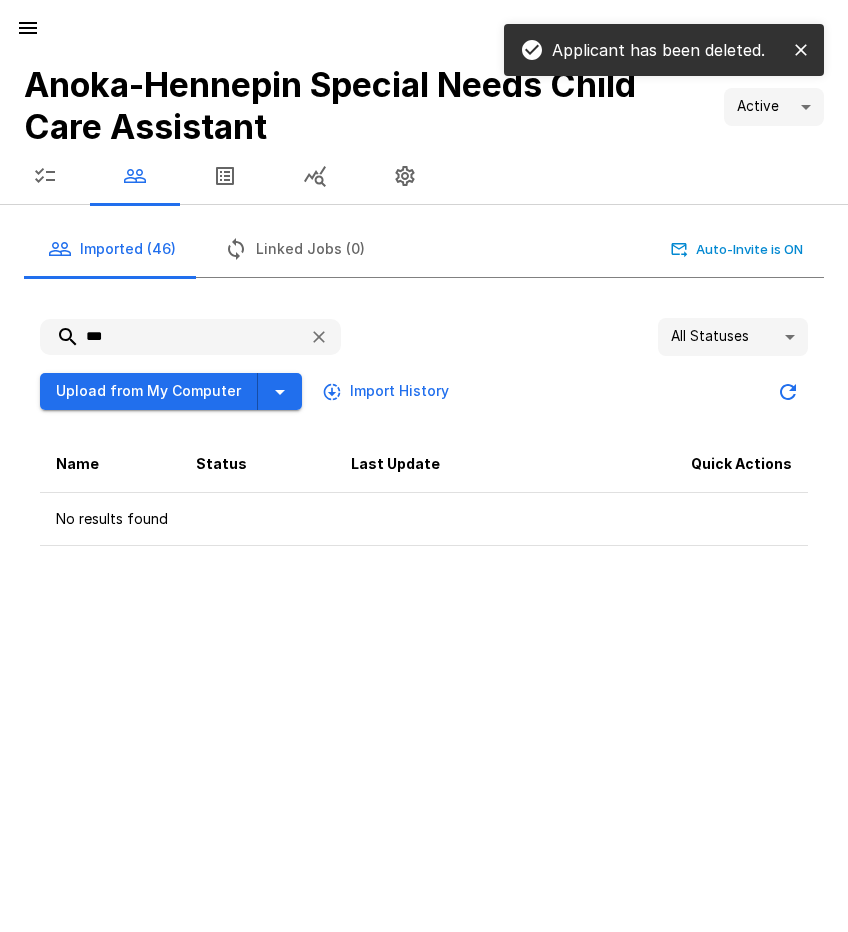 drag, startPoint x: 115, startPoint y: 340, endPoint x: 79, endPoint y: 338, distance: 36.05551 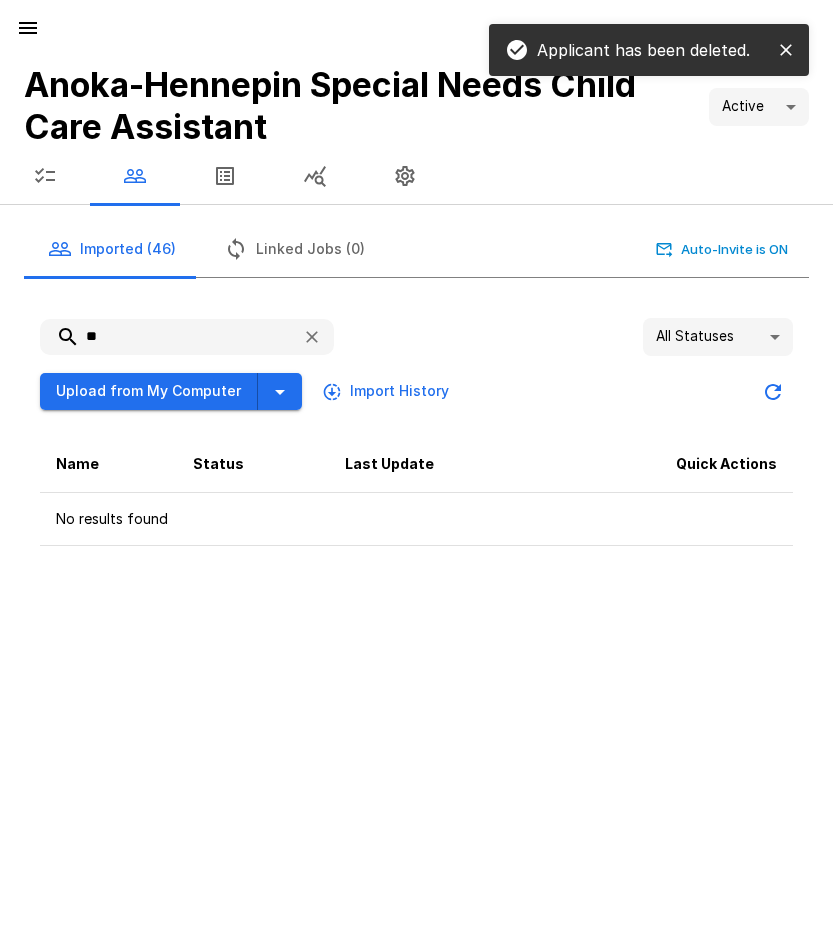 type on "*" 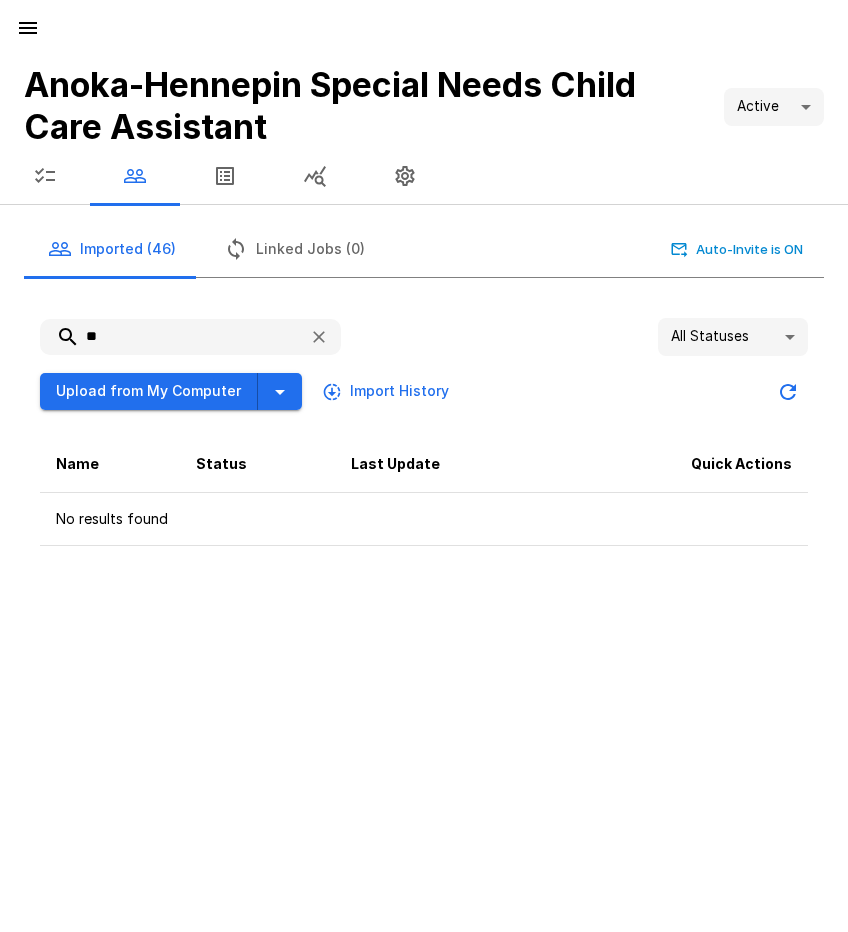 type on "*" 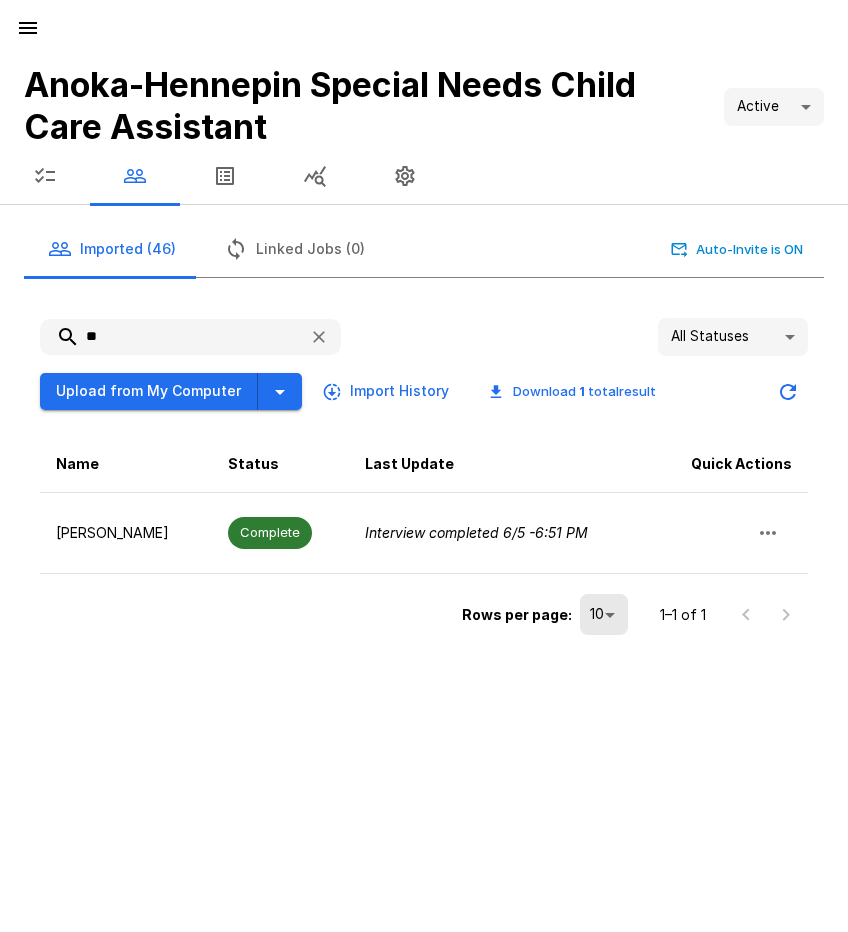 type on "*" 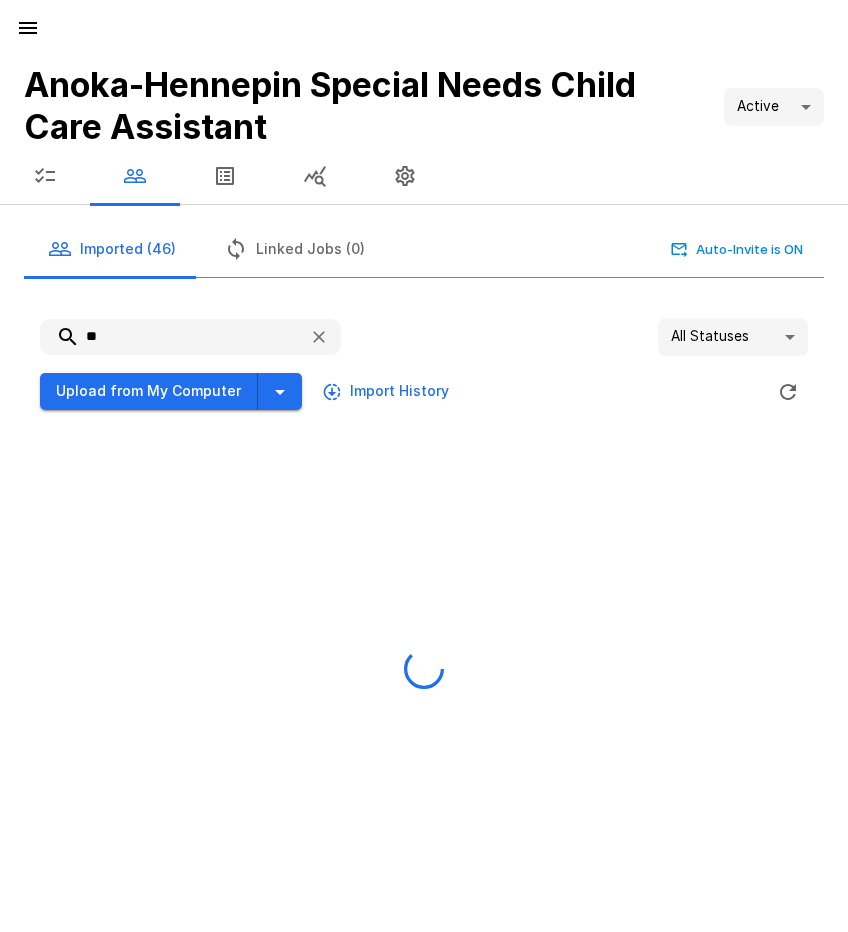 type on "*" 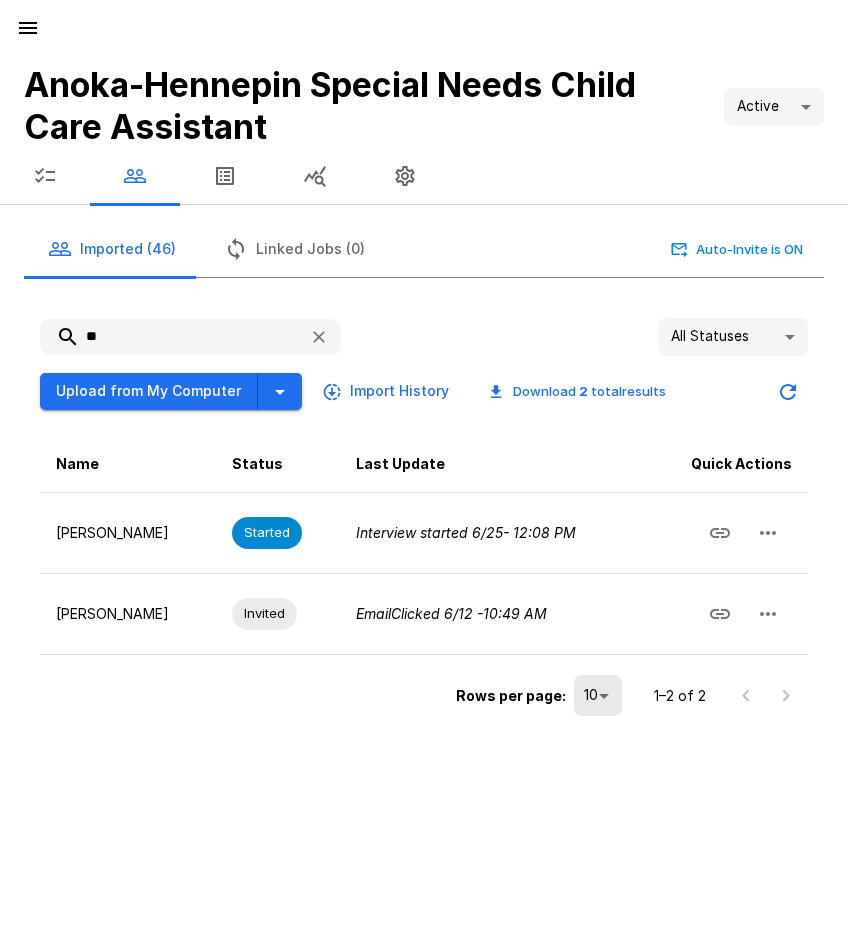 type on "*" 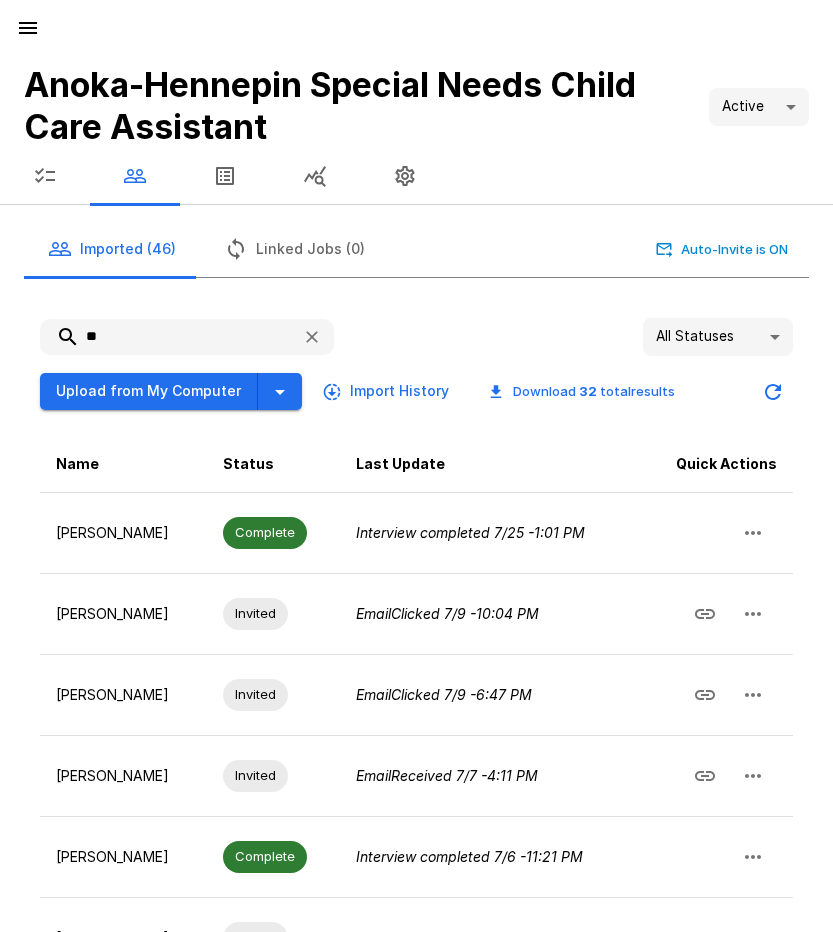type on "*" 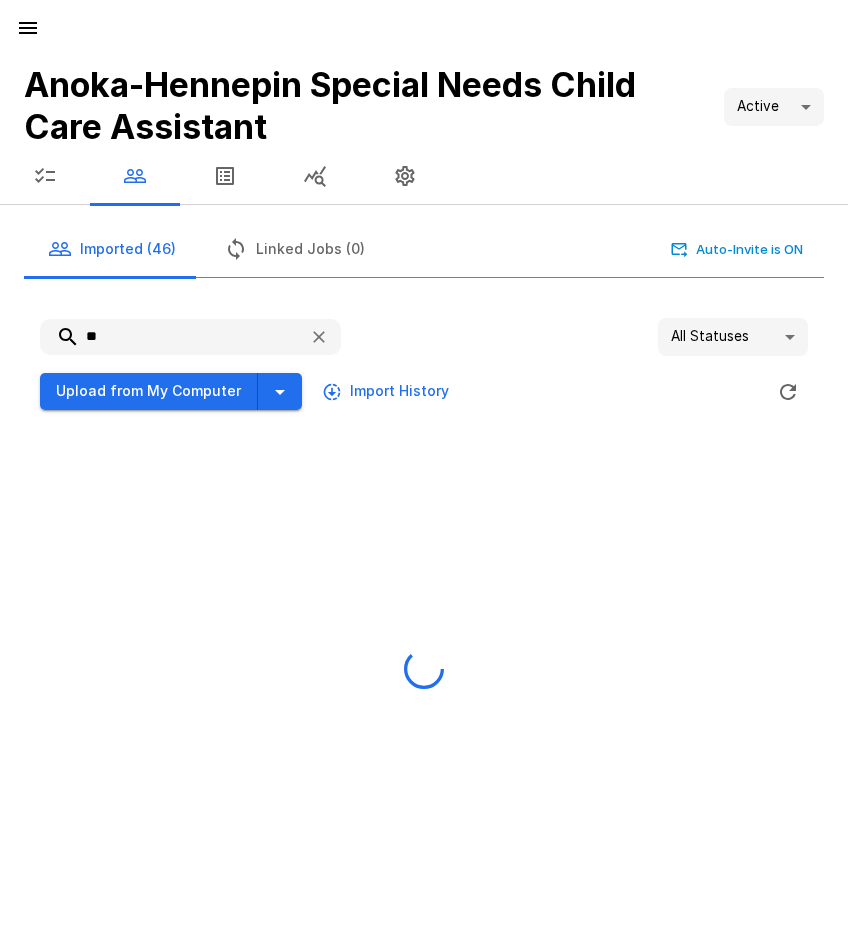 type on "*" 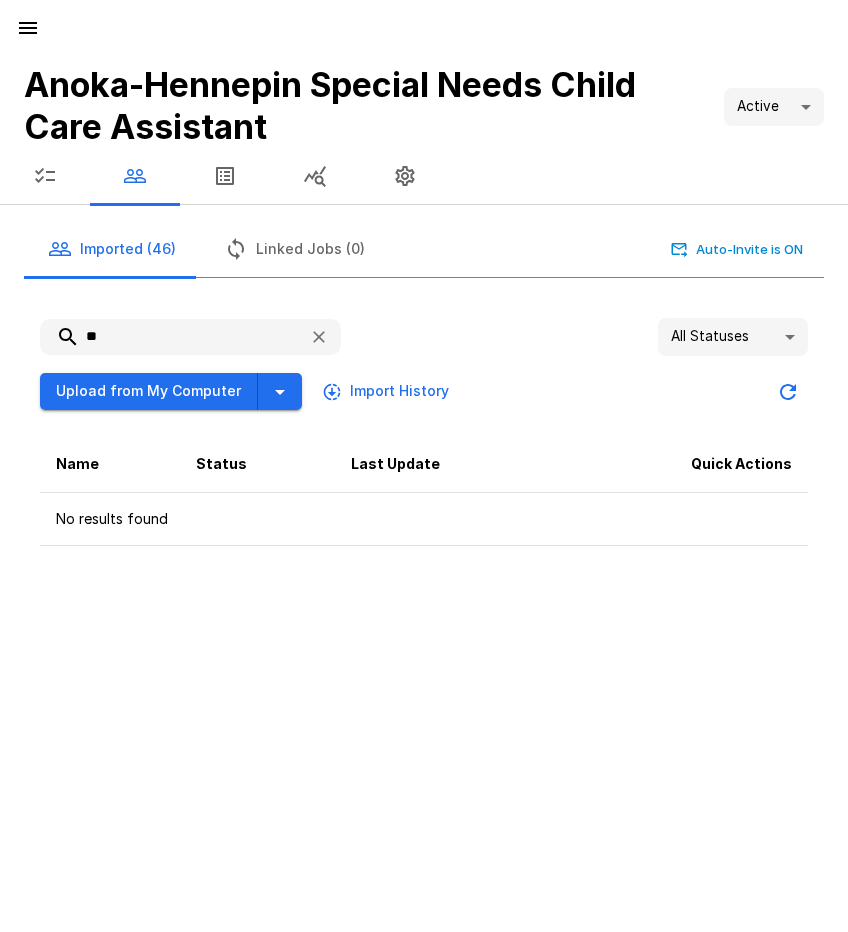type on "*" 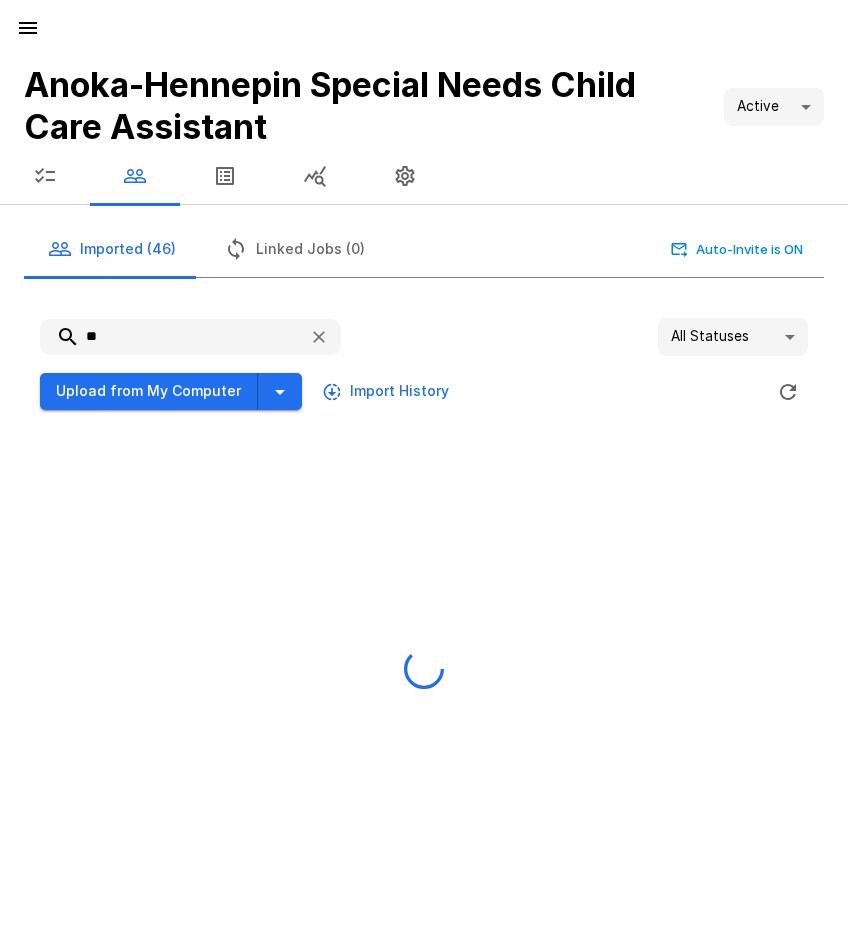 type on "*" 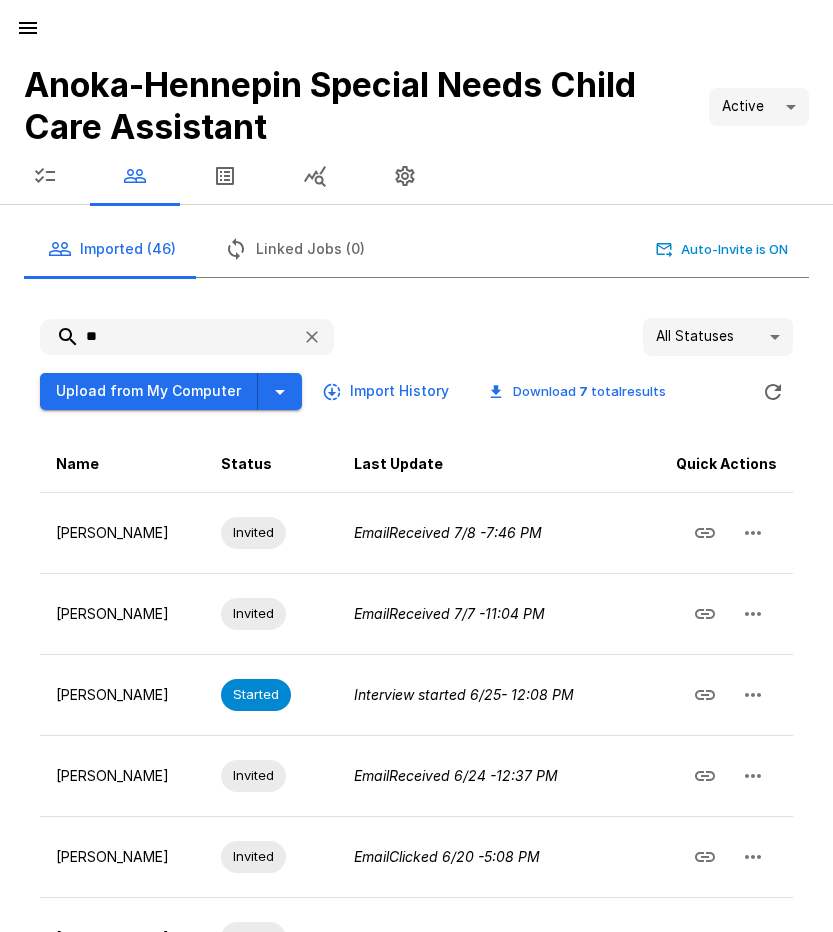 type on "*" 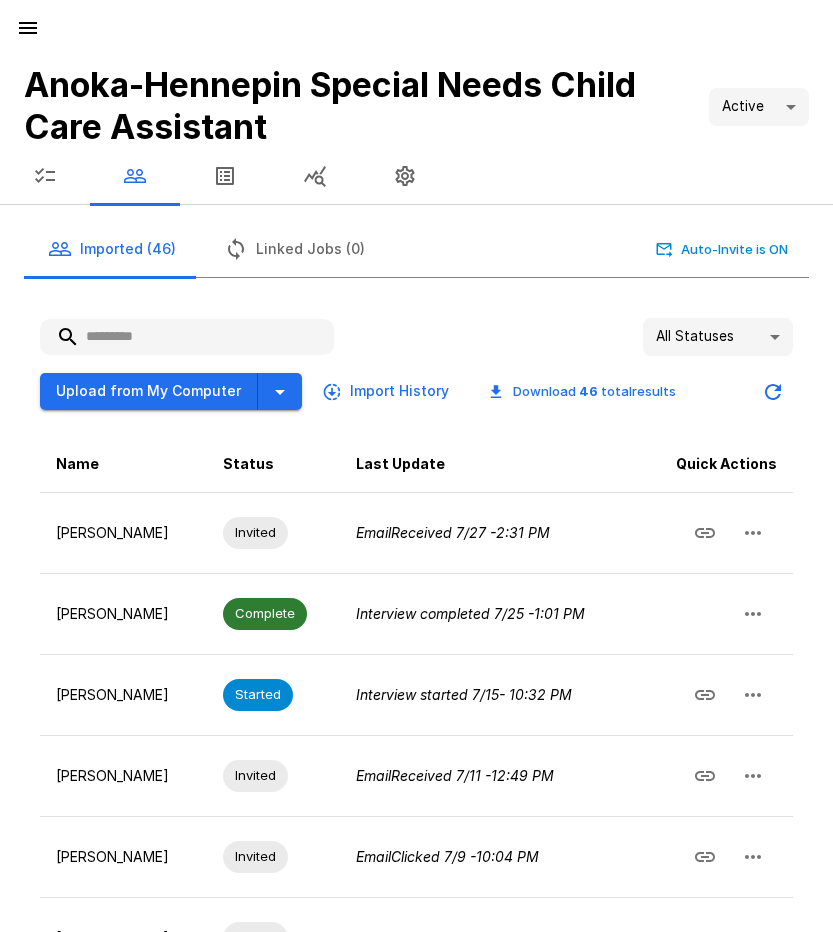 type 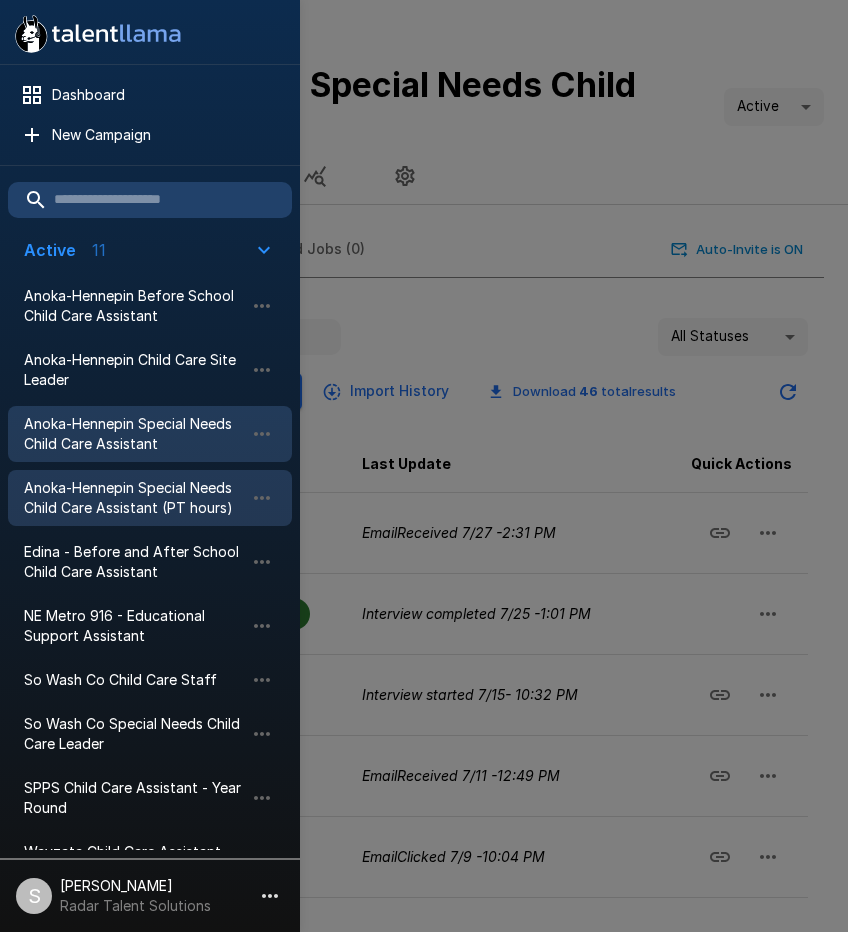 click on "Anoka-Hennepin Special Needs Child Care Assistant (PT hours)" at bounding box center (134, 498) 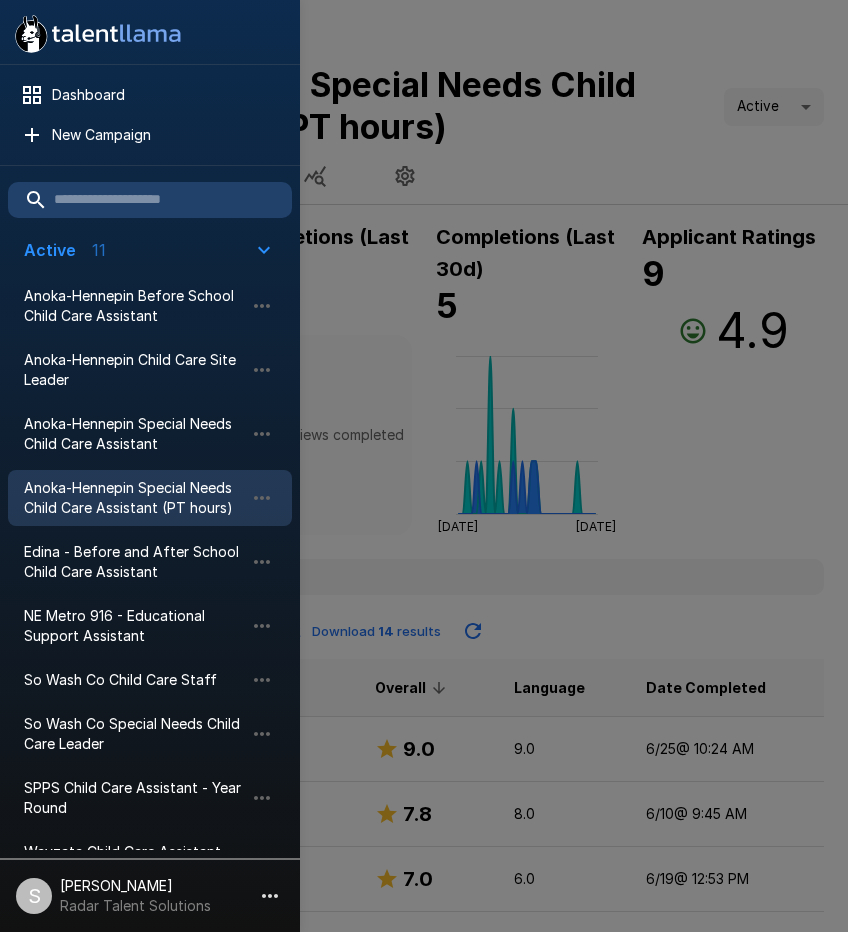 click at bounding box center (424, 466) 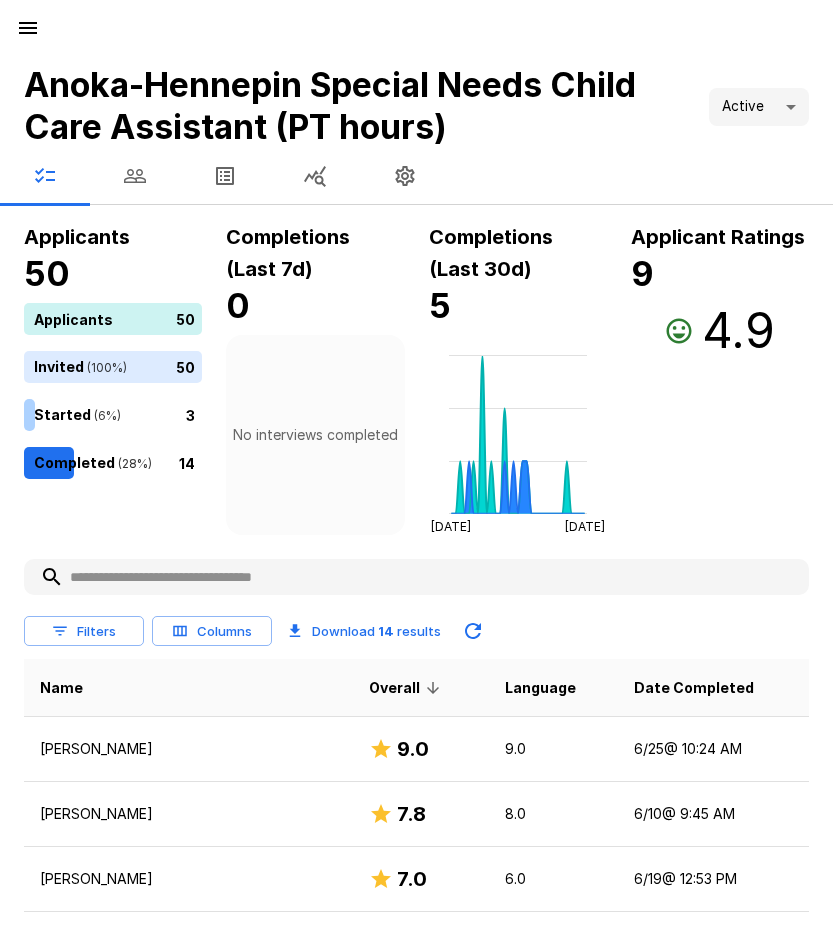 click at bounding box center (135, 176) 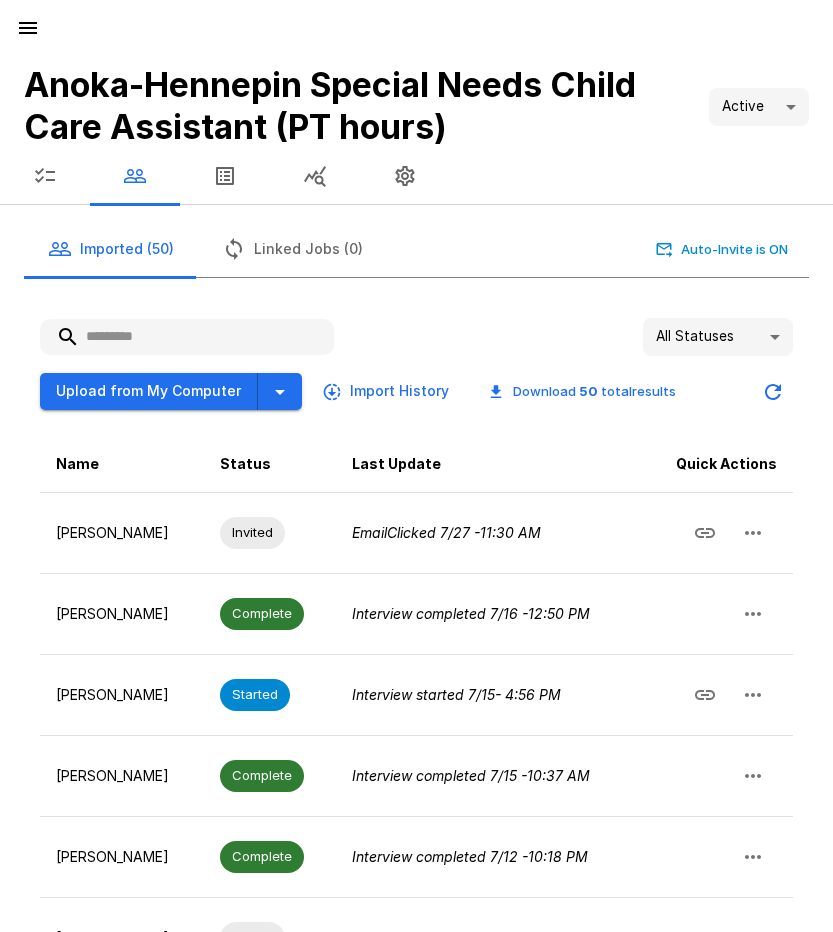 click at bounding box center (187, 337) 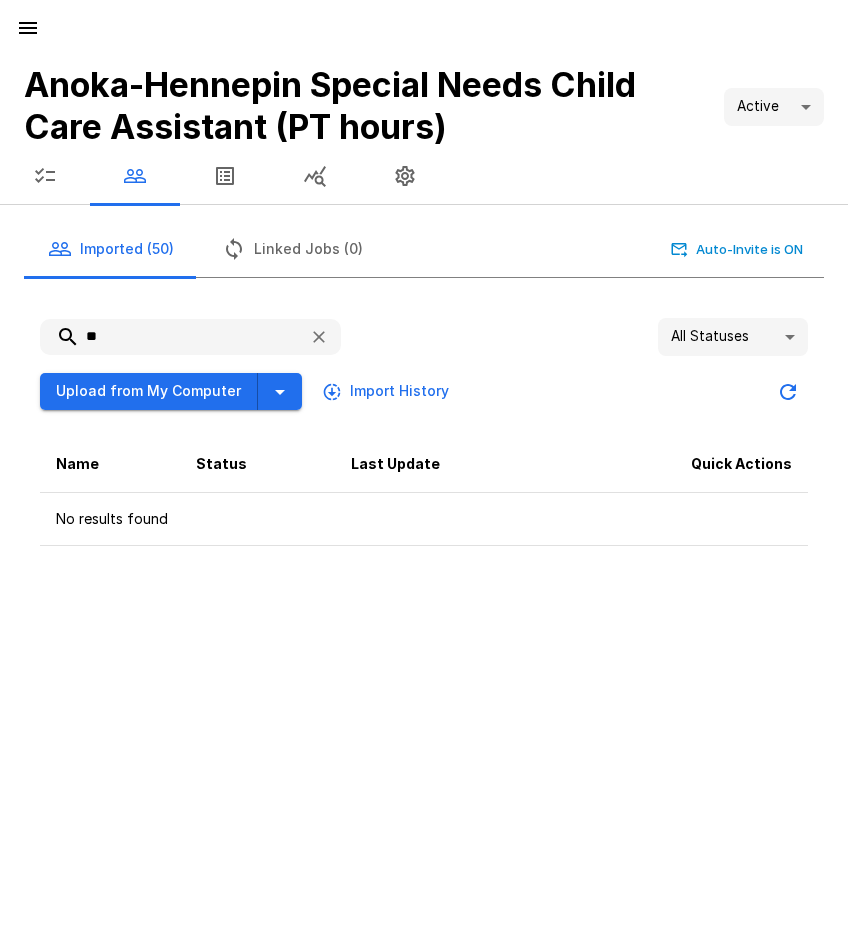 type on "*" 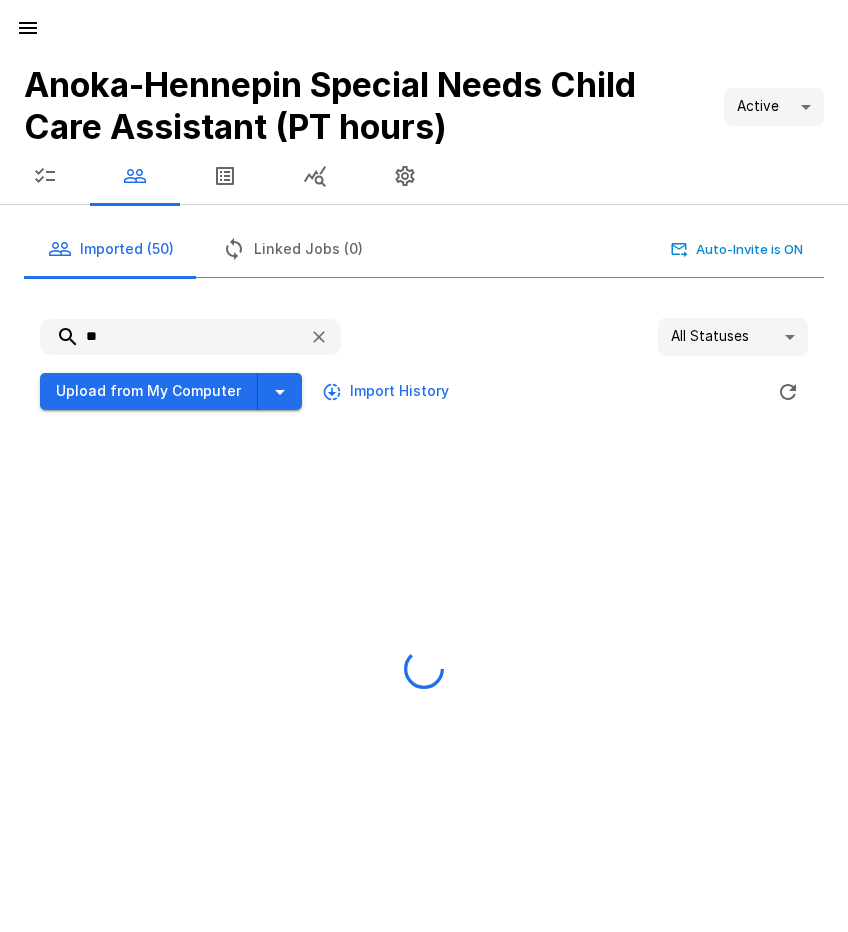 type on "*" 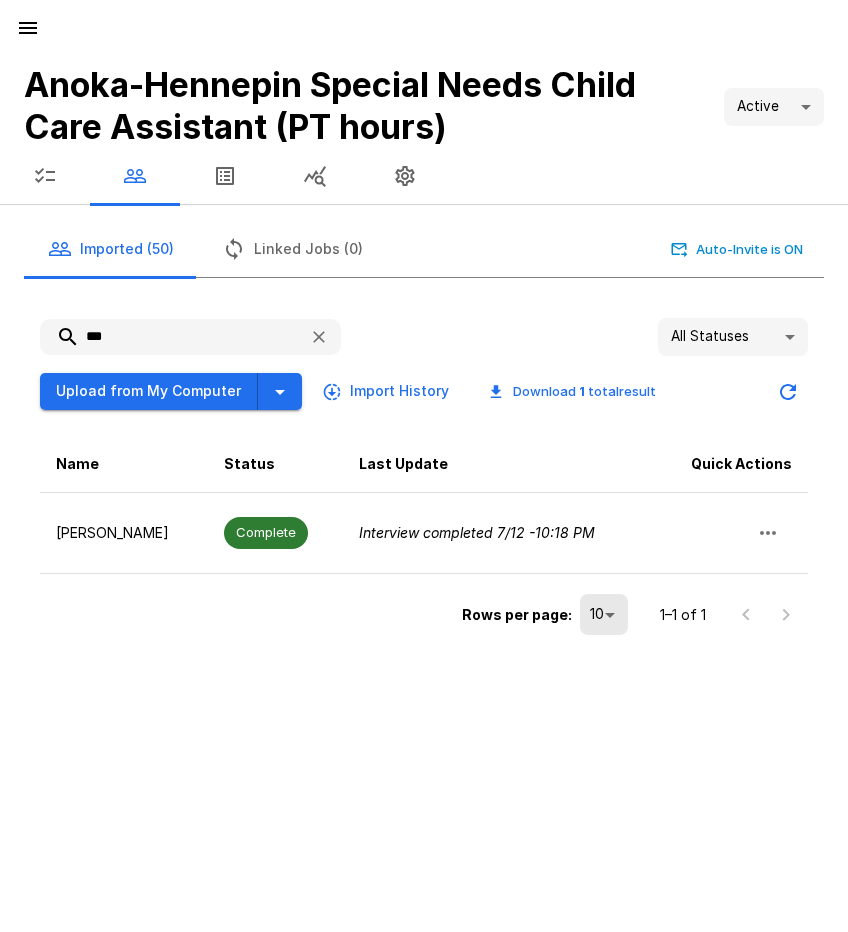 drag, startPoint x: 129, startPoint y: 331, endPoint x: 42, endPoint y: 334, distance: 87.05171 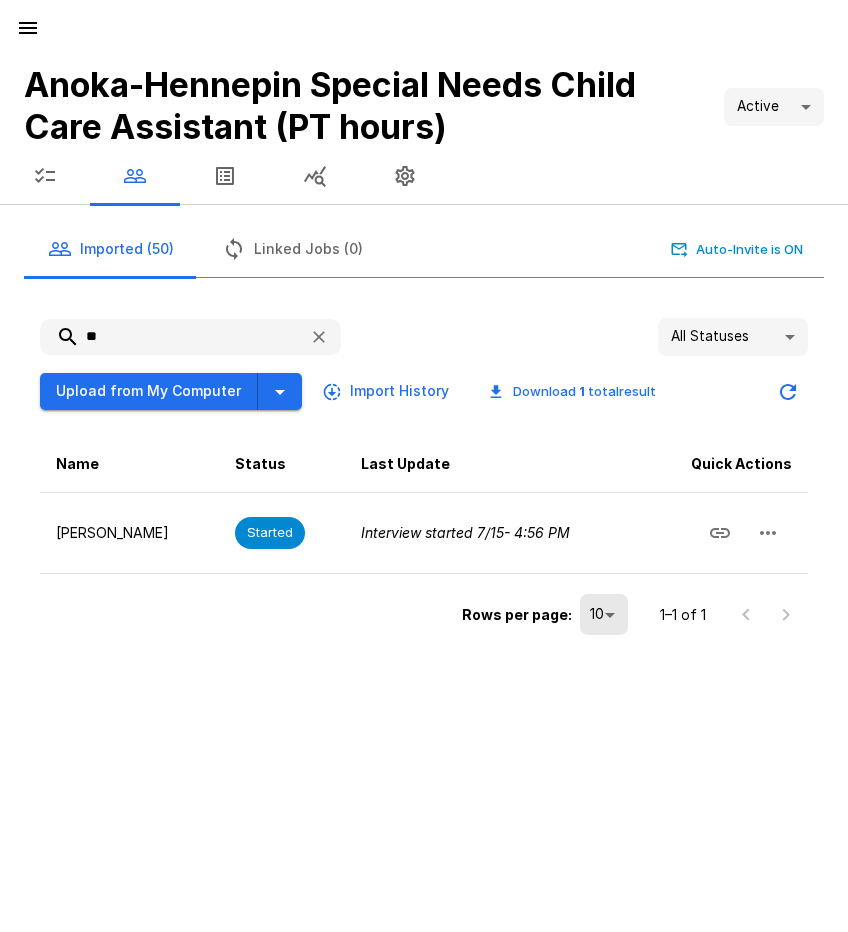 type on "*" 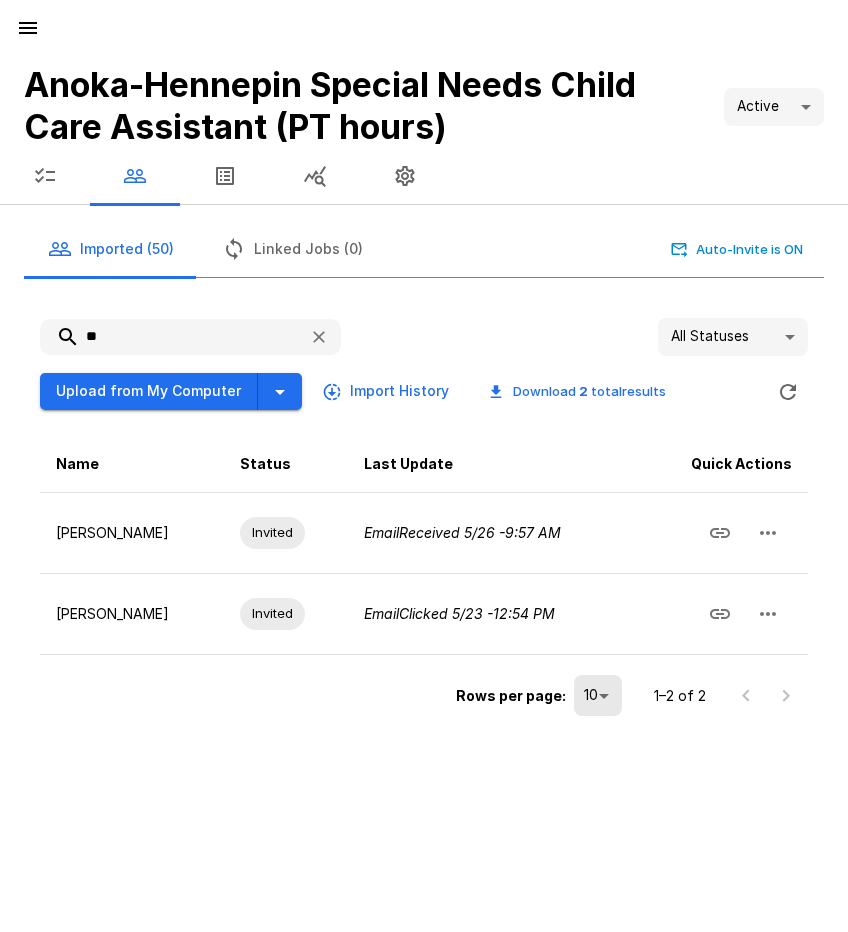 type on "*" 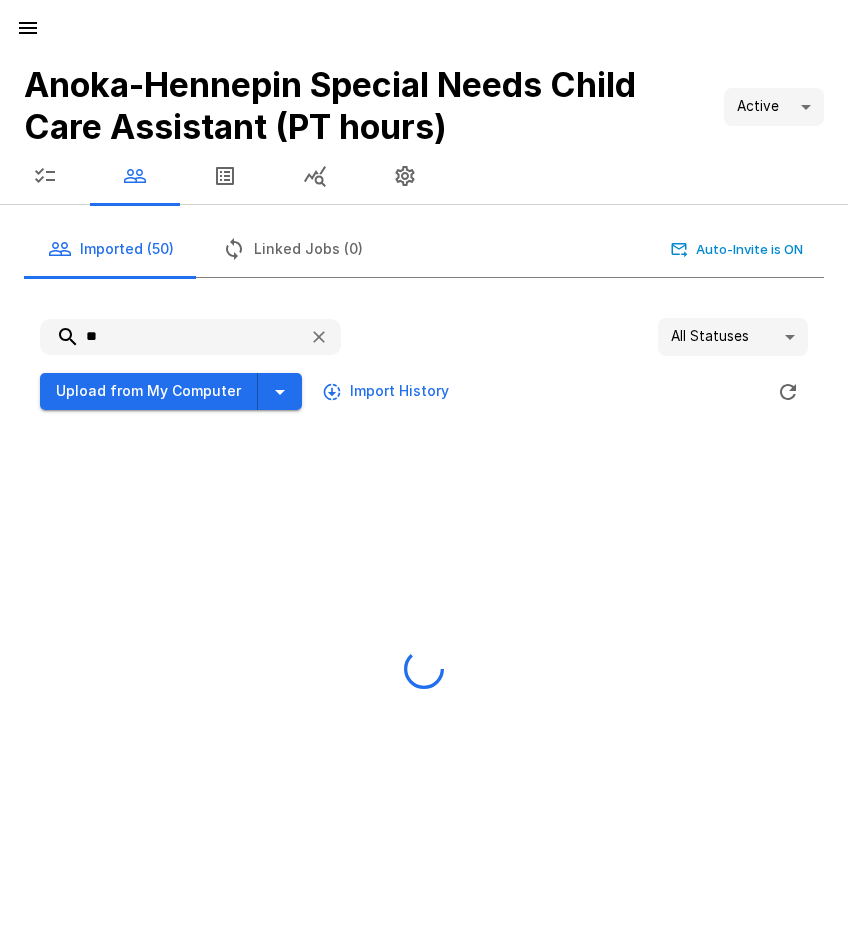 type on "*" 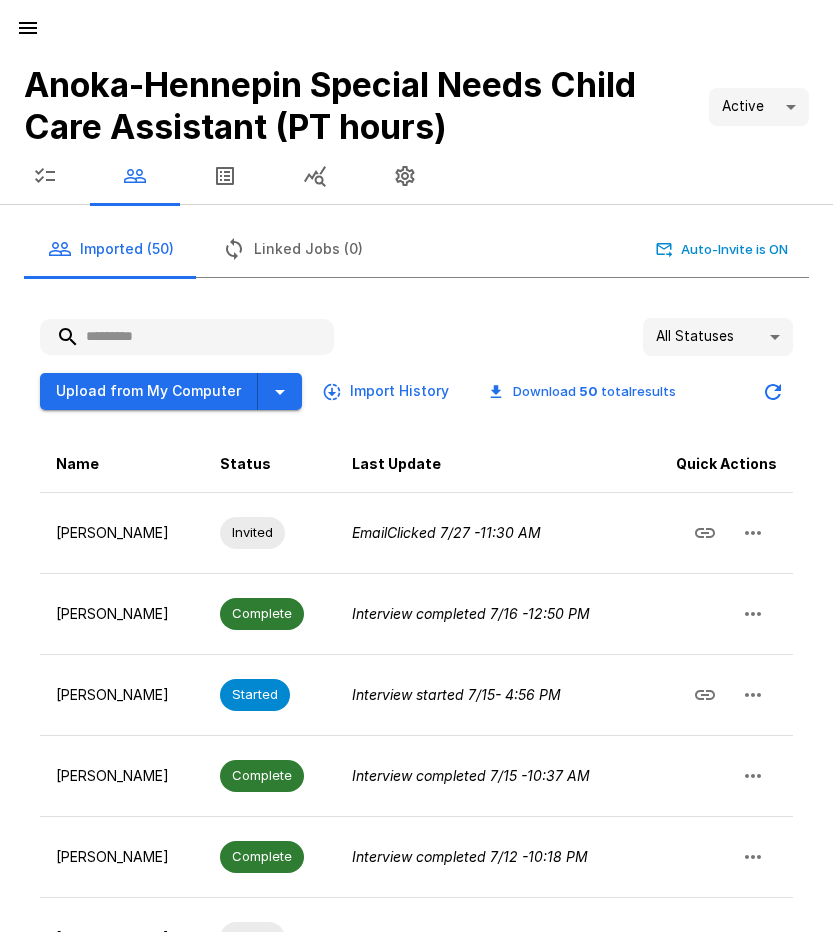 click at bounding box center [187, 337] 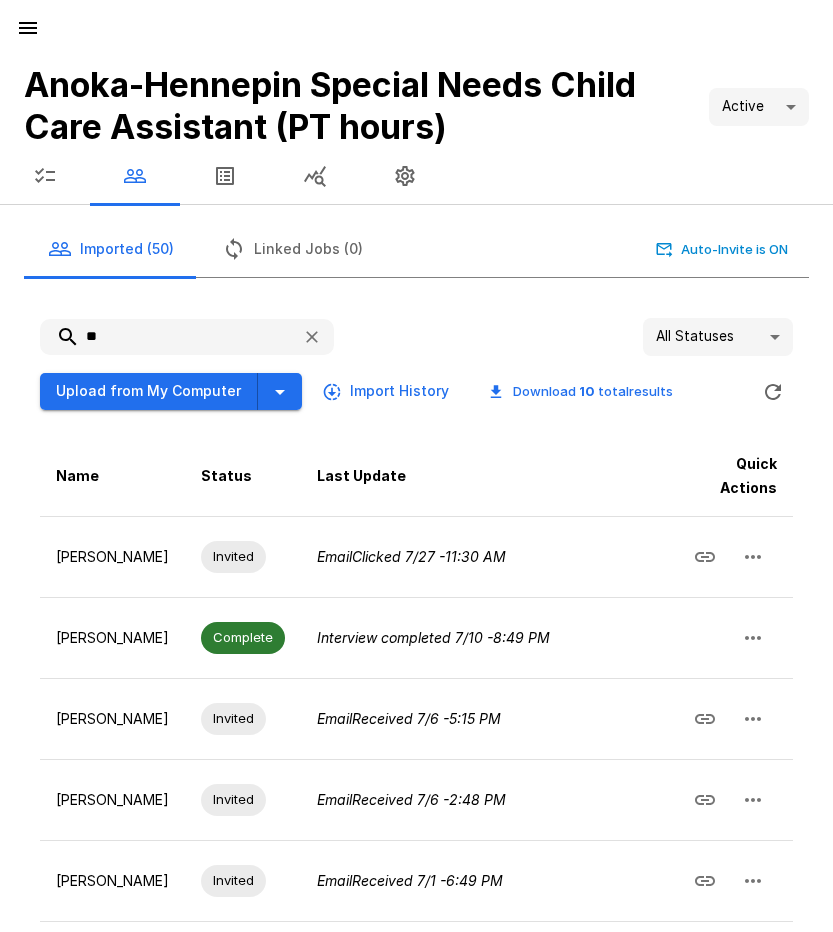 type on "*" 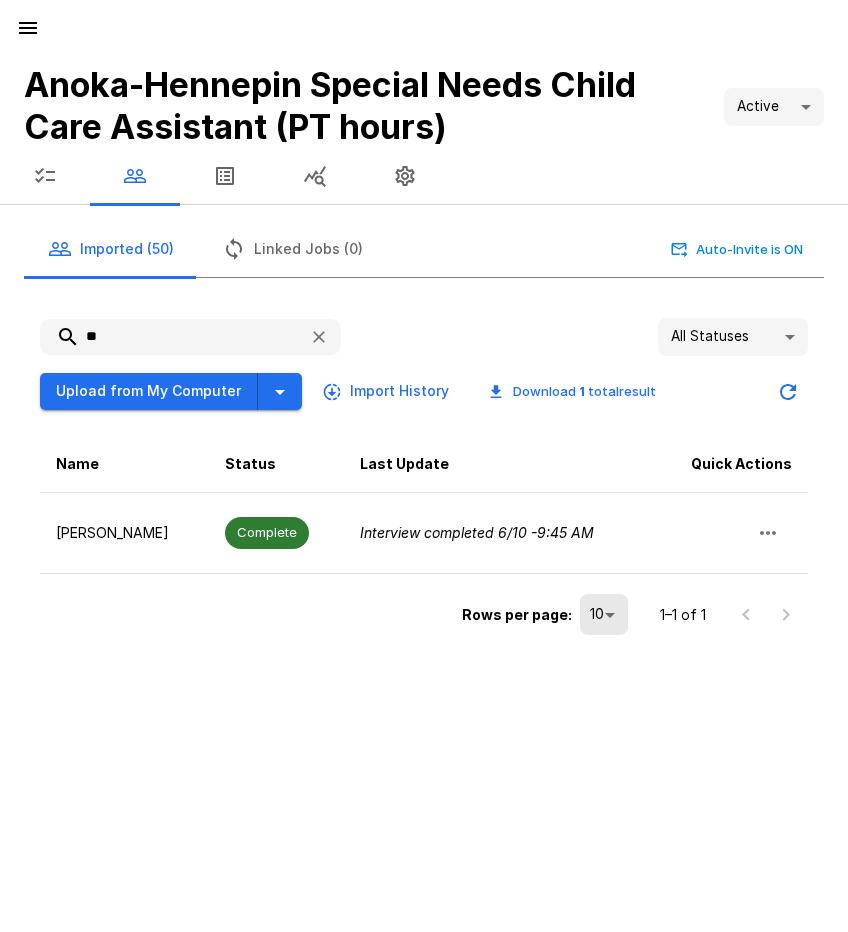 type on "*" 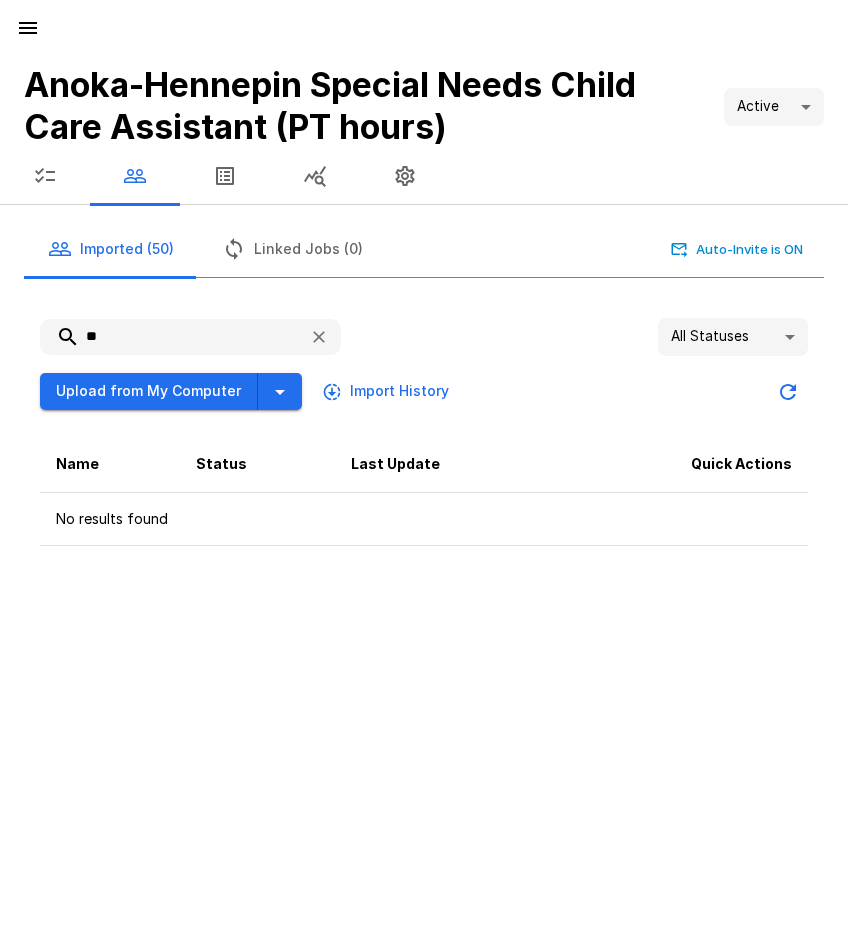type on "*" 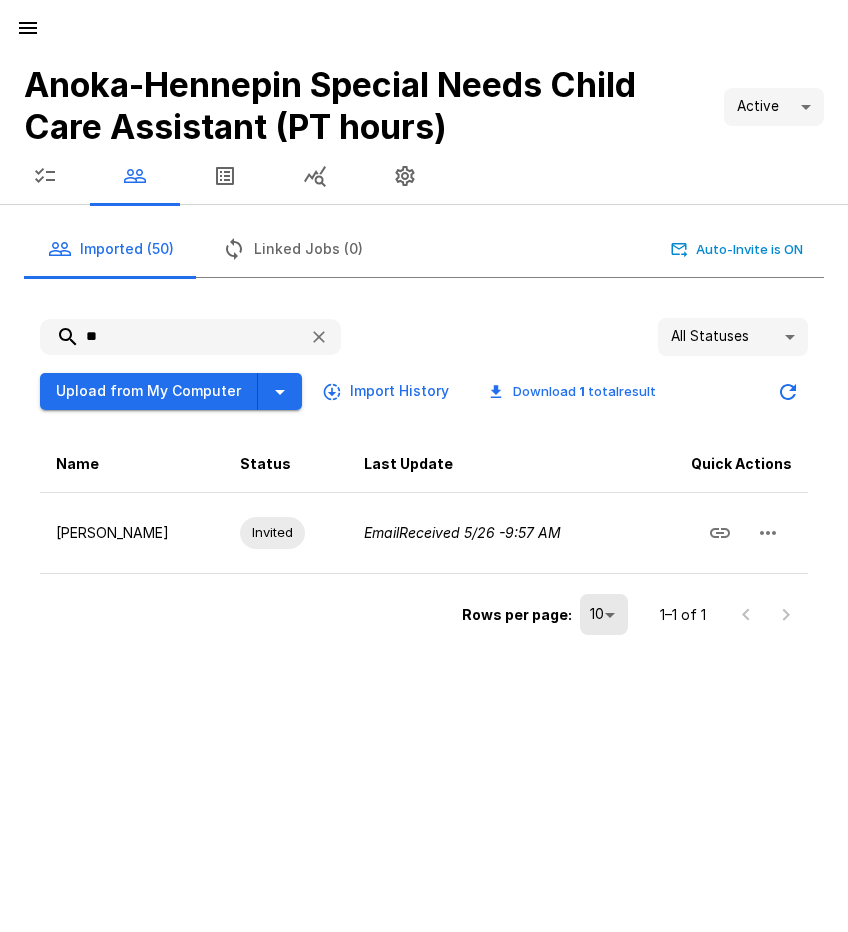 type on "*" 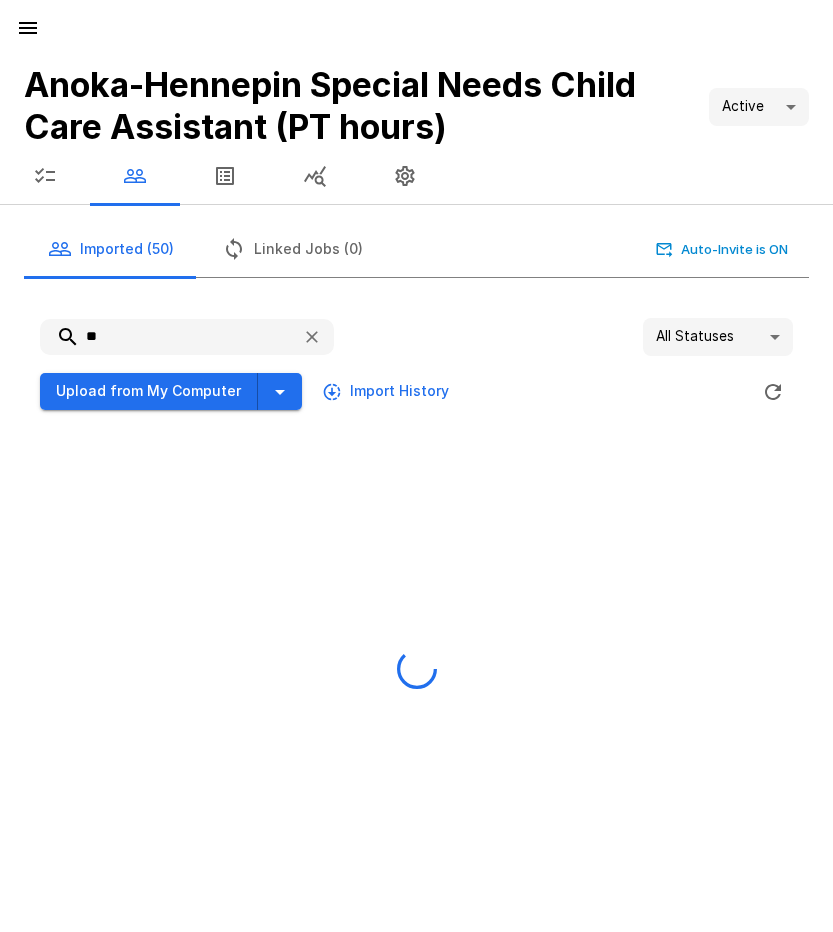 type on "***" 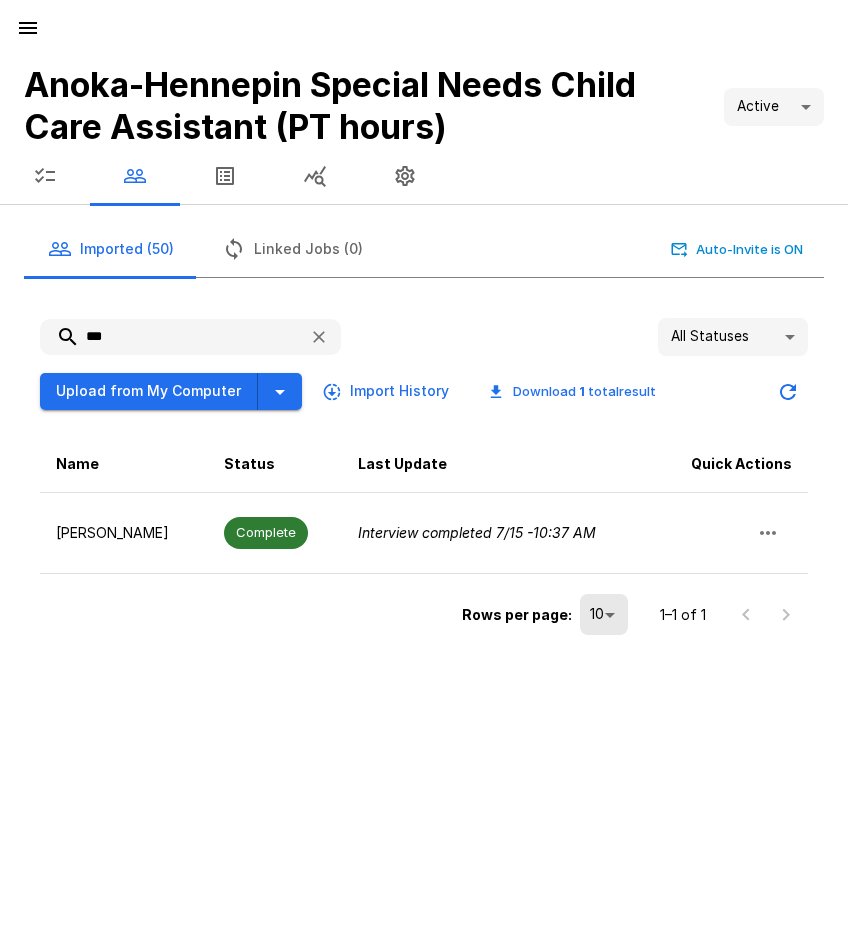 drag, startPoint x: 137, startPoint y: 339, endPoint x: 61, endPoint y: 341, distance: 76.02631 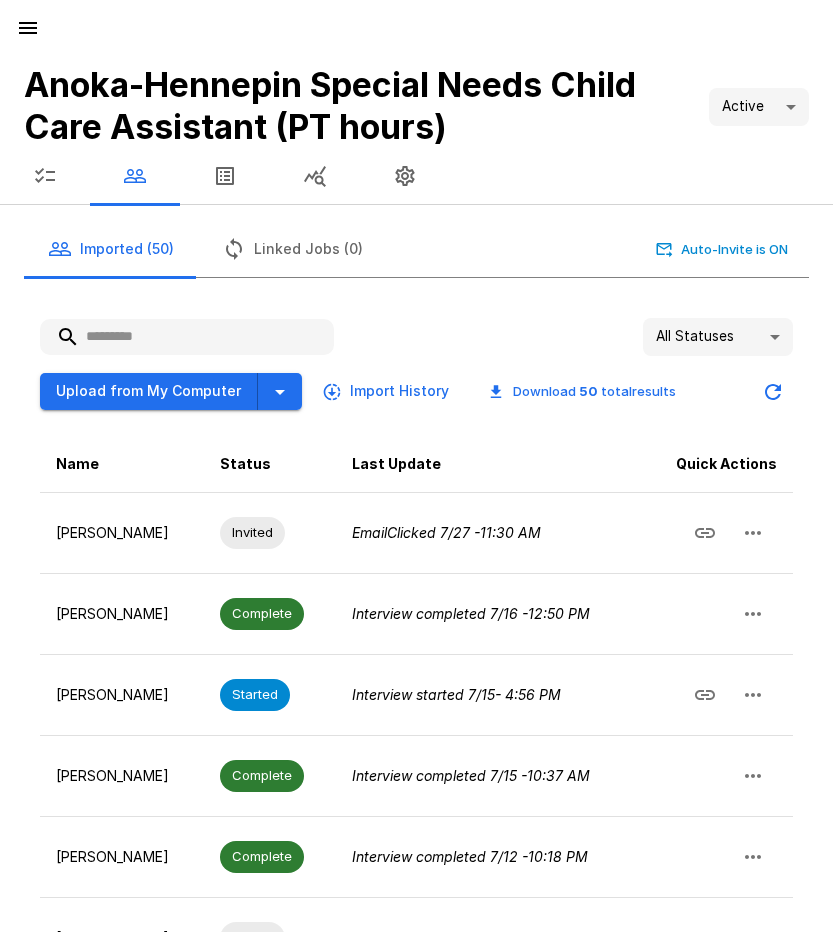 type 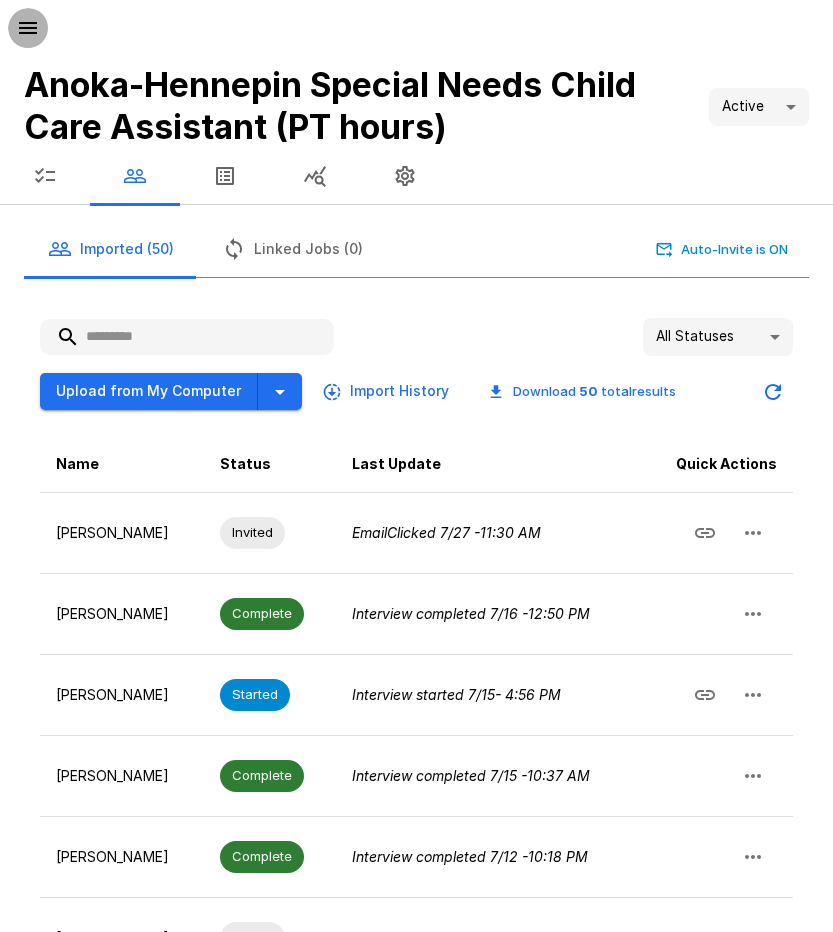 click 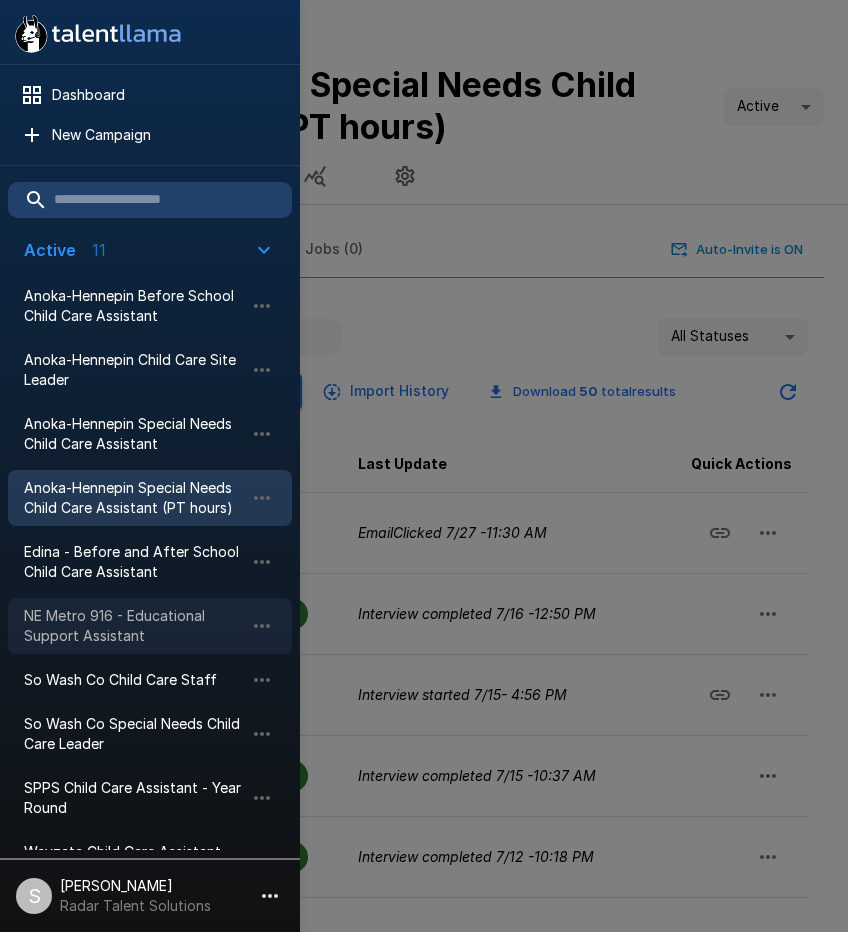 click on "NE Metro 916 - Educational Support Assistant" at bounding box center [134, 626] 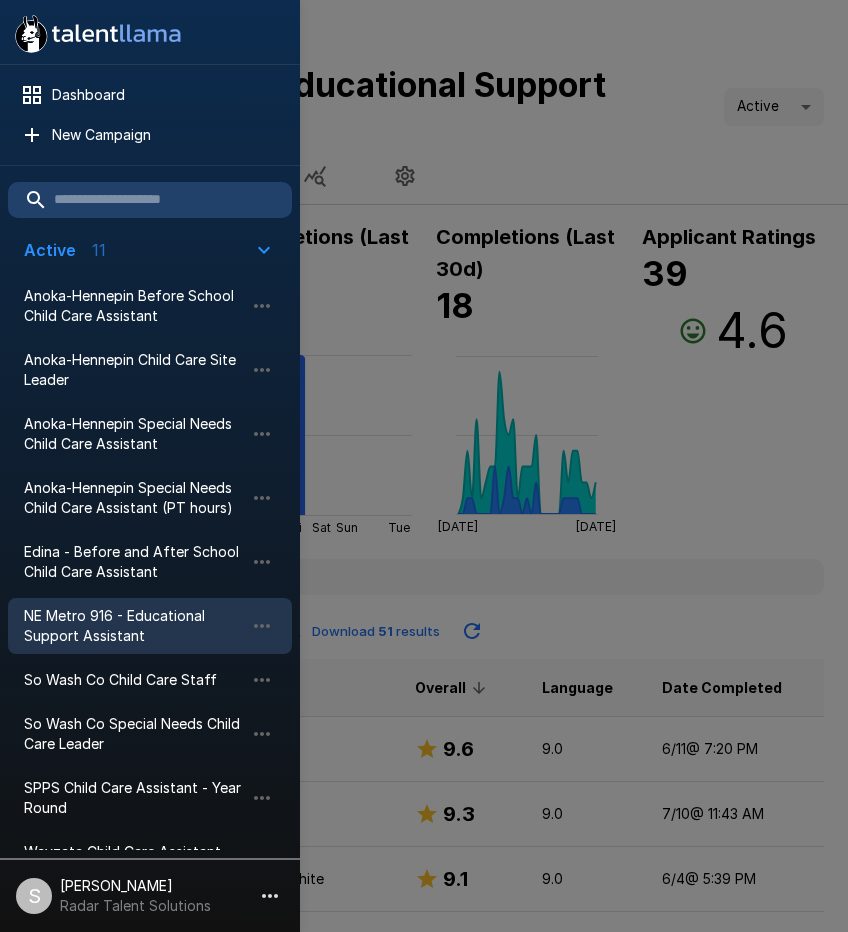 click at bounding box center [424, 466] 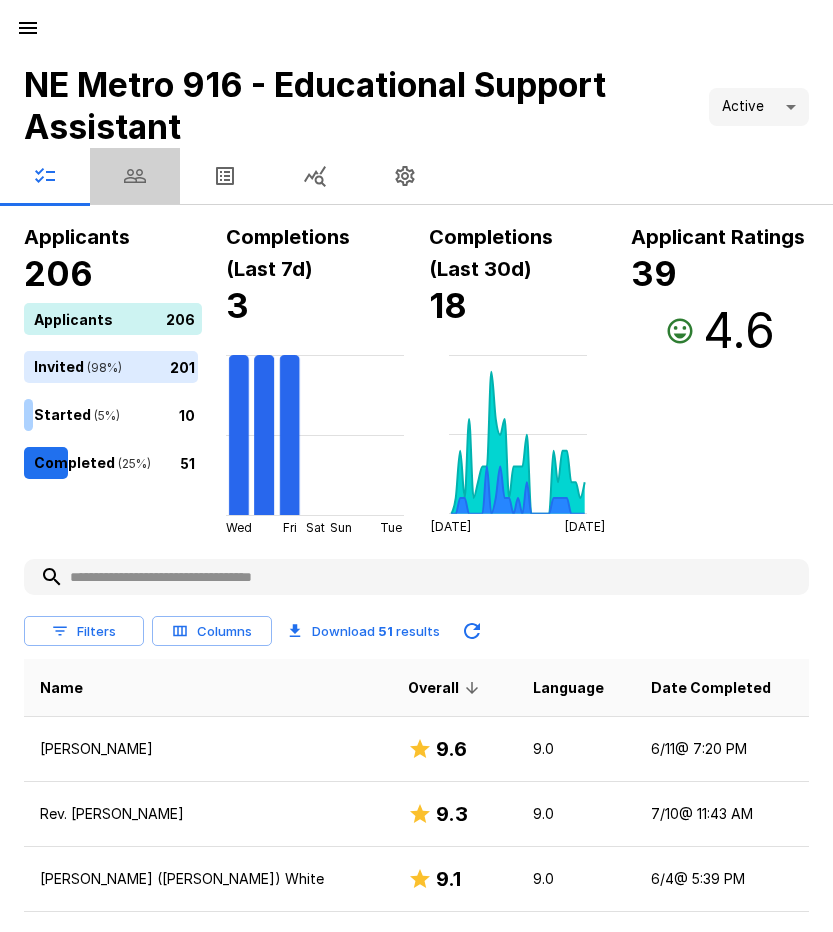 click 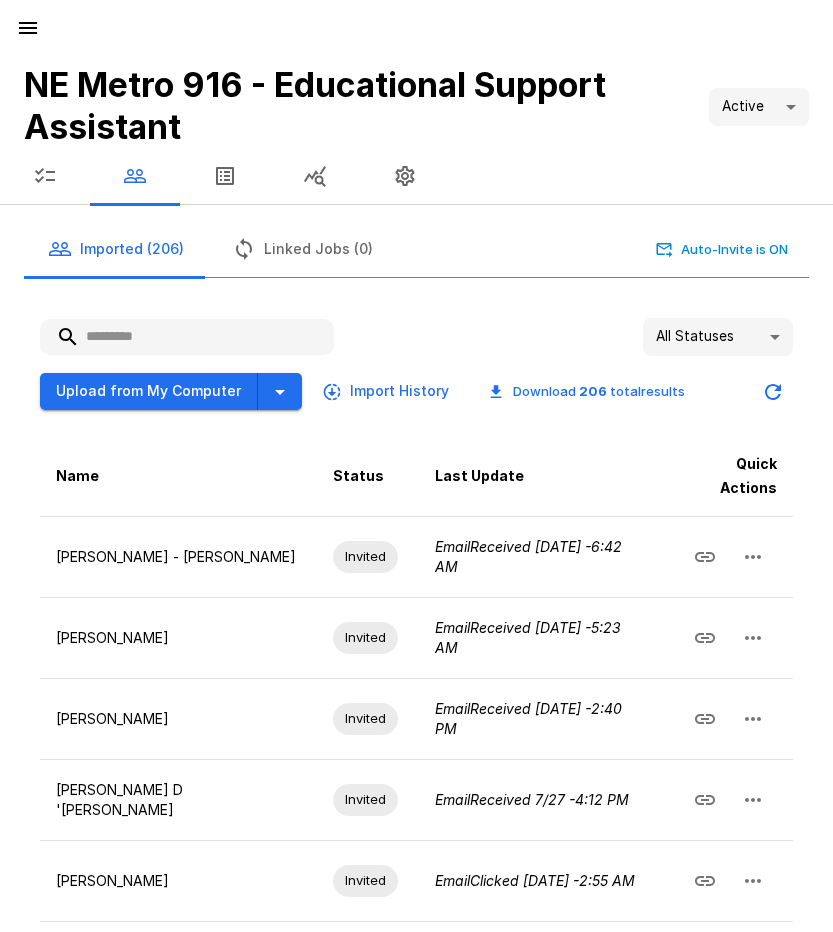 click at bounding box center [187, 337] 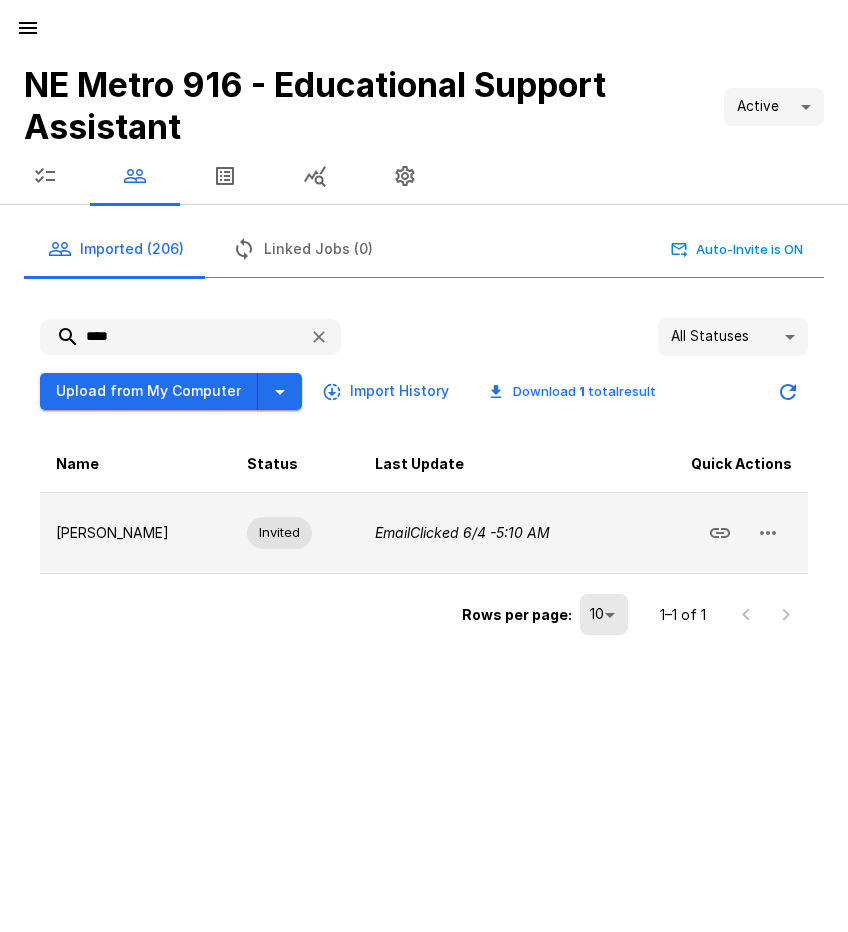 click 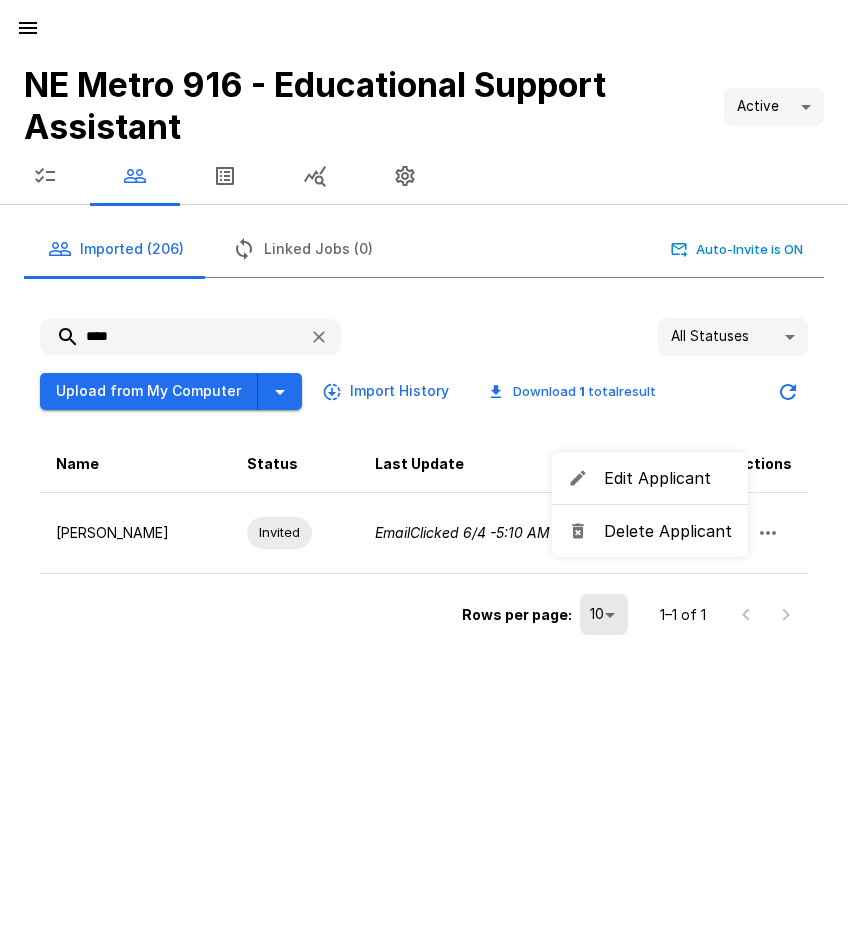 click on "Delete Applicant" at bounding box center (668, 531) 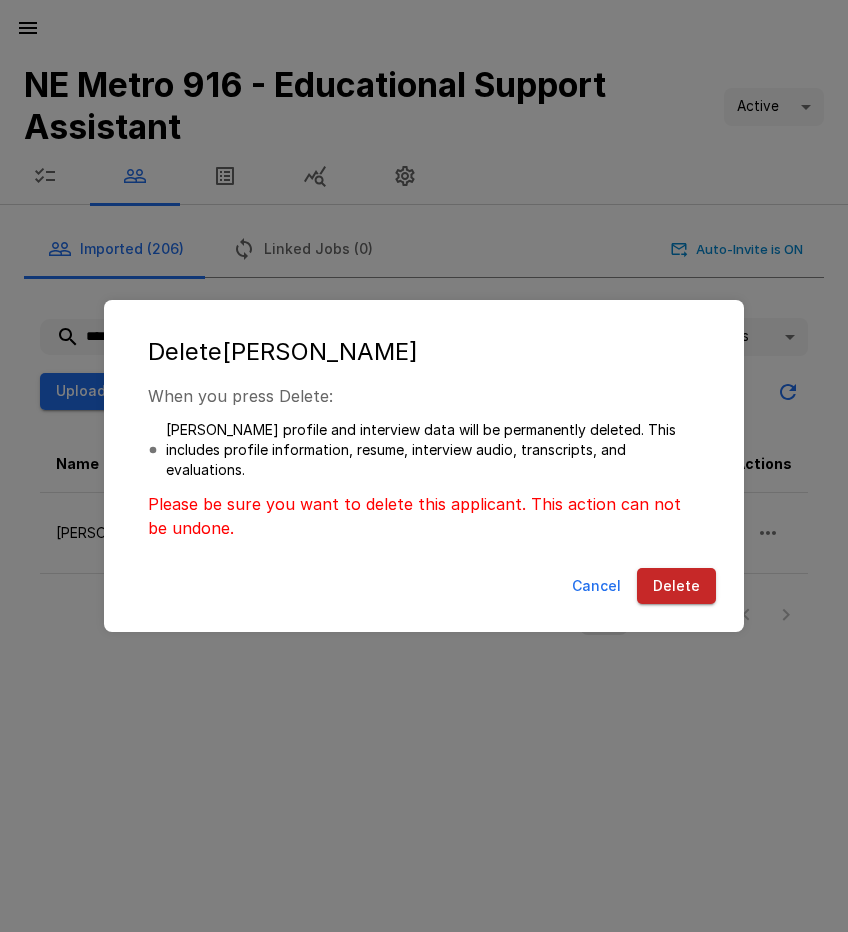 click on "Delete" at bounding box center [676, 586] 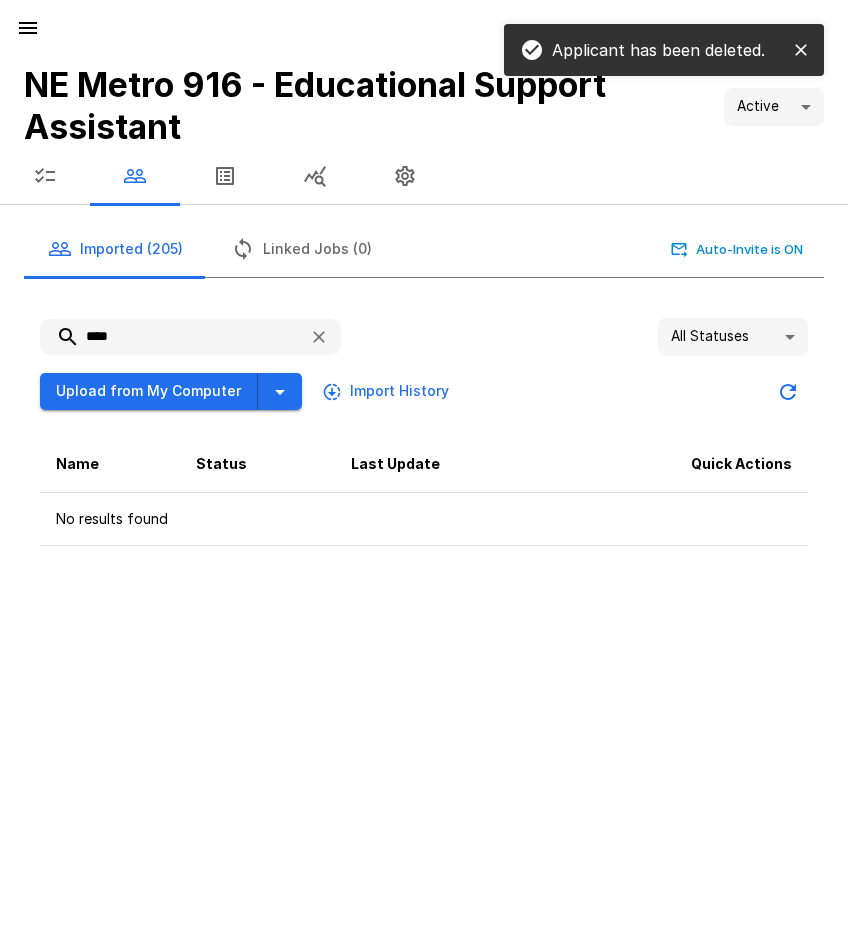 click on "****" at bounding box center [166, 337] 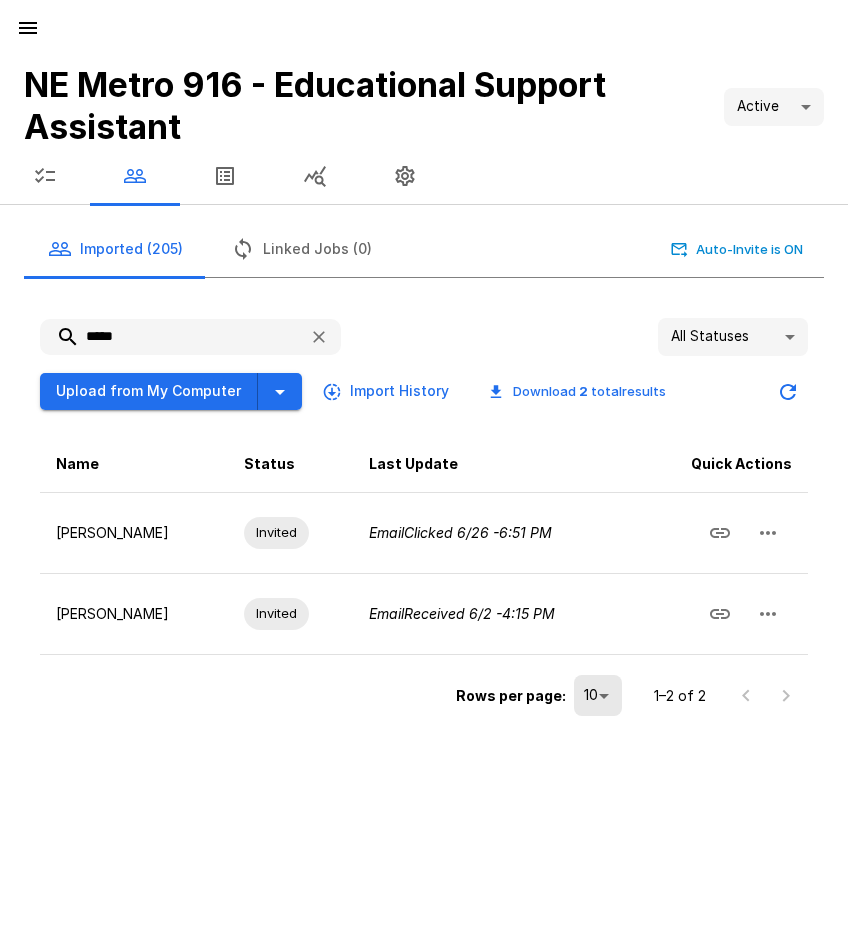 drag, startPoint x: 125, startPoint y: 332, endPoint x: 58, endPoint y: 332, distance: 67 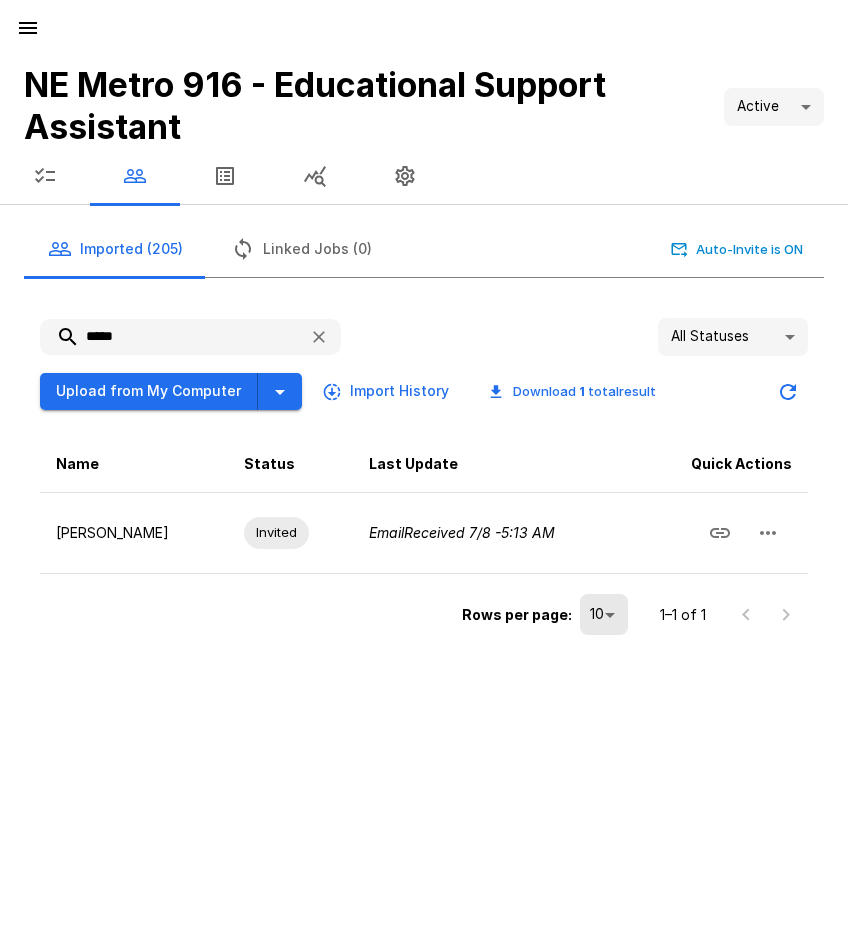 drag, startPoint x: 177, startPoint y: 342, endPoint x: 56, endPoint y: 342, distance: 121 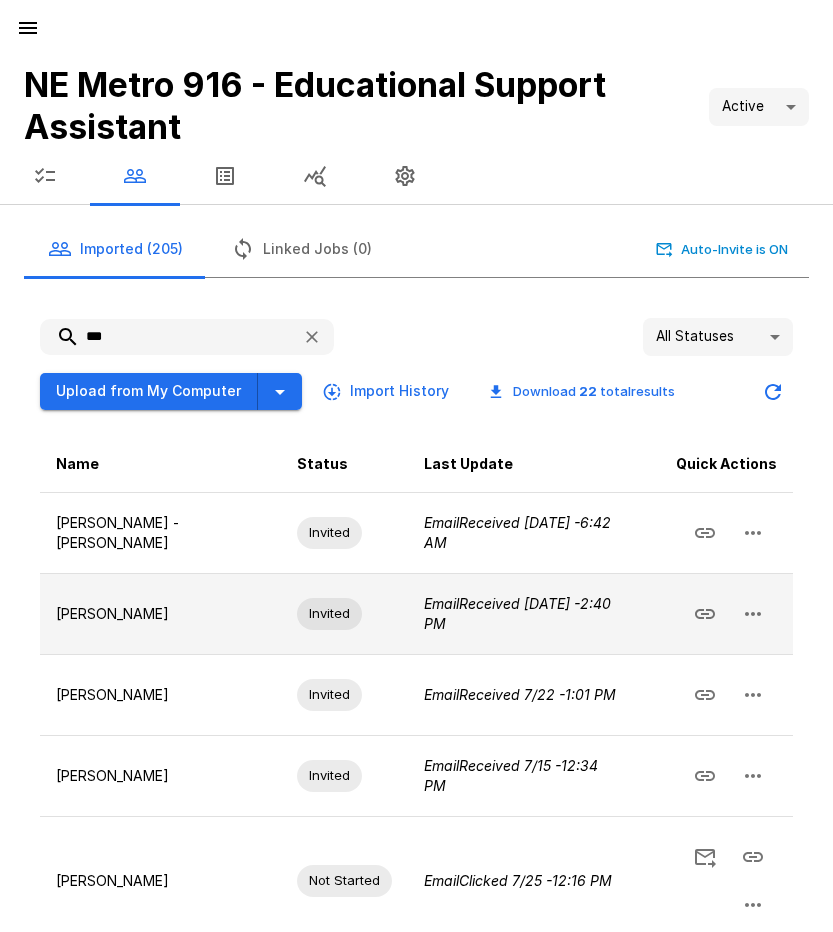 click 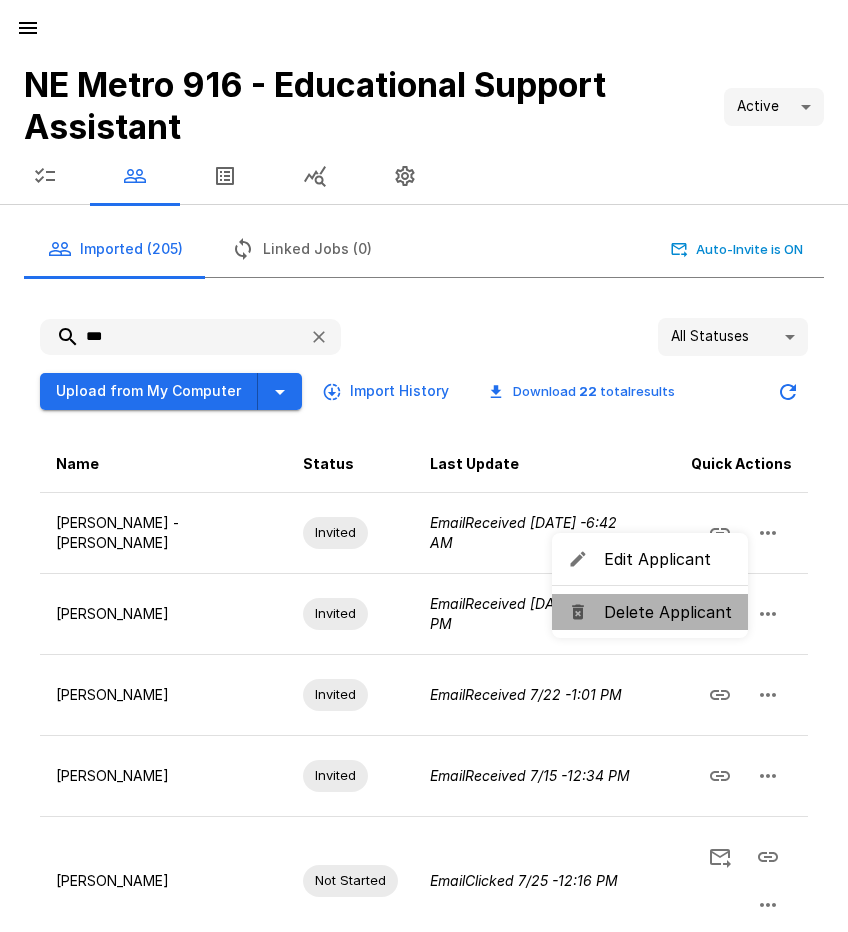 click on "Delete Applicant" at bounding box center (668, 612) 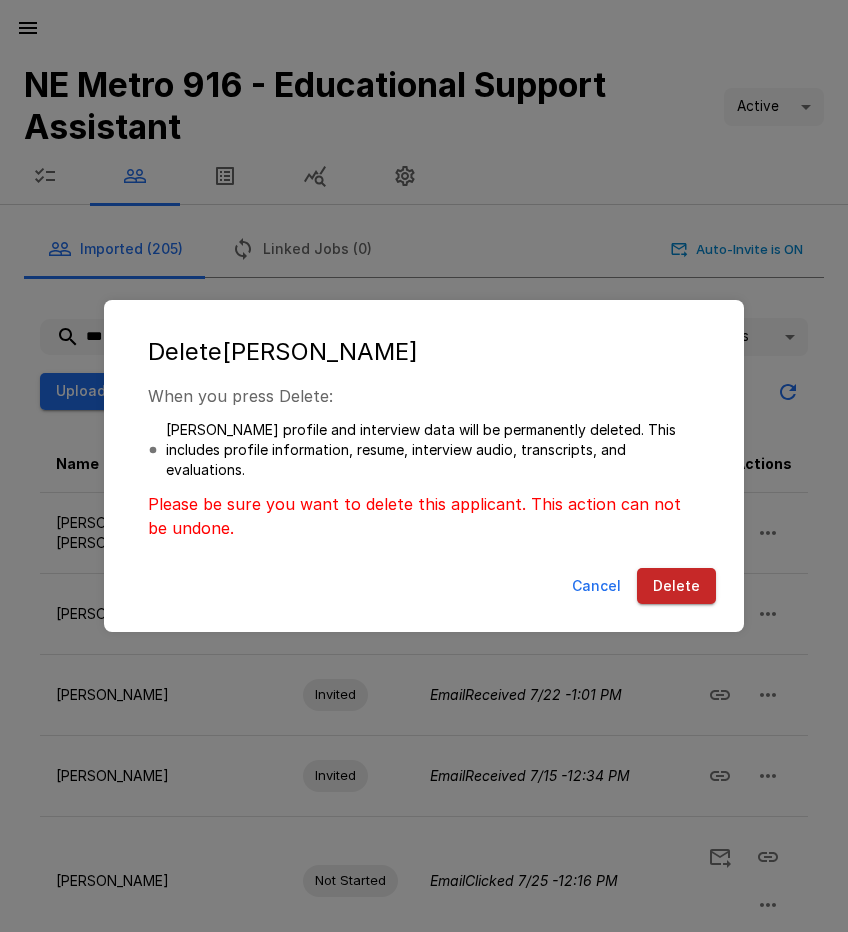 click on "Delete" at bounding box center (676, 586) 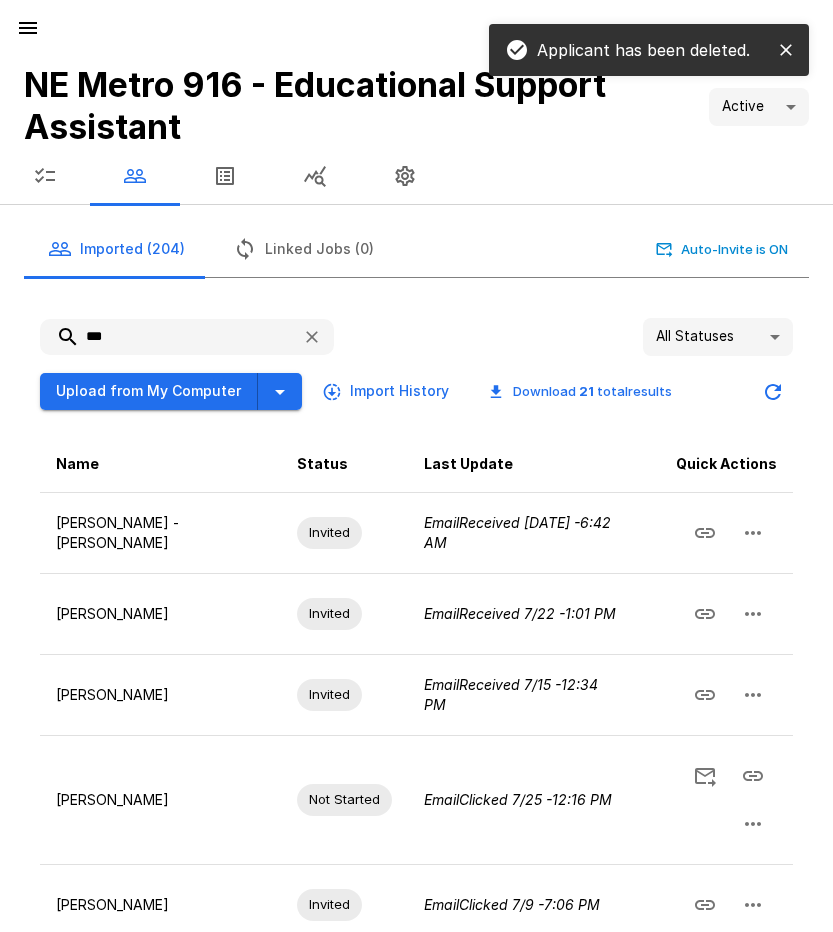 drag, startPoint x: 138, startPoint y: 339, endPoint x: -6, endPoint y: 342, distance: 144.03125 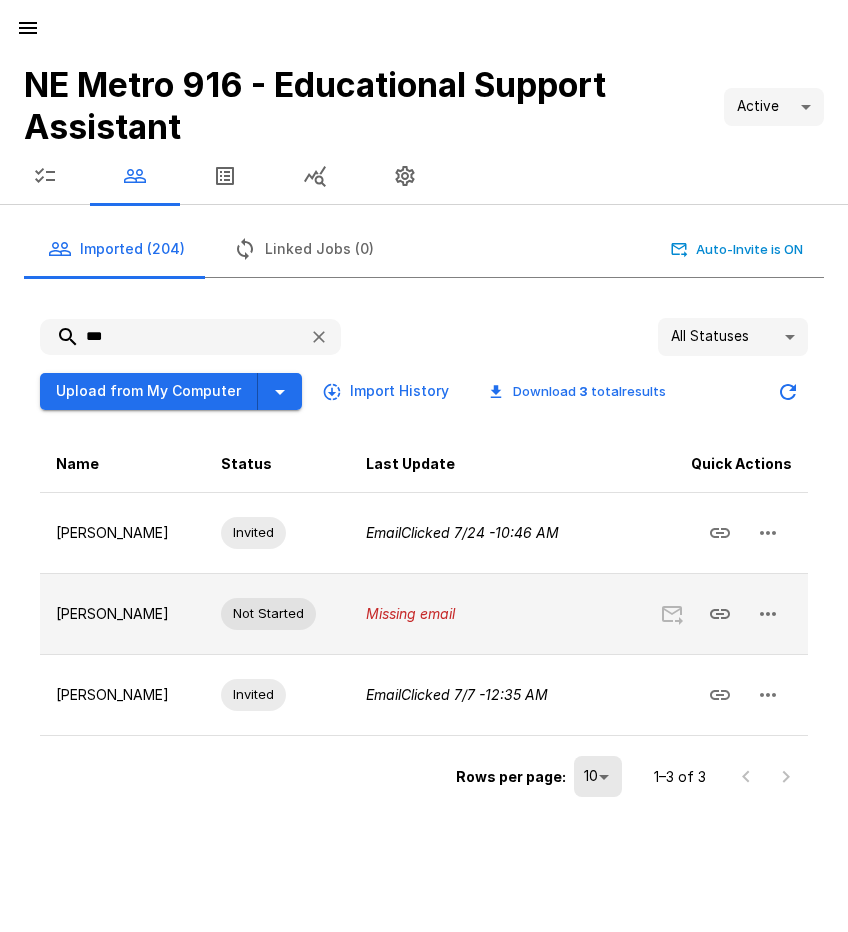 click 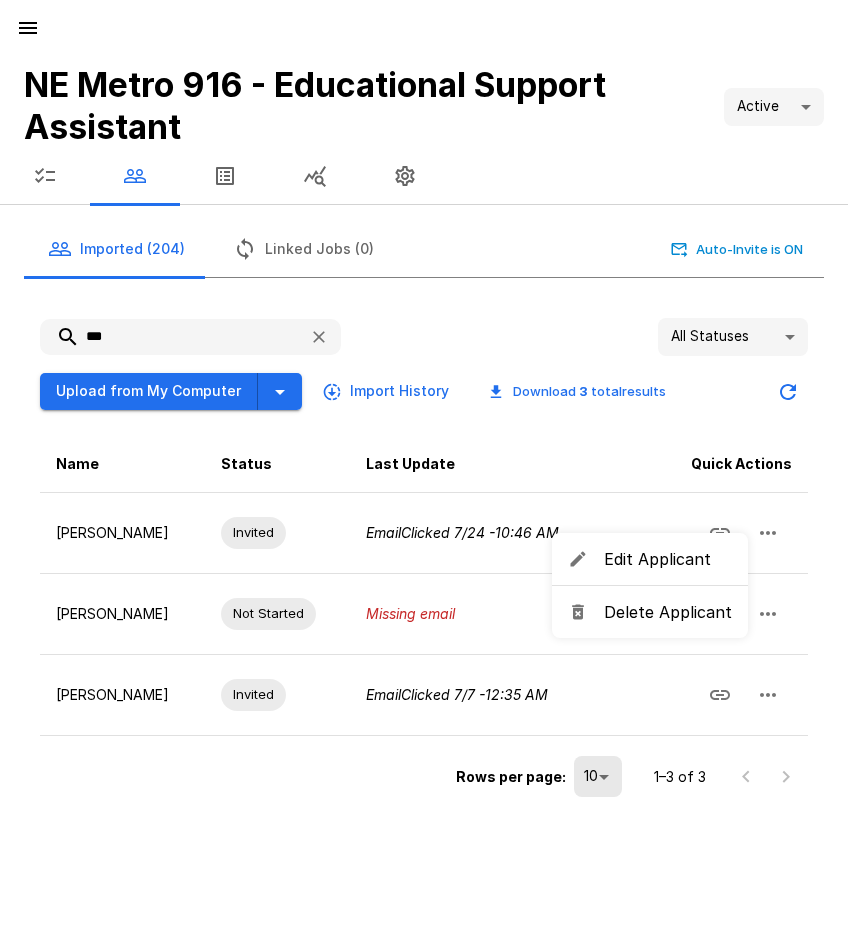 click on "Delete Applicant" at bounding box center [668, 612] 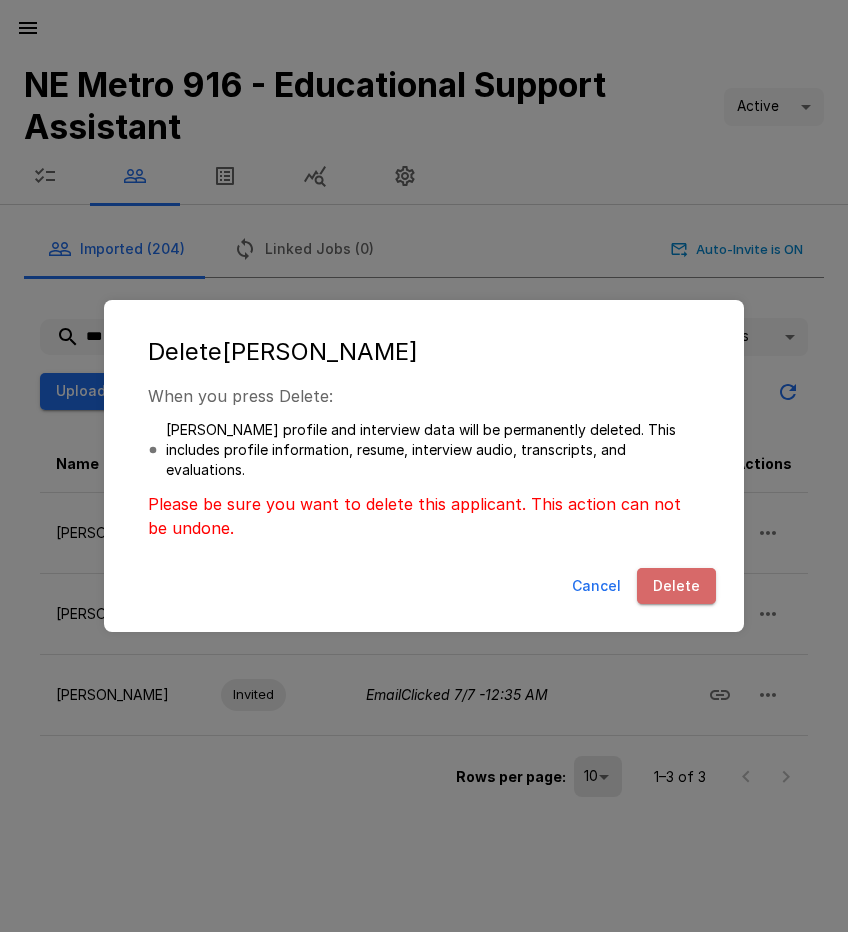 drag, startPoint x: 679, startPoint y: 588, endPoint x: 471, endPoint y: 599, distance: 208.29066 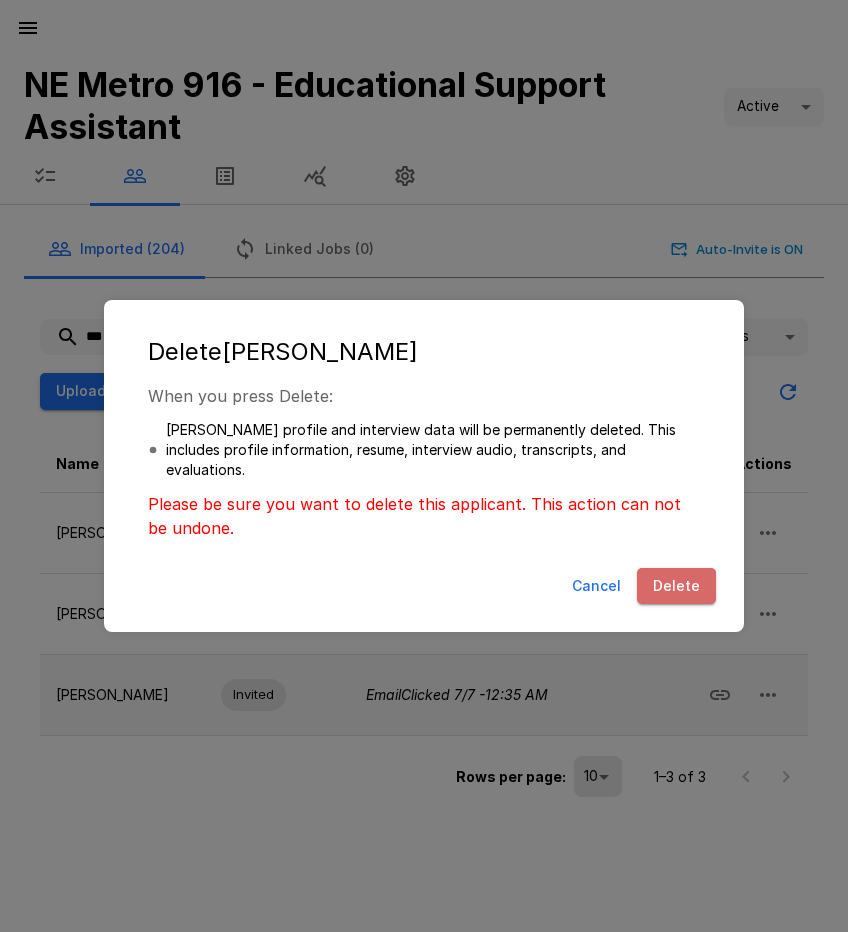 click on "Delete" at bounding box center (676, 586) 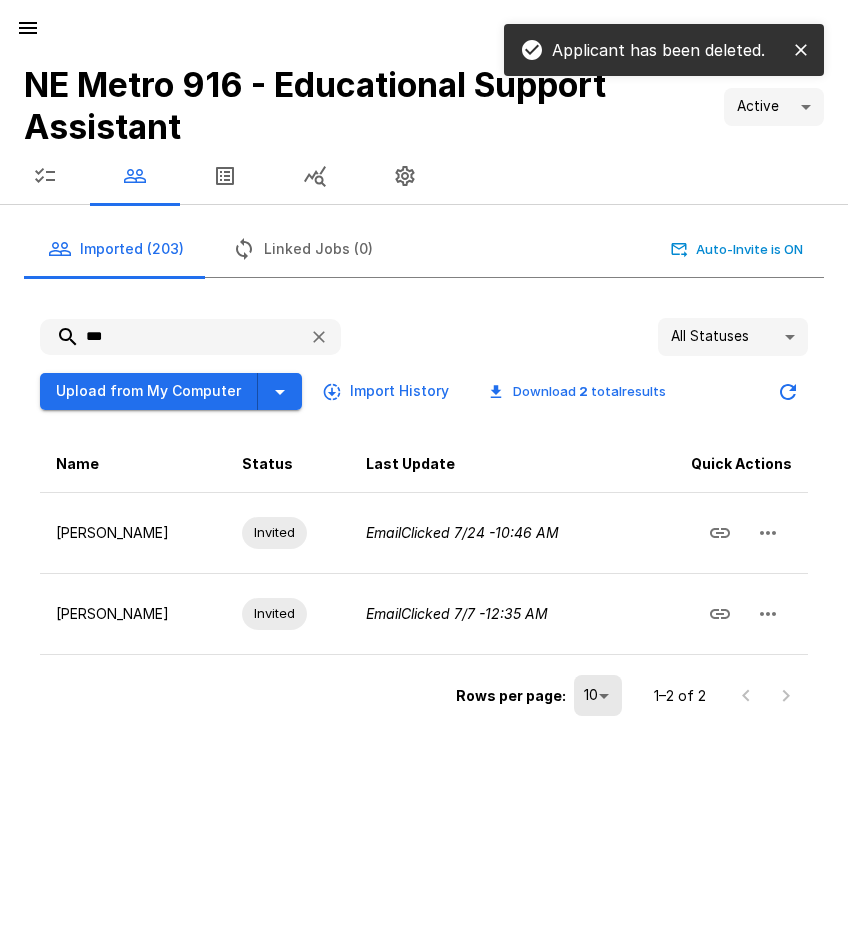 drag, startPoint x: 126, startPoint y: 326, endPoint x: 27, endPoint y: 337, distance: 99.60924 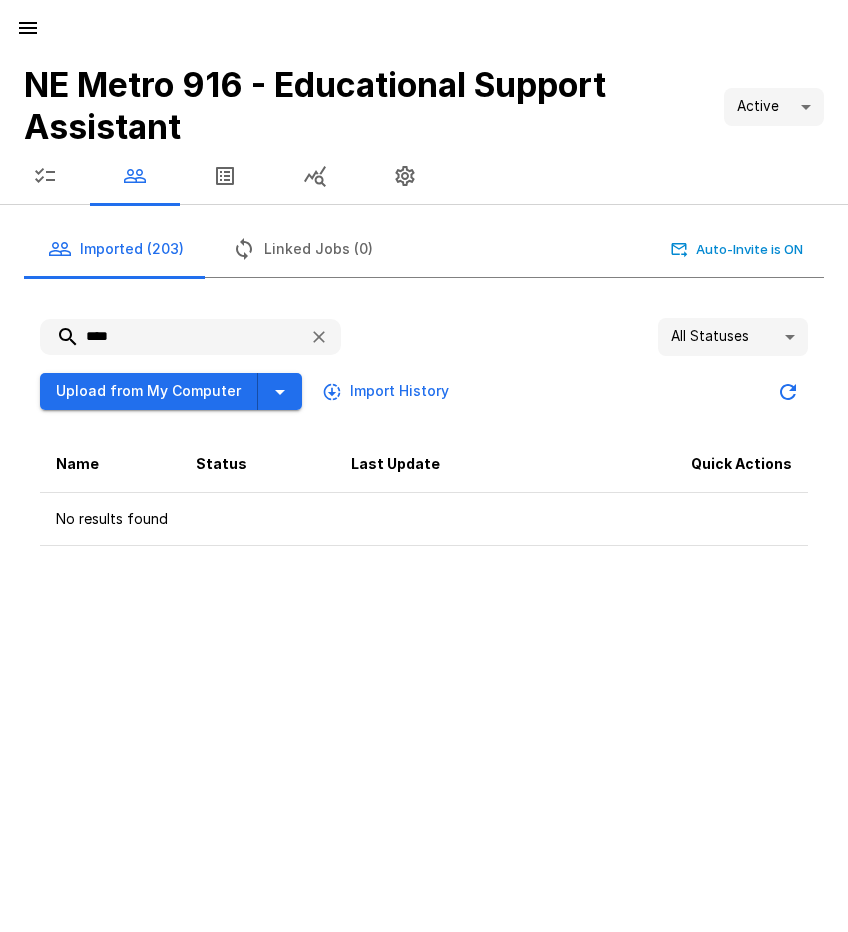drag, startPoint x: 181, startPoint y: 352, endPoint x: -80, endPoint y: 321, distance: 262.83453 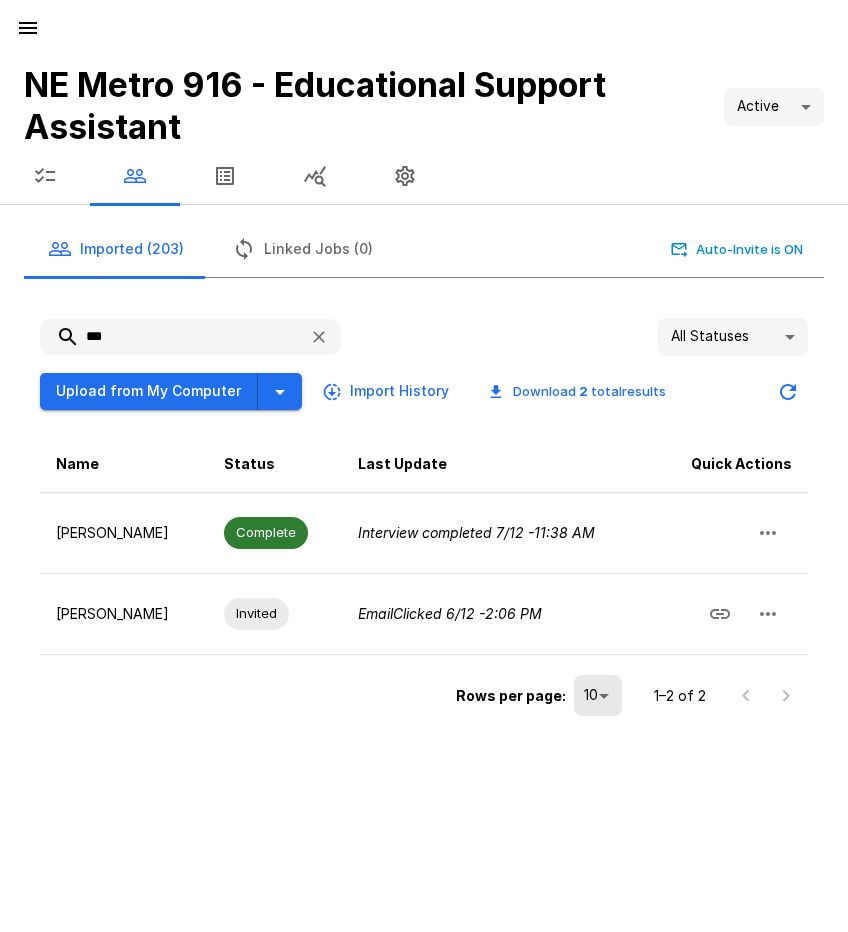 drag, startPoint x: 37, startPoint y: 340, endPoint x: 15, endPoint y: 342, distance: 22.090721 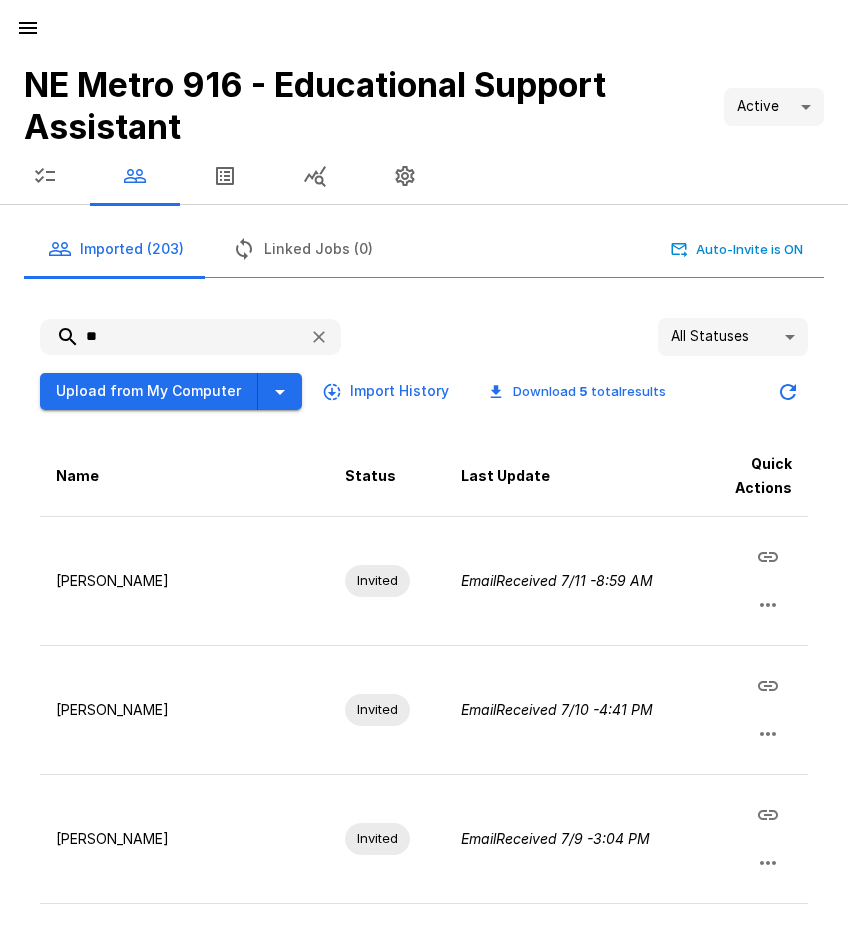 type on "*" 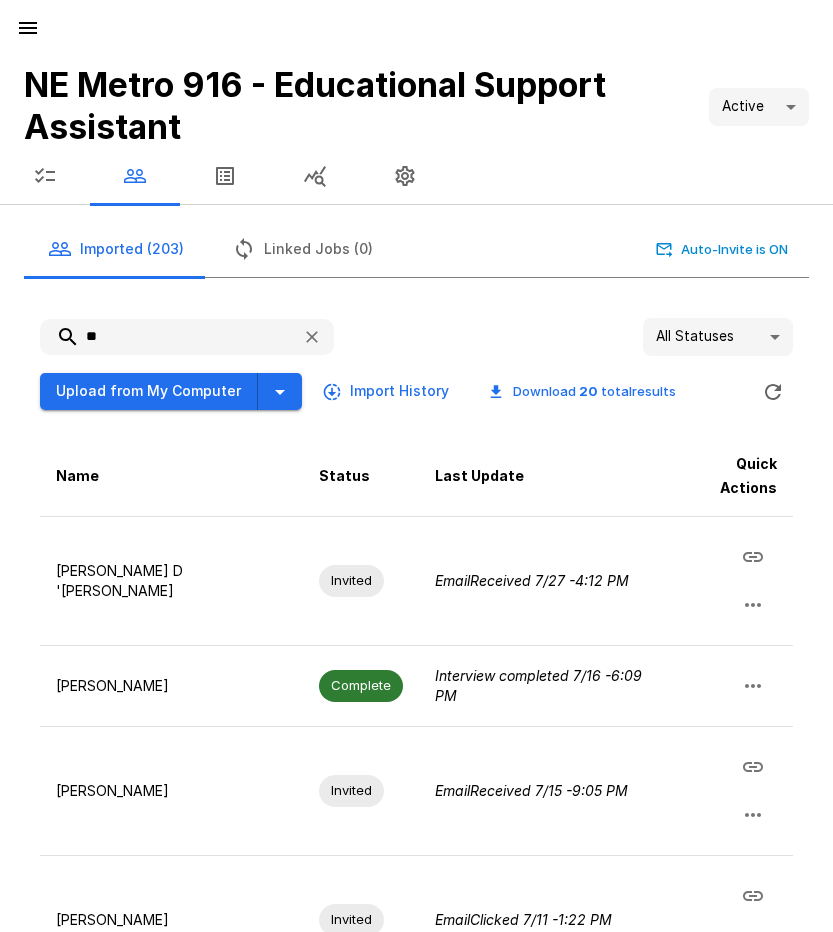 type on "*" 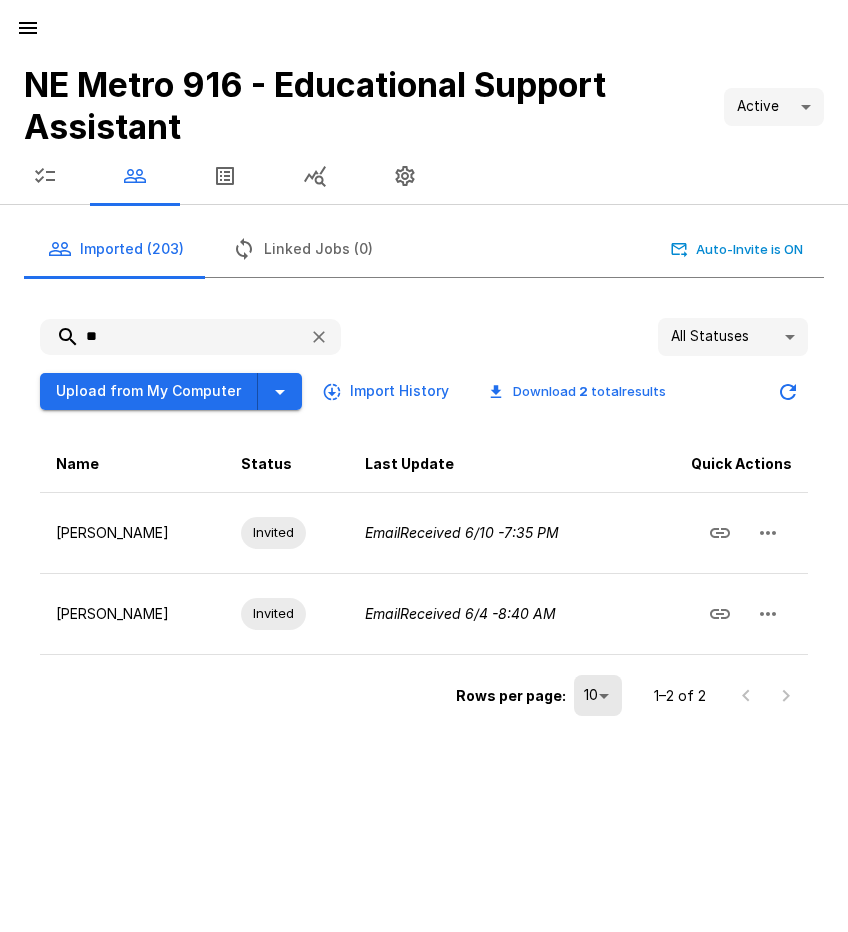 type on "*" 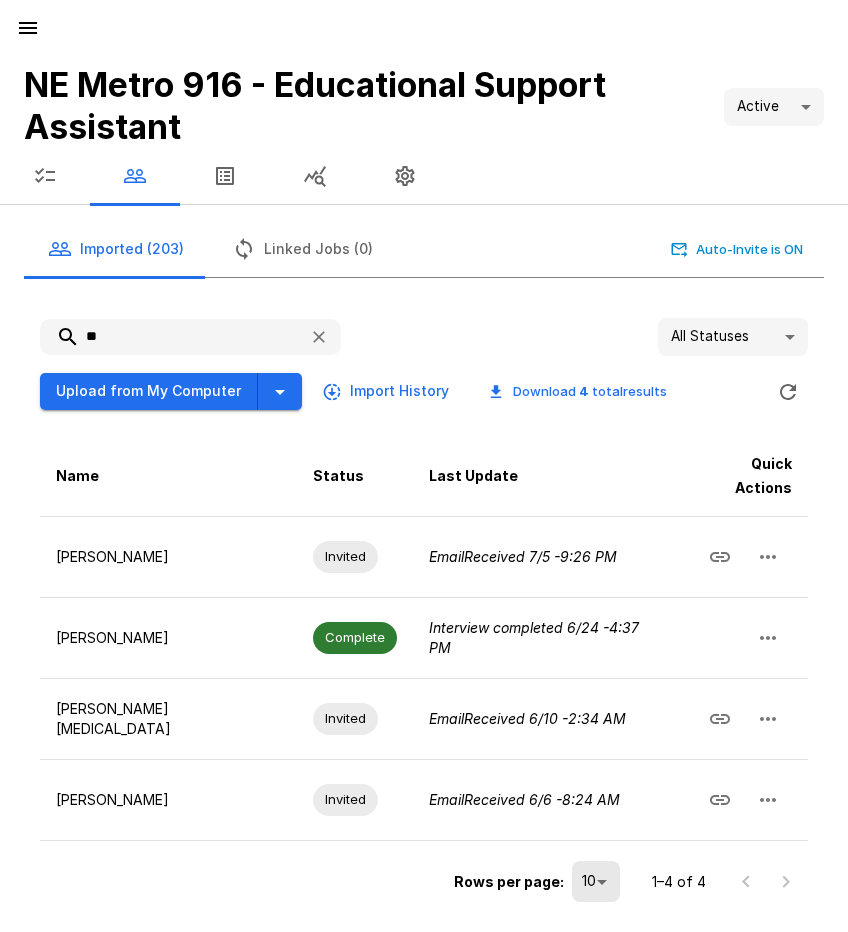 type on "*" 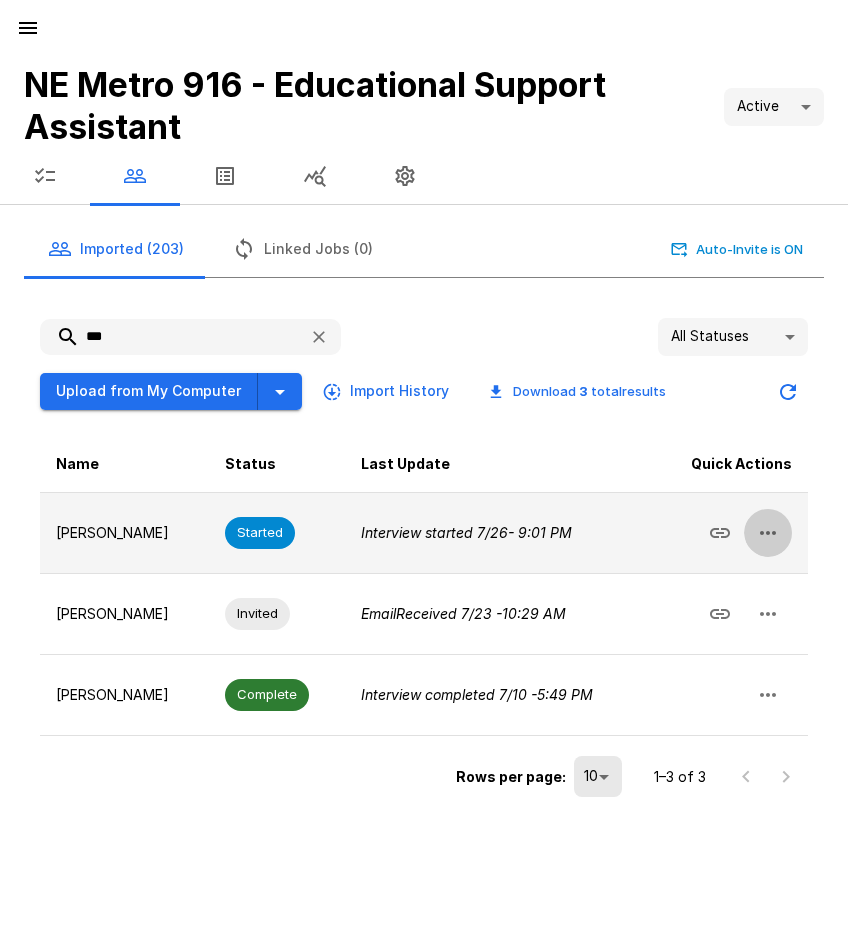 click 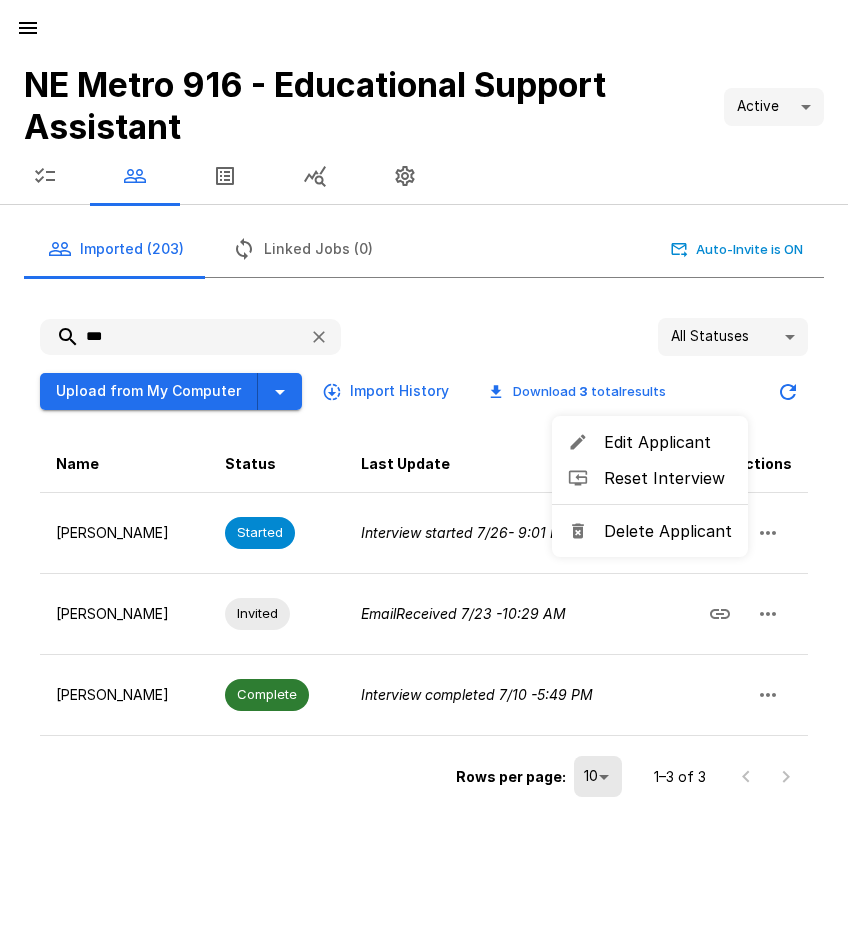 click on "Delete Applicant" at bounding box center (668, 531) 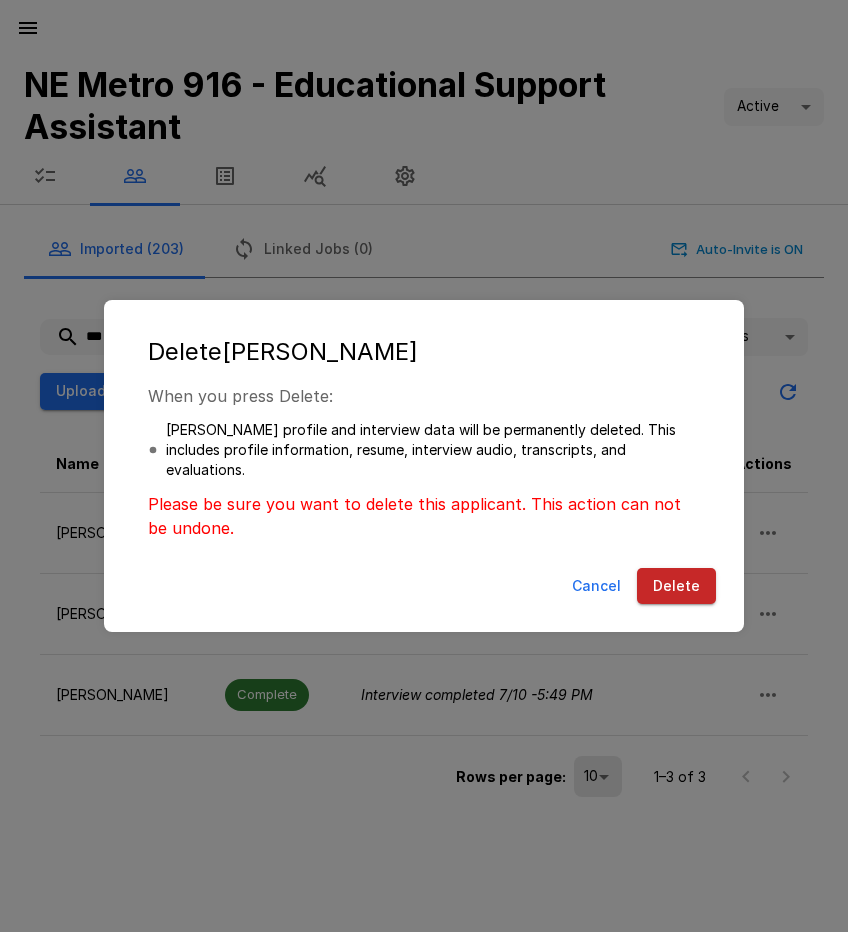 click on "Delete" at bounding box center [676, 586] 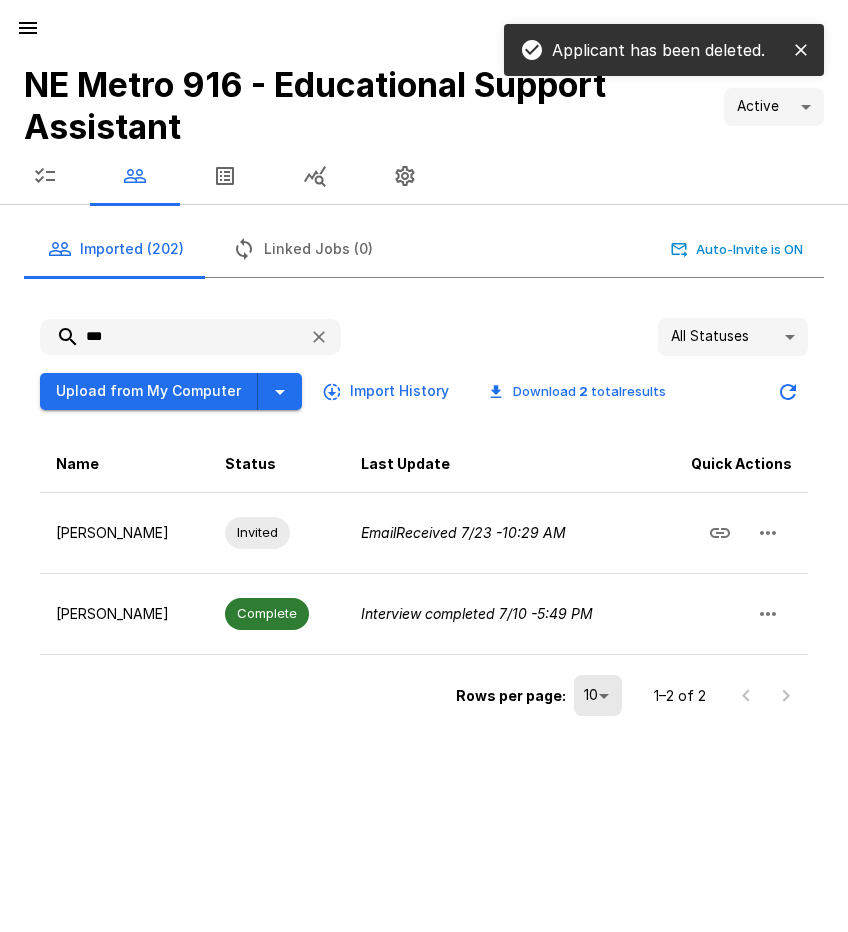 drag, startPoint x: 144, startPoint y: 343, endPoint x: 59, endPoint y: 343, distance: 85 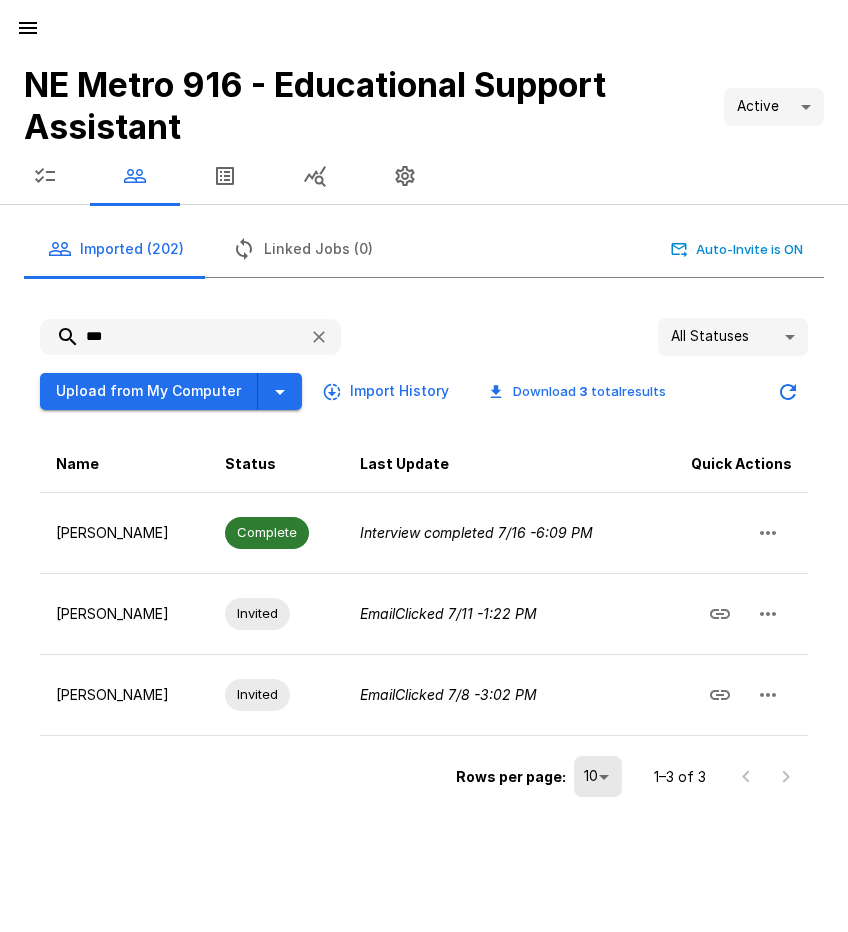 type on "***" 